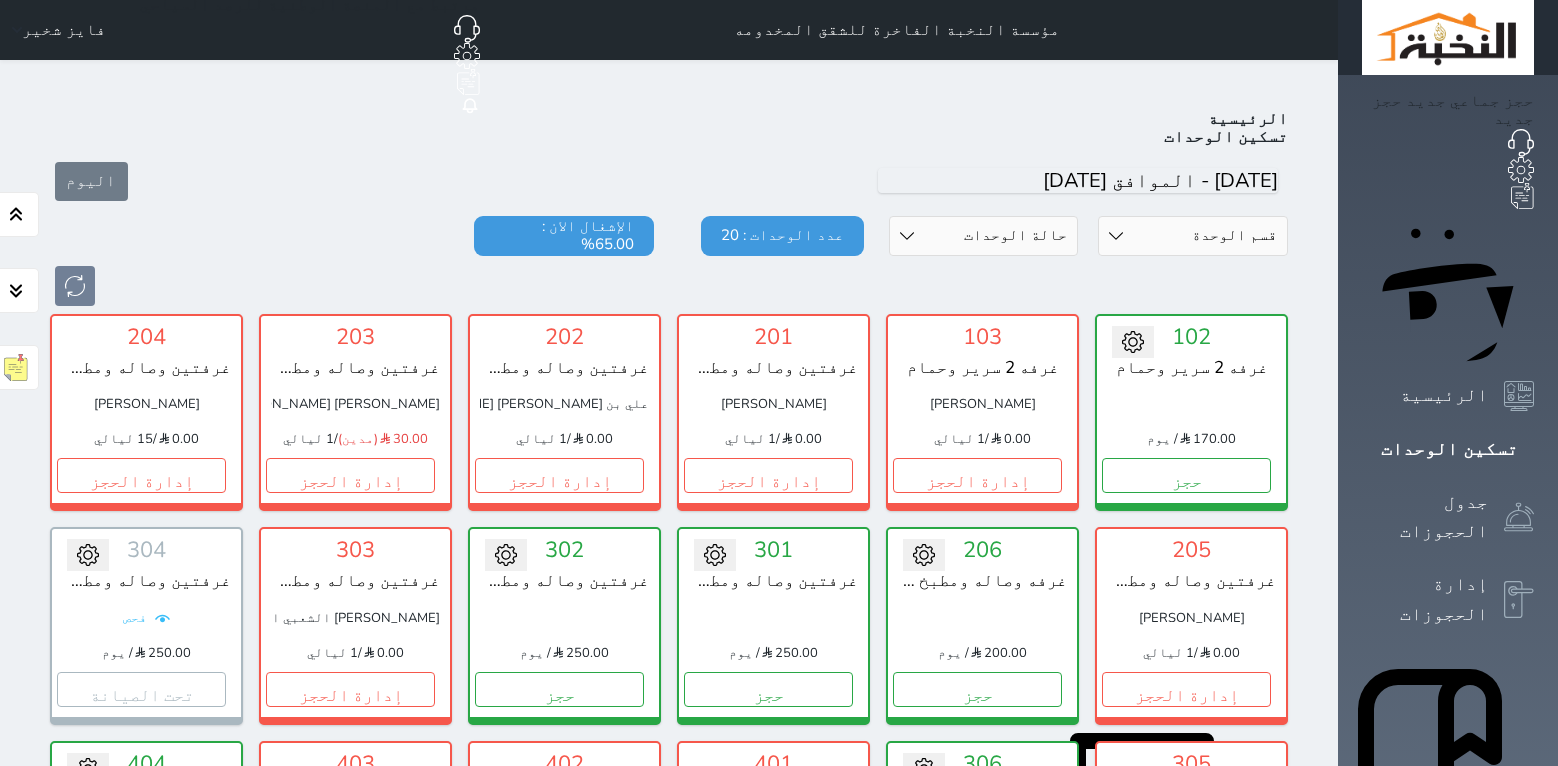 scroll, scrollTop: 146, scrollLeft: 0, axis: vertical 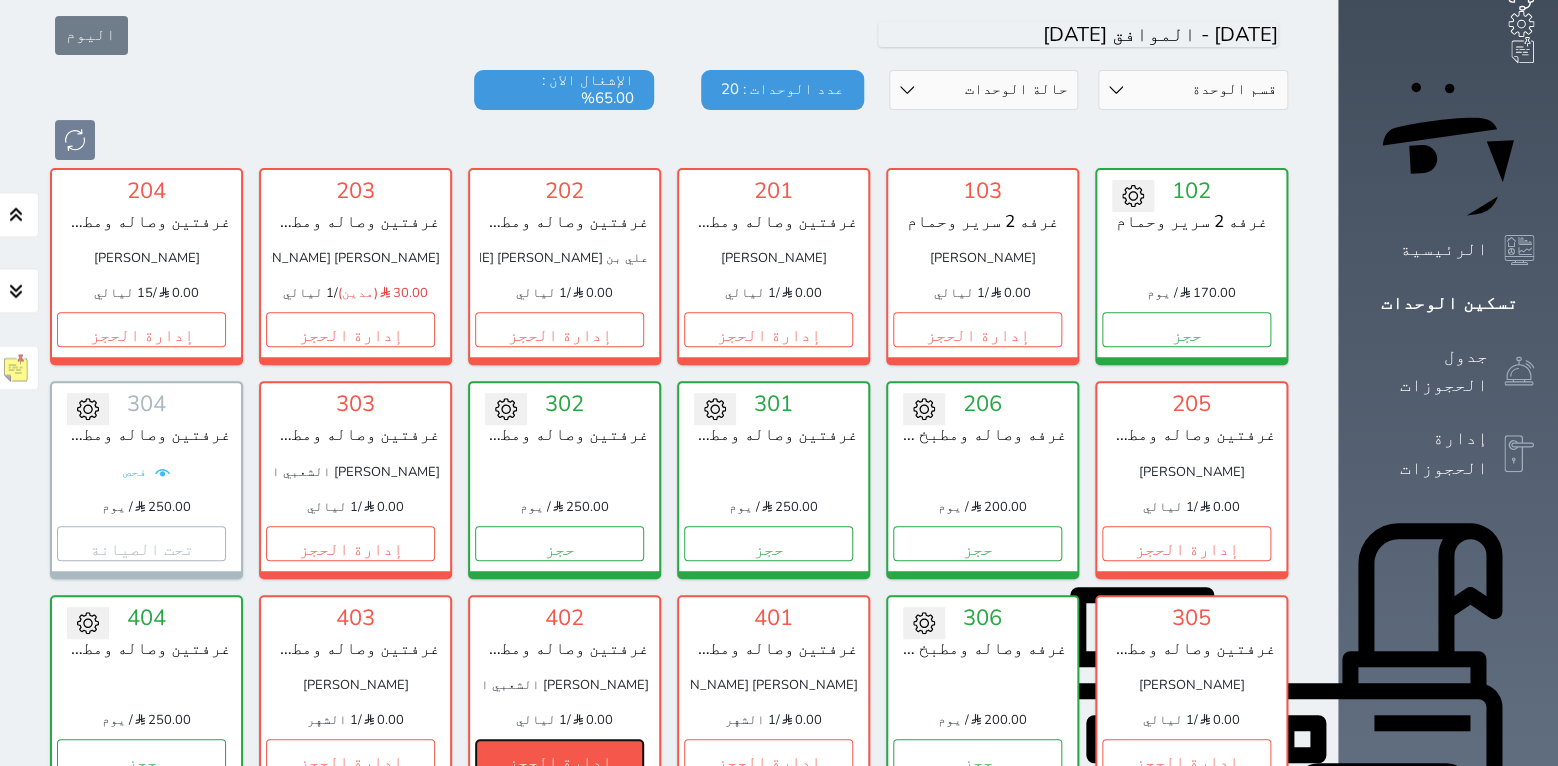 click on "إدارة الحجز" at bounding box center [559, 756] 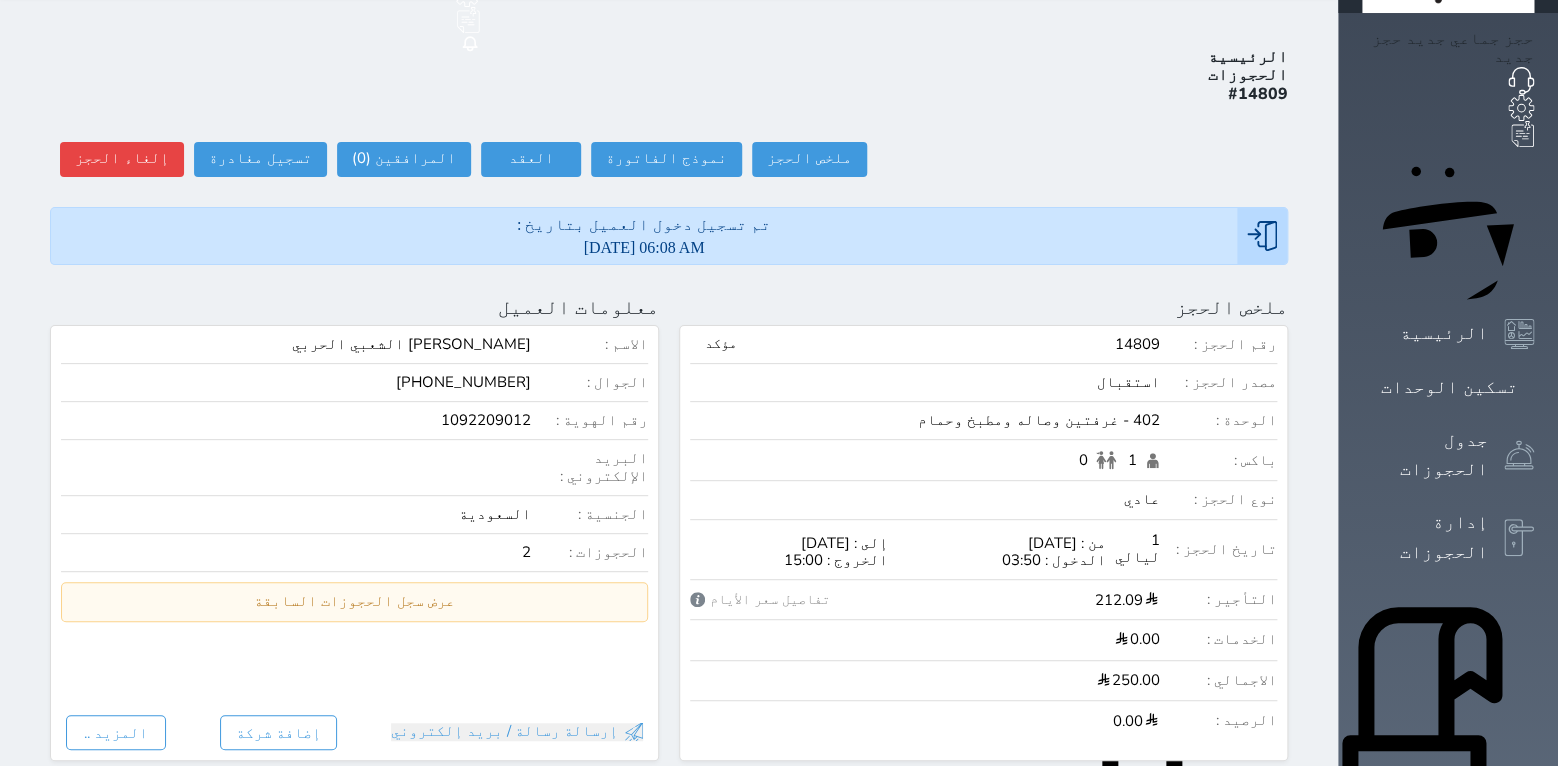 scroll, scrollTop: 0, scrollLeft: 0, axis: both 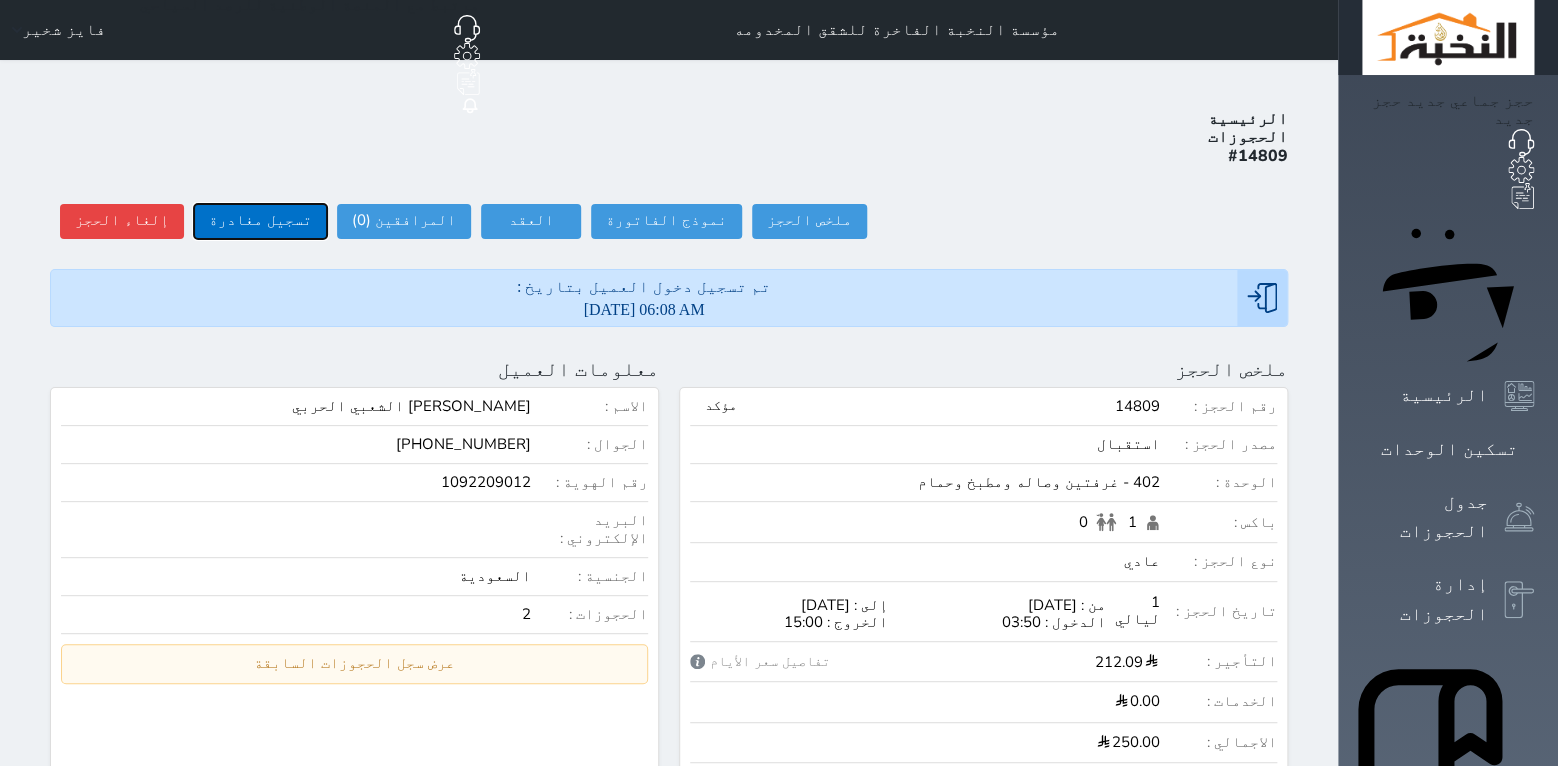 click on "تسجيل مغادرة" at bounding box center [260, 221] 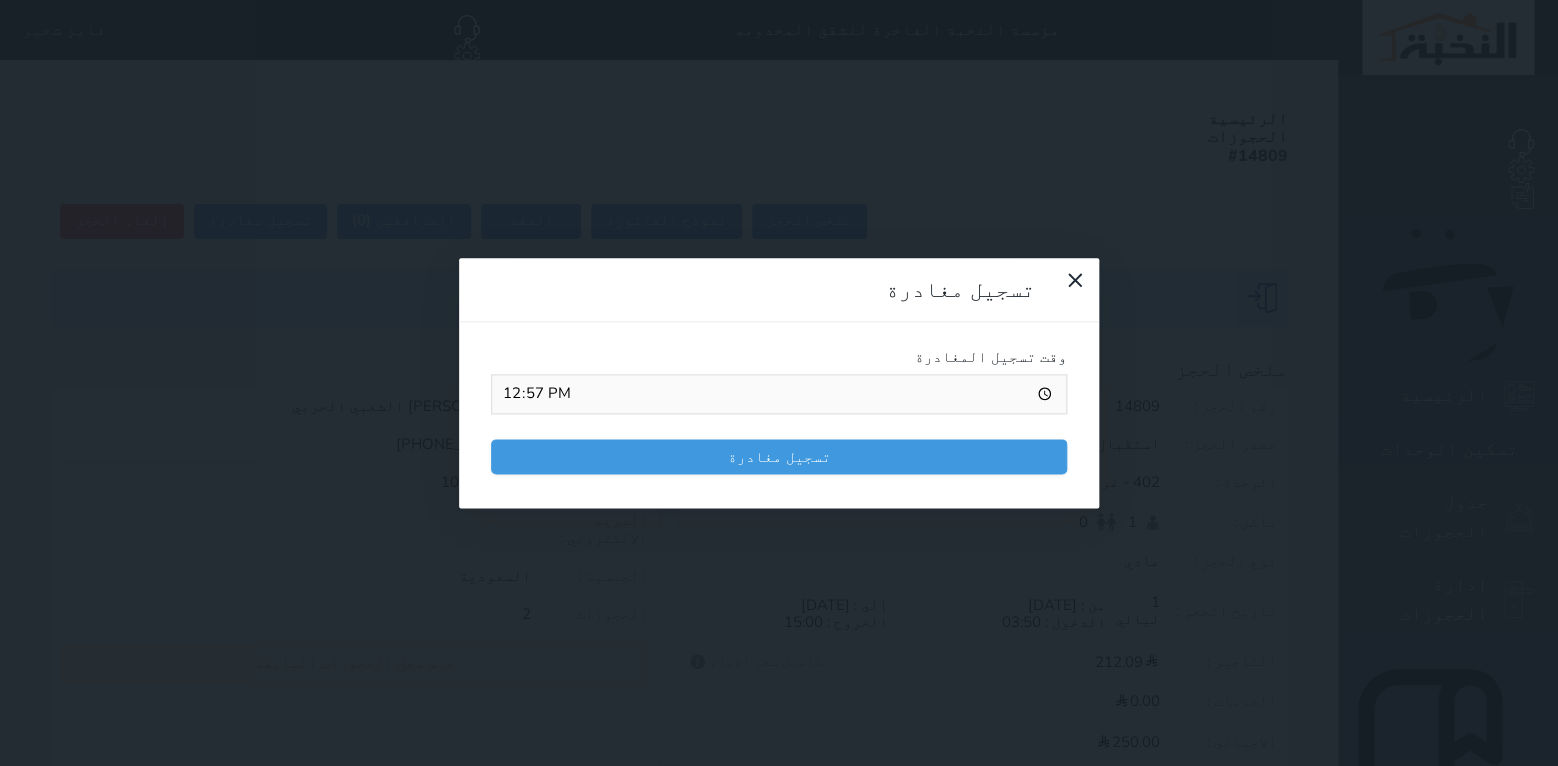 click on "تسجيل مغادرة" at bounding box center [779, 456] 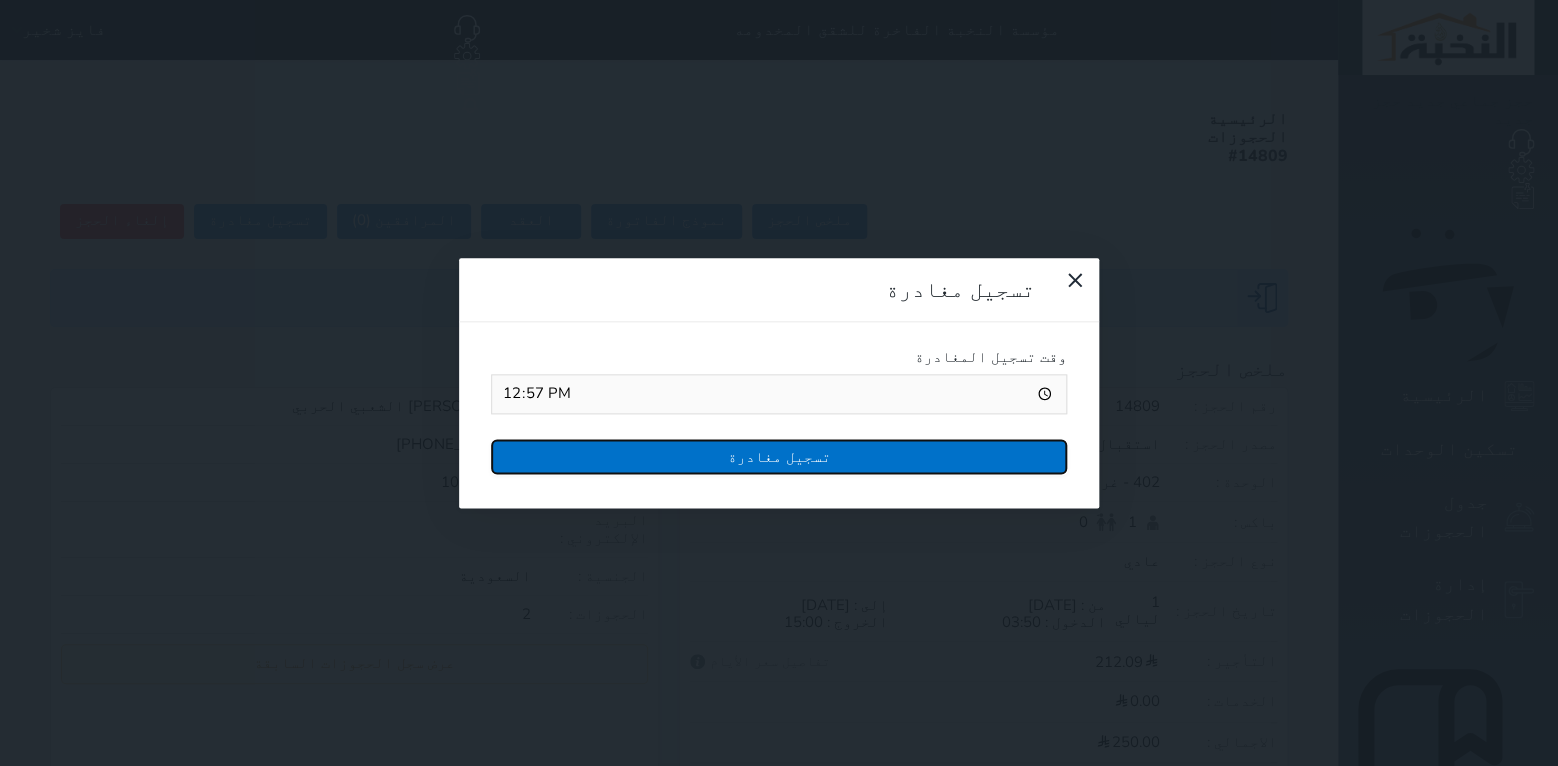 click on "تسجيل مغادرة" at bounding box center [779, 456] 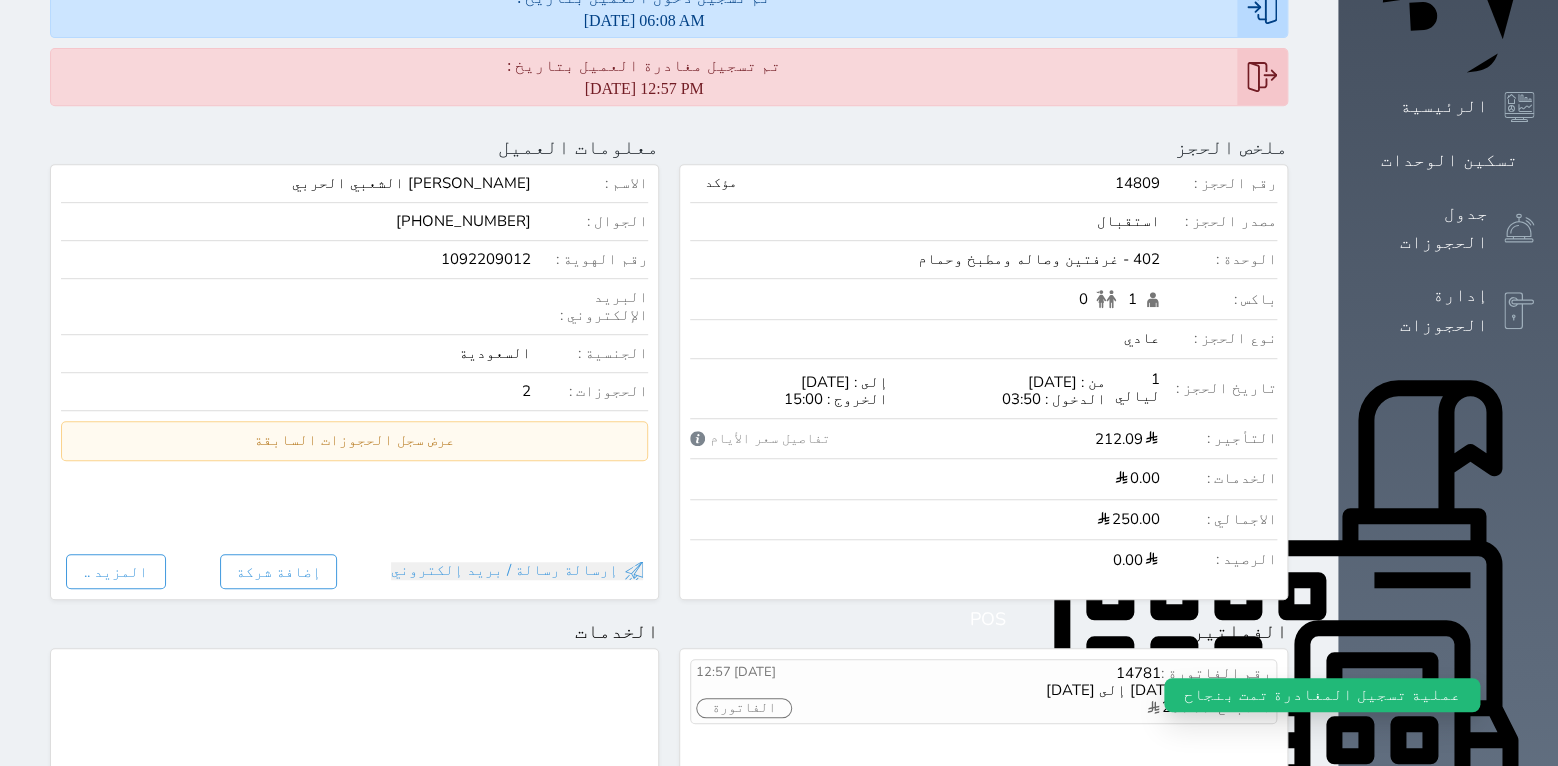 scroll, scrollTop: 385, scrollLeft: 0, axis: vertical 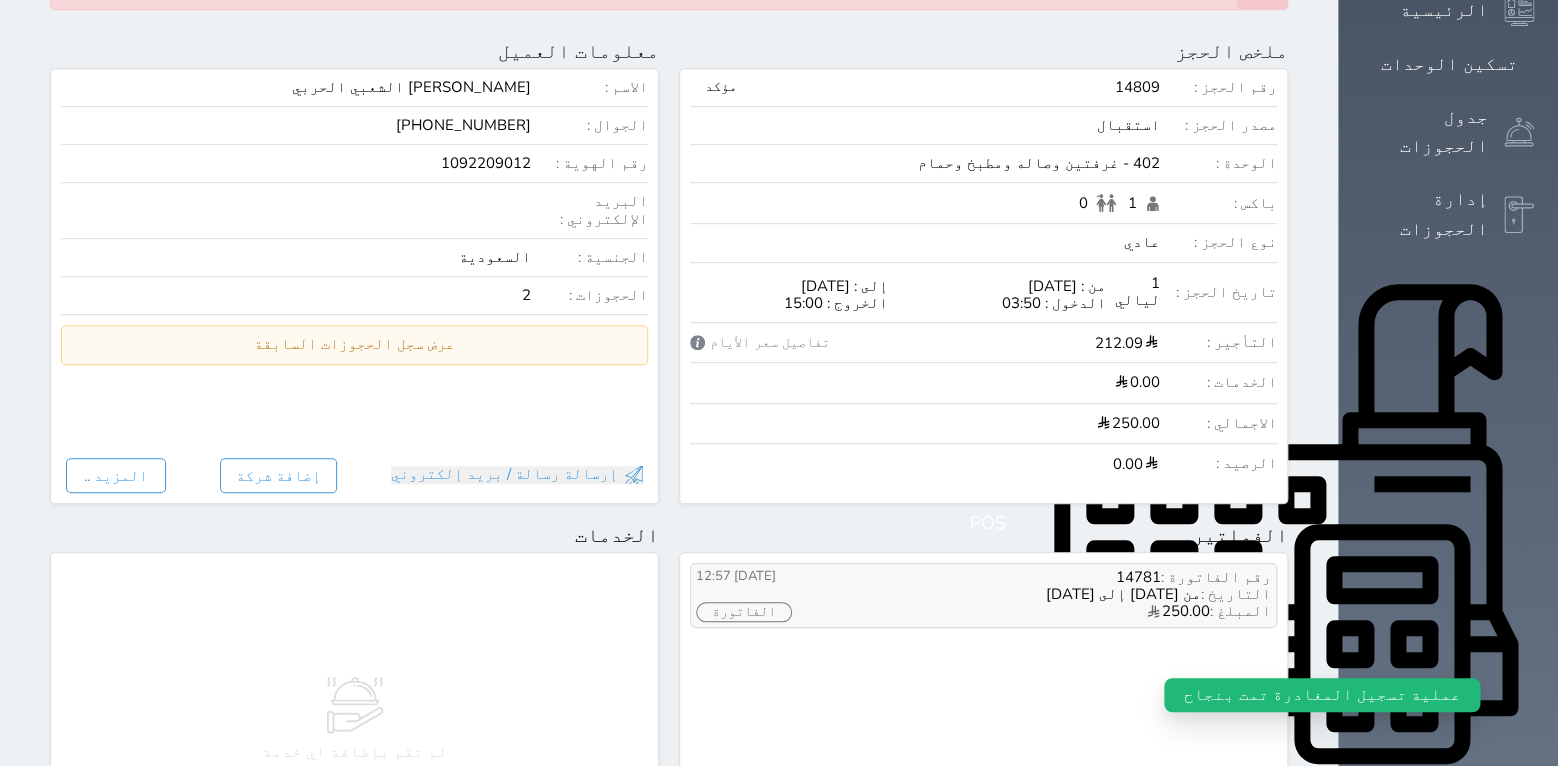 click on "الفاتورة" at bounding box center (744, 612) 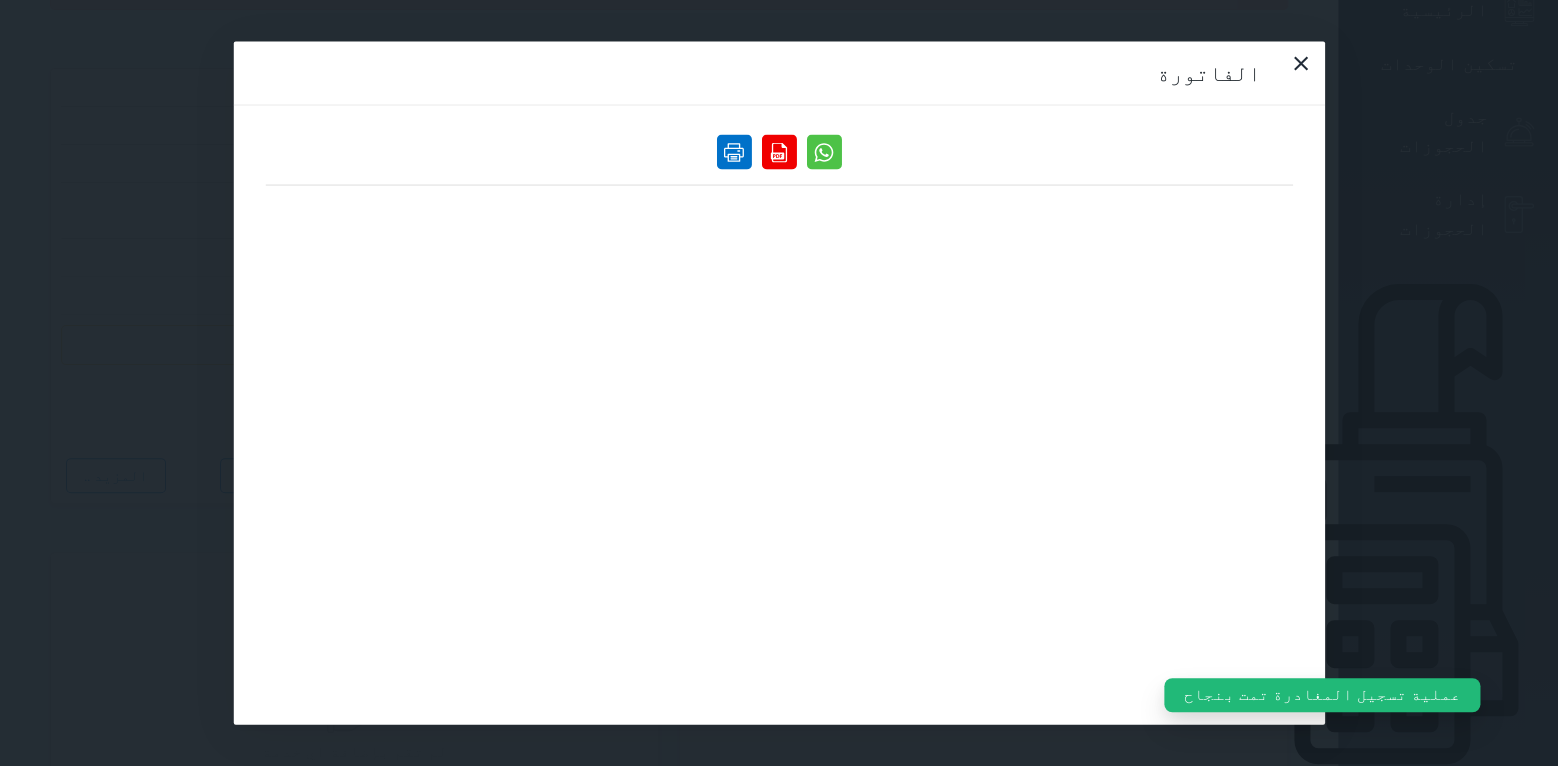 click at bounding box center [734, 152] 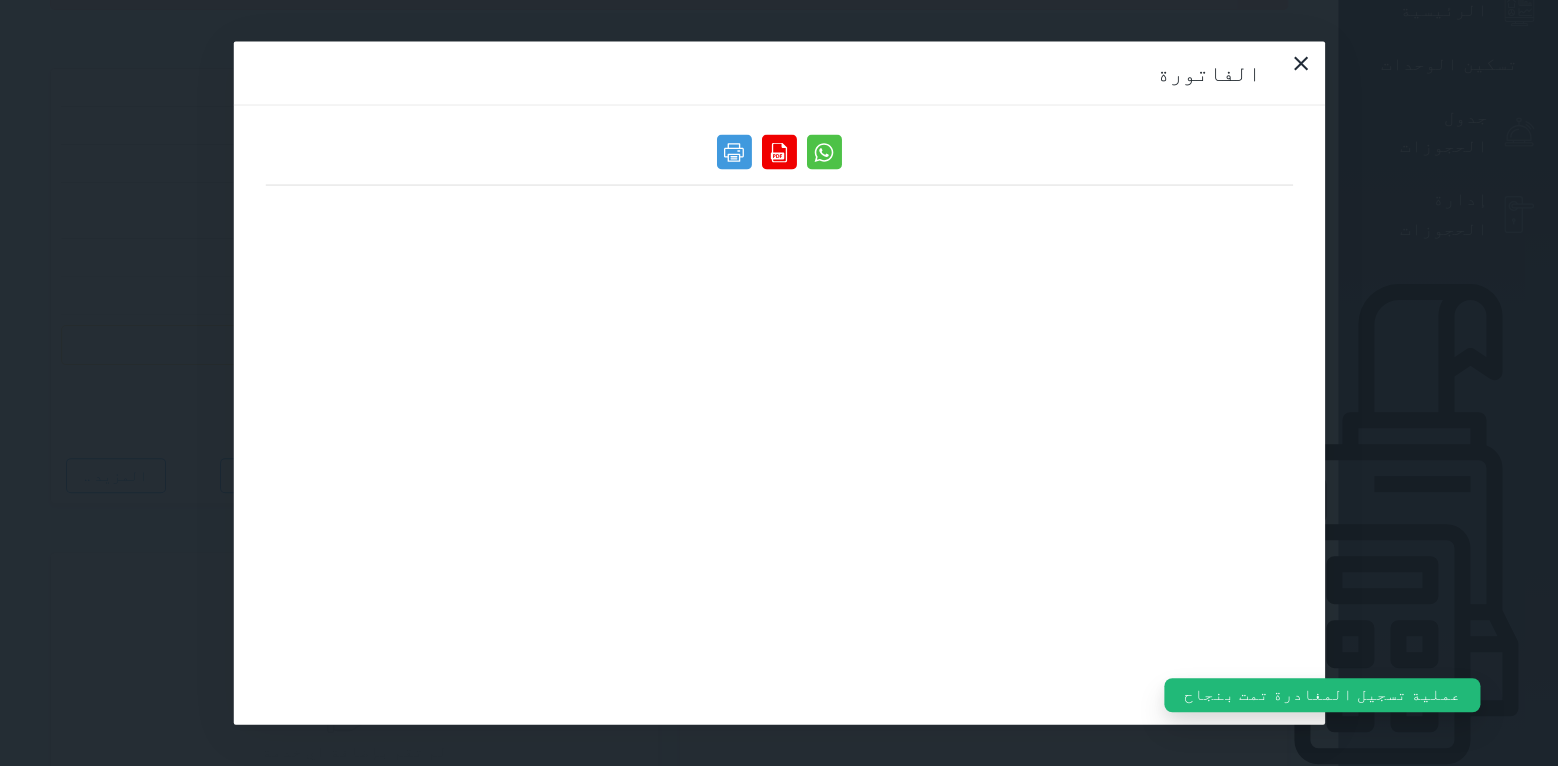 click on "الفاتورة" at bounding box center [779, 383] 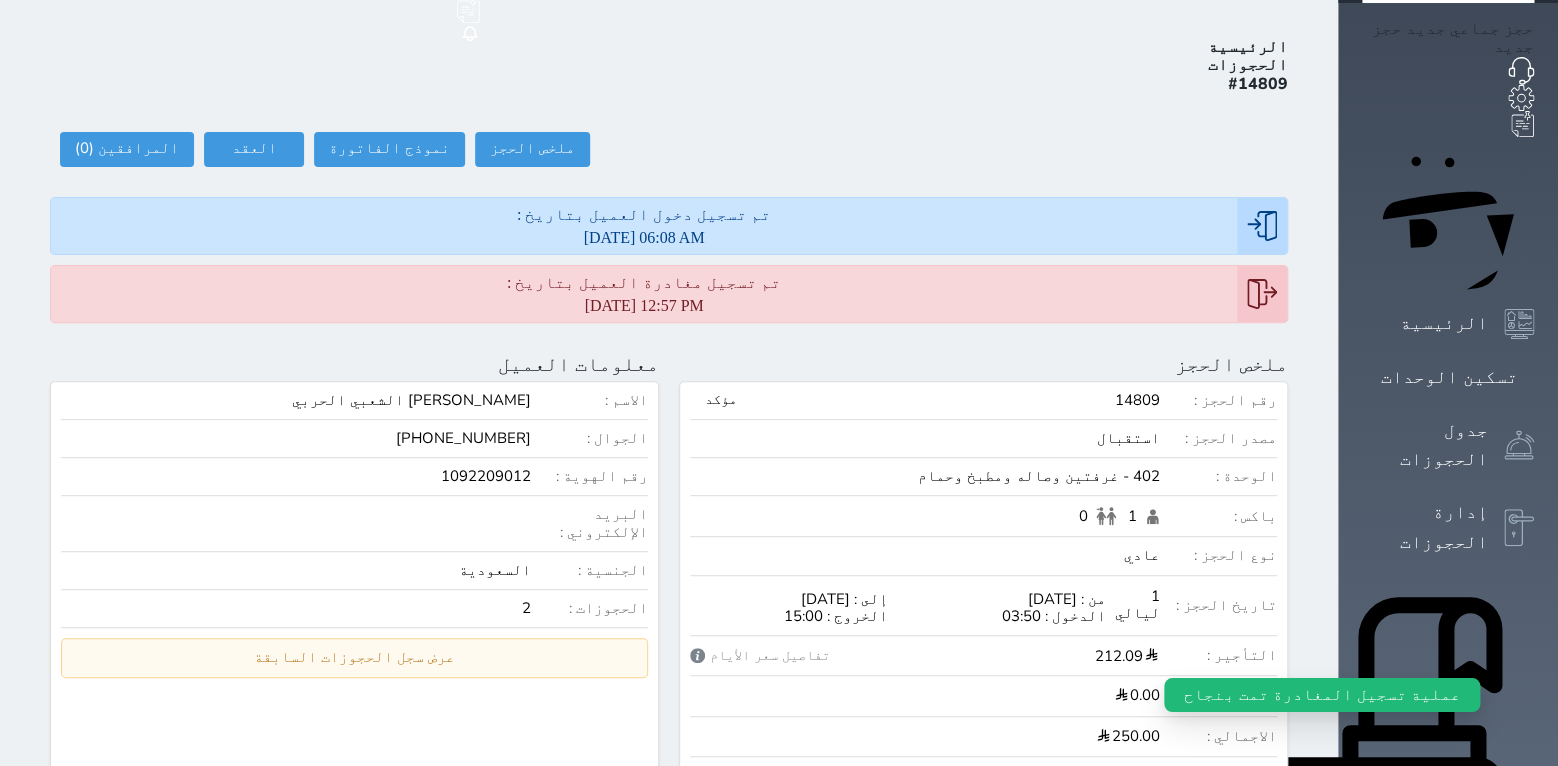 scroll, scrollTop: 0, scrollLeft: 0, axis: both 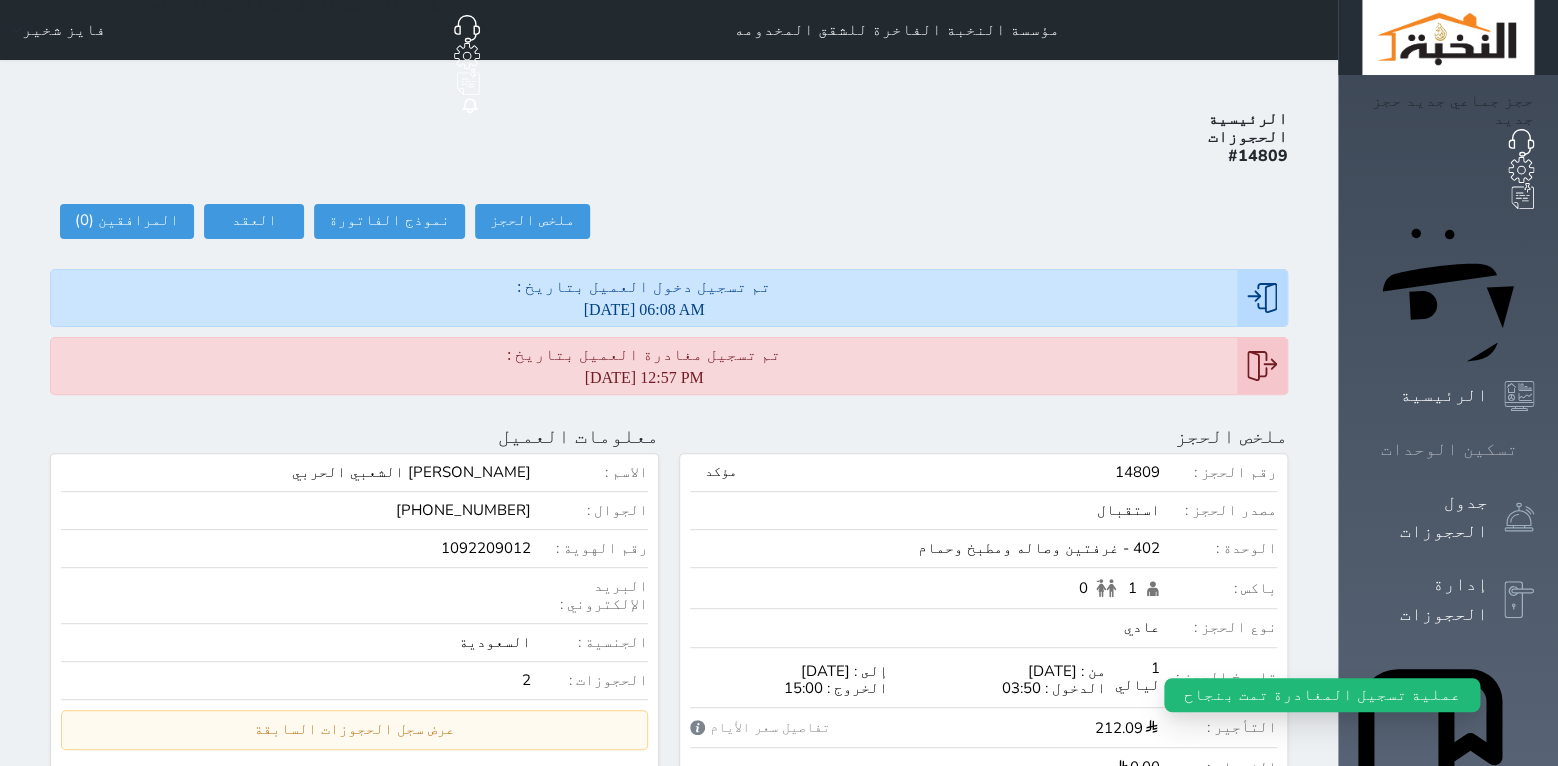 click 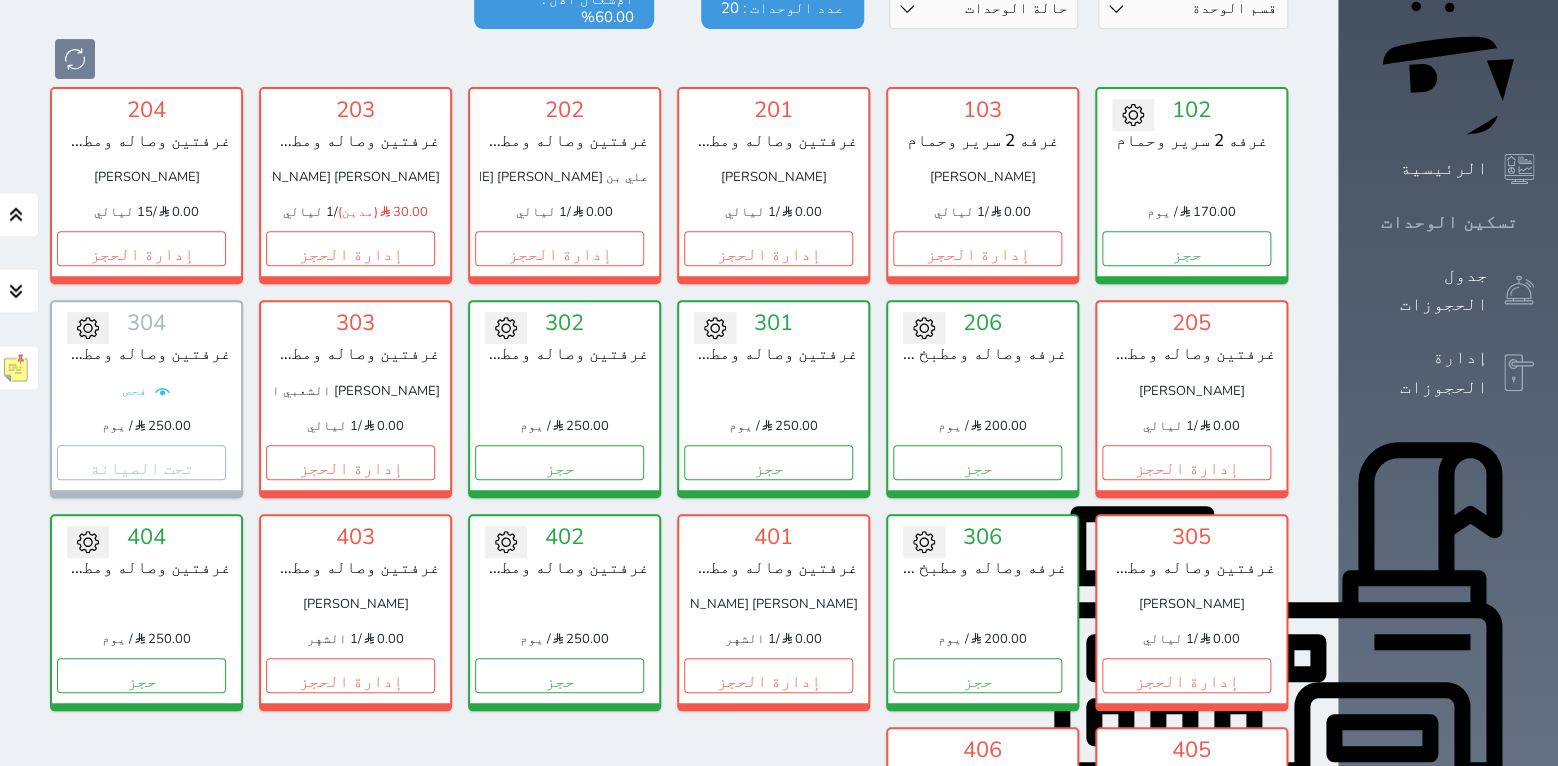 scroll, scrollTop: 228, scrollLeft: 0, axis: vertical 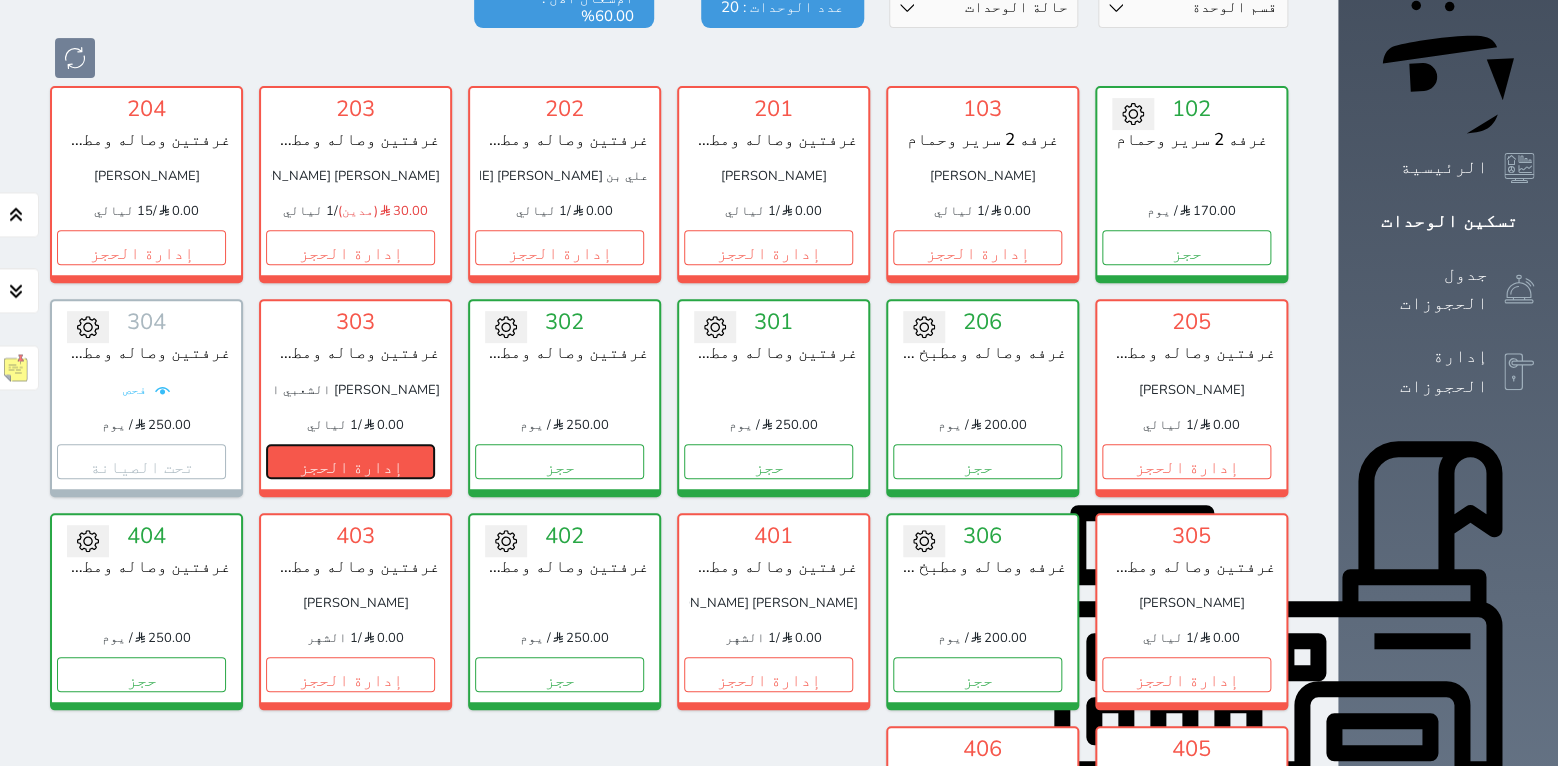 click on "إدارة الحجز" at bounding box center (350, 461) 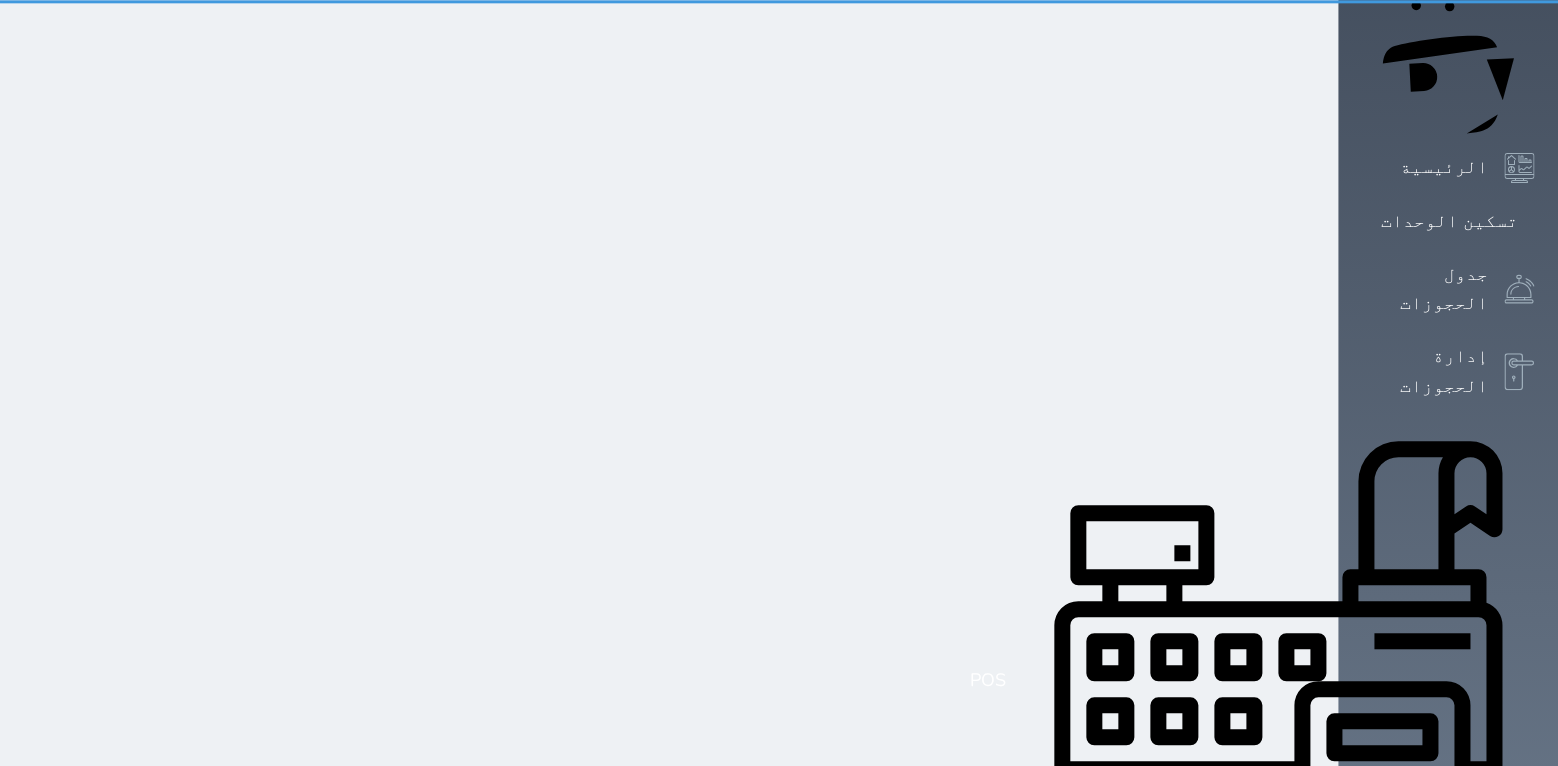 scroll, scrollTop: 0, scrollLeft: 0, axis: both 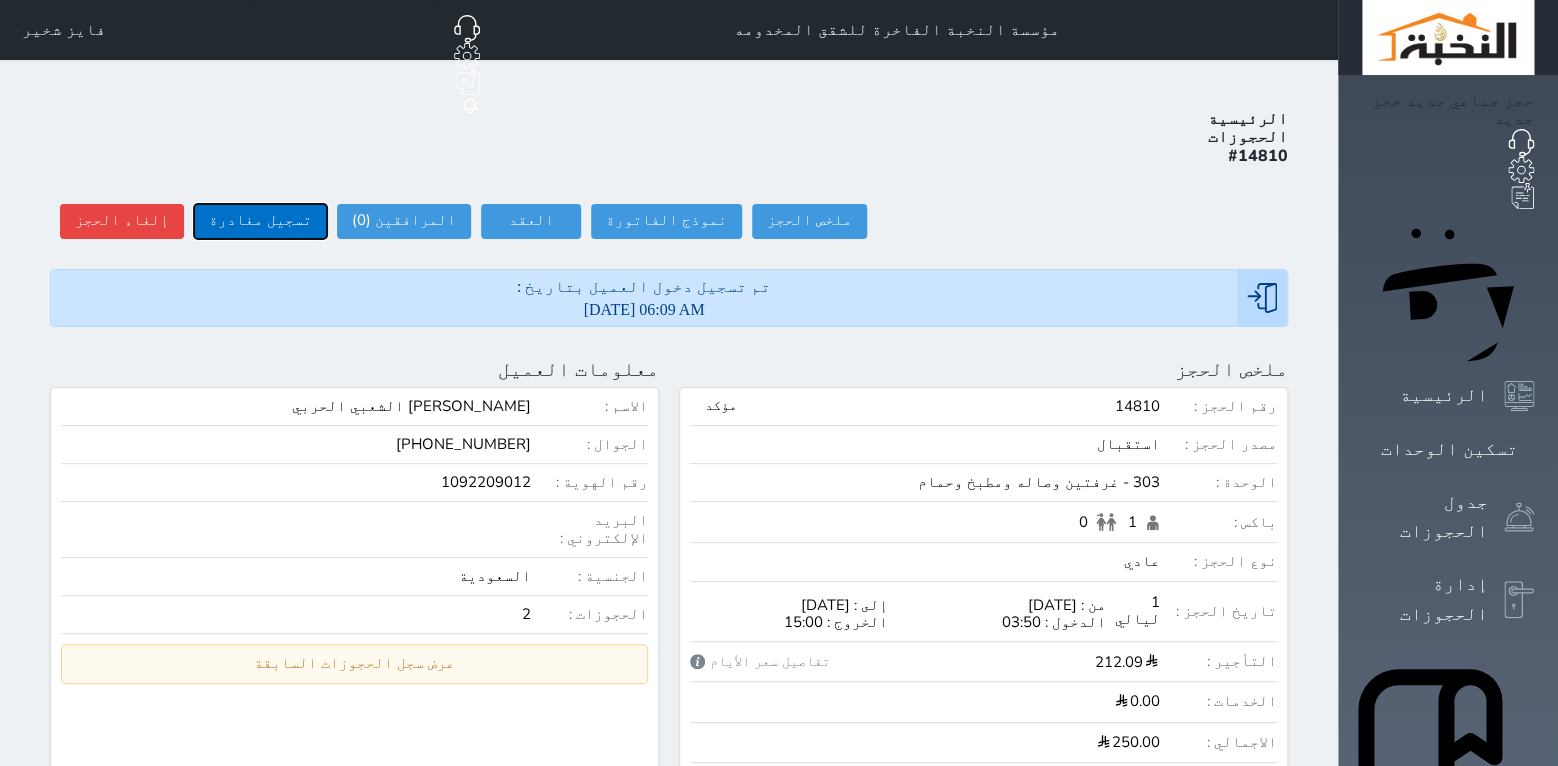 click on "تسجيل مغادرة" at bounding box center [260, 221] 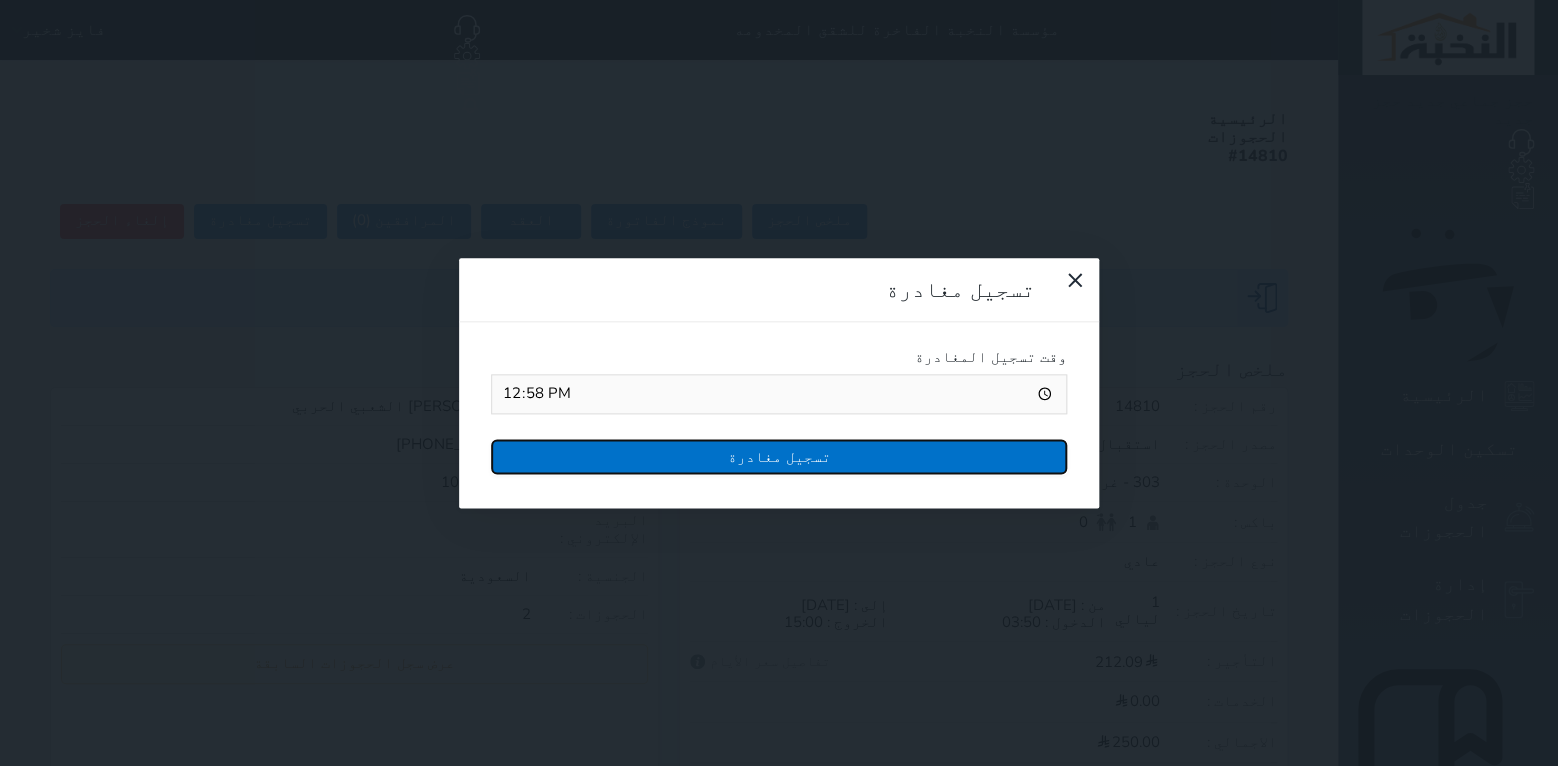 click on "تسجيل مغادرة" at bounding box center (779, 456) 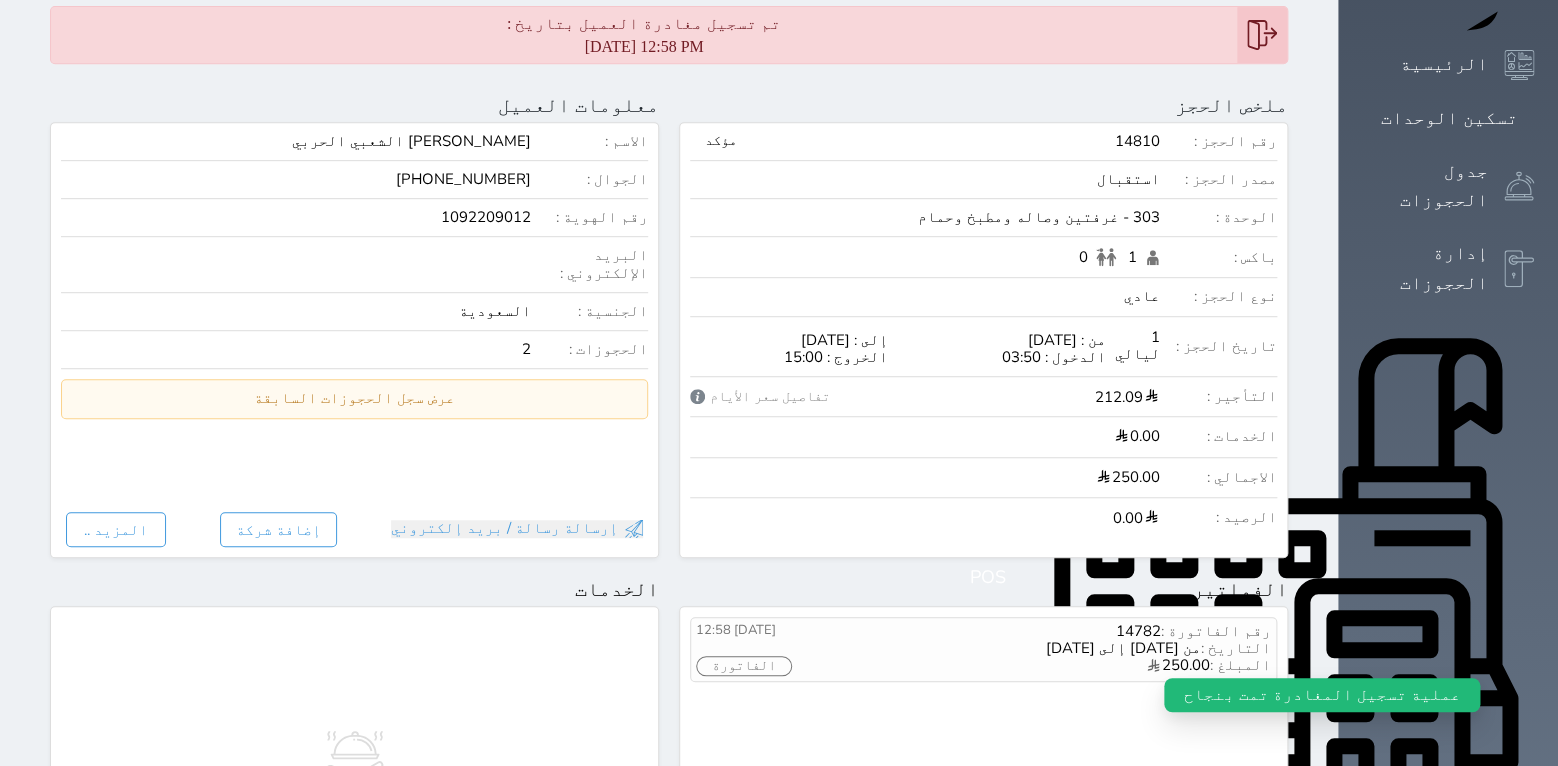 scroll, scrollTop: 332, scrollLeft: 0, axis: vertical 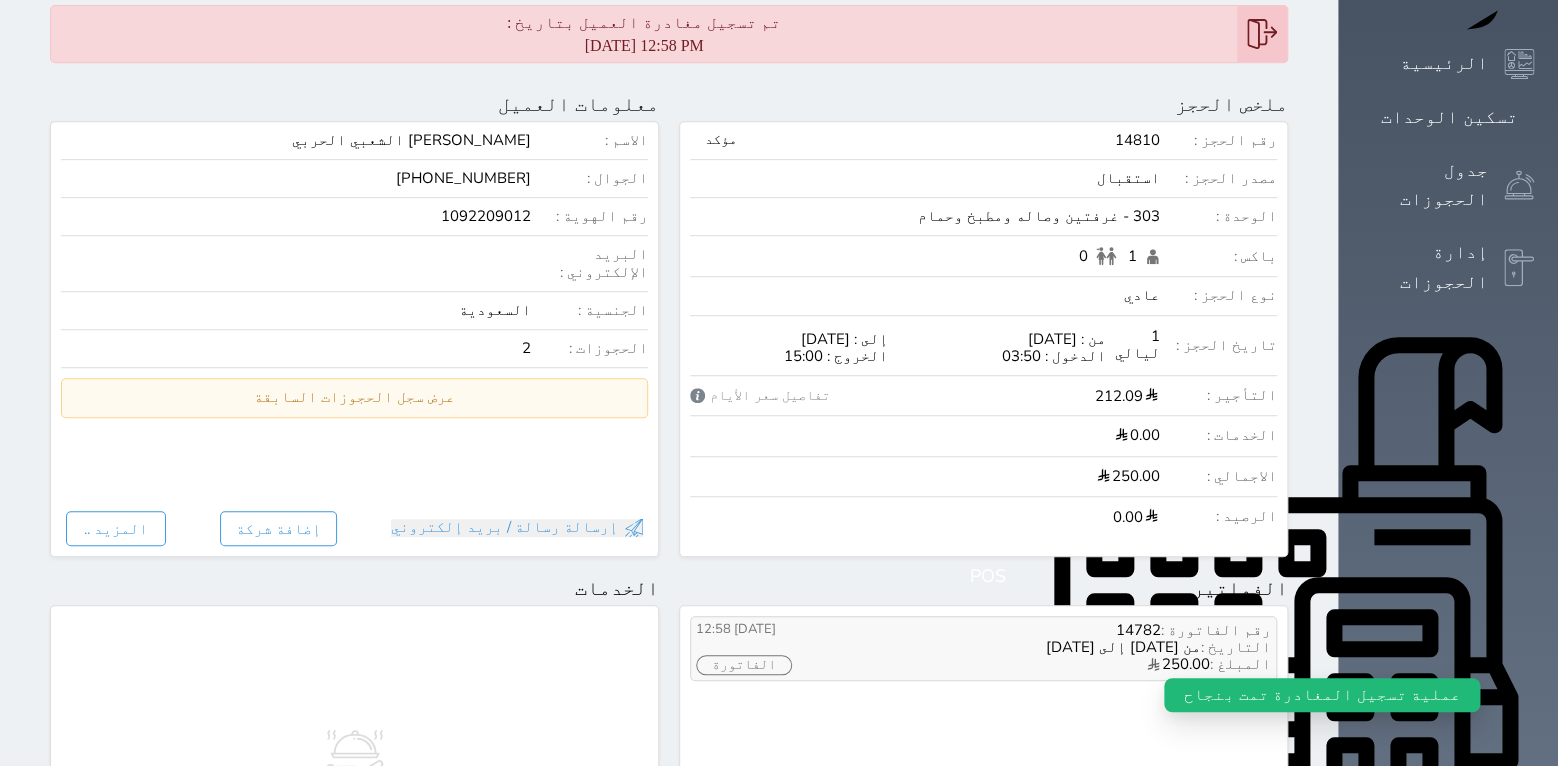 click on "[DATE] 12:58     الفاتورة" at bounding box center (782, 649) 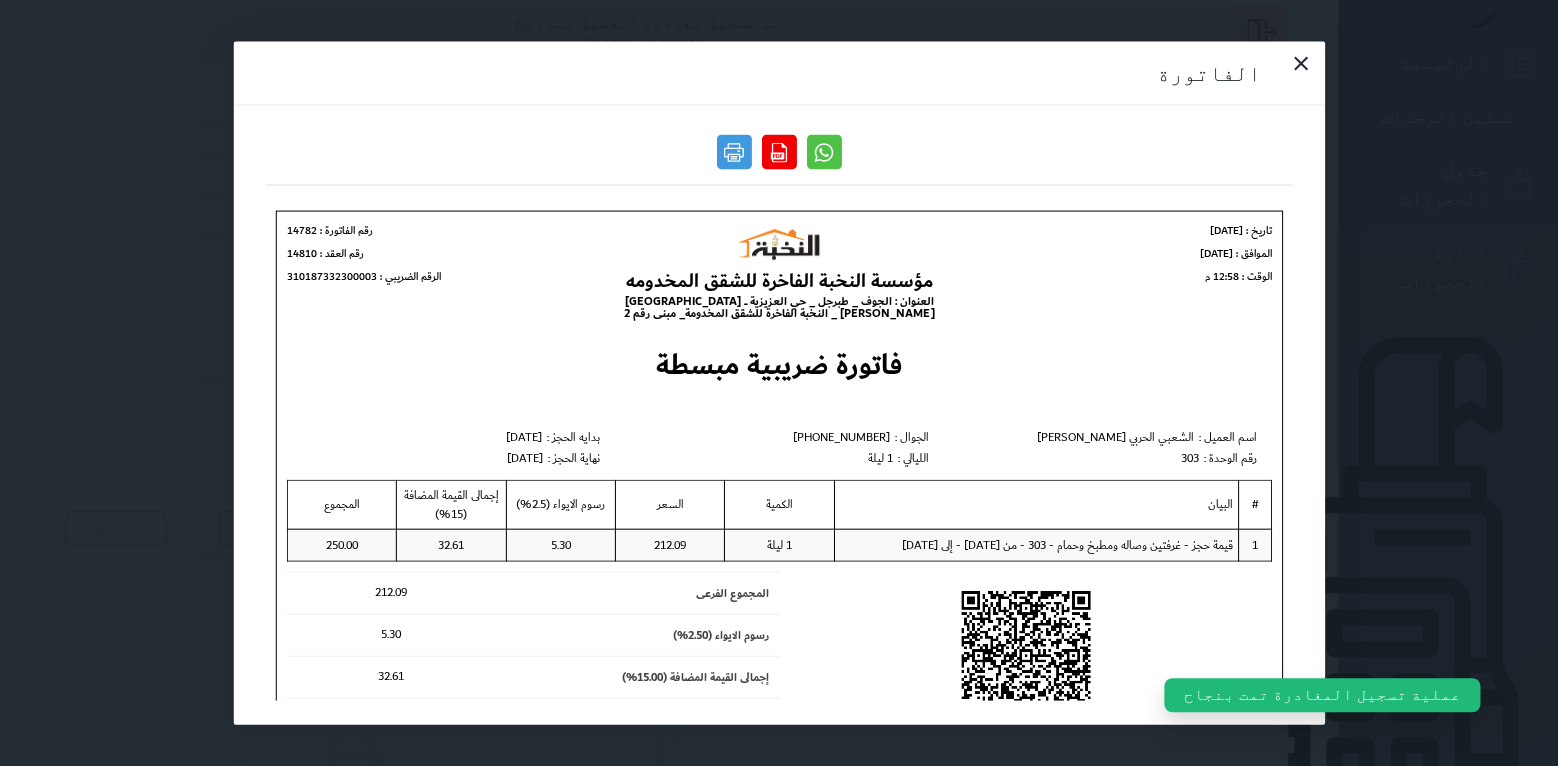 scroll, scrollTop: 0, scrollLeft: 0, axis: both 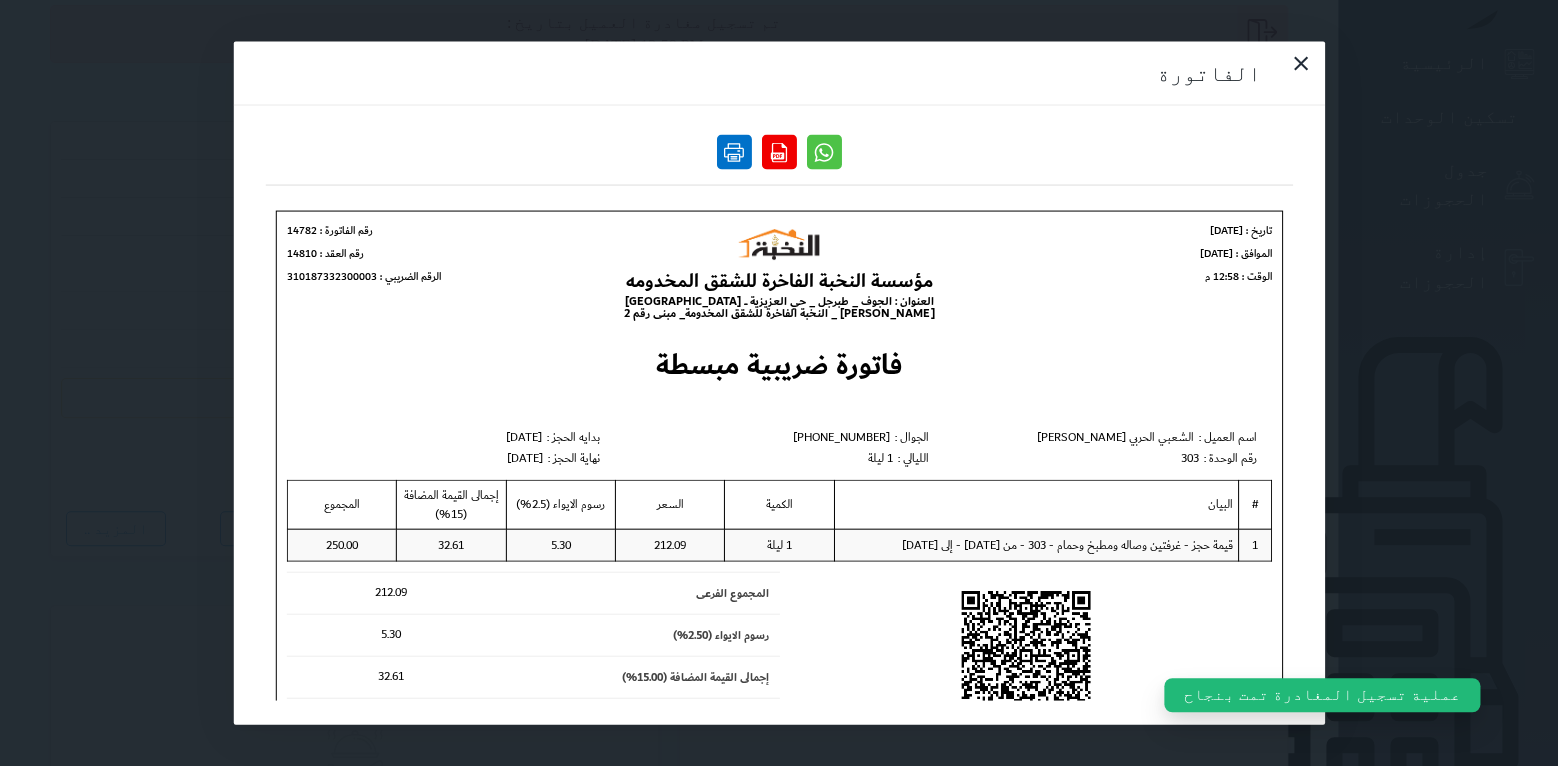 click at bounding box center (734, 152) 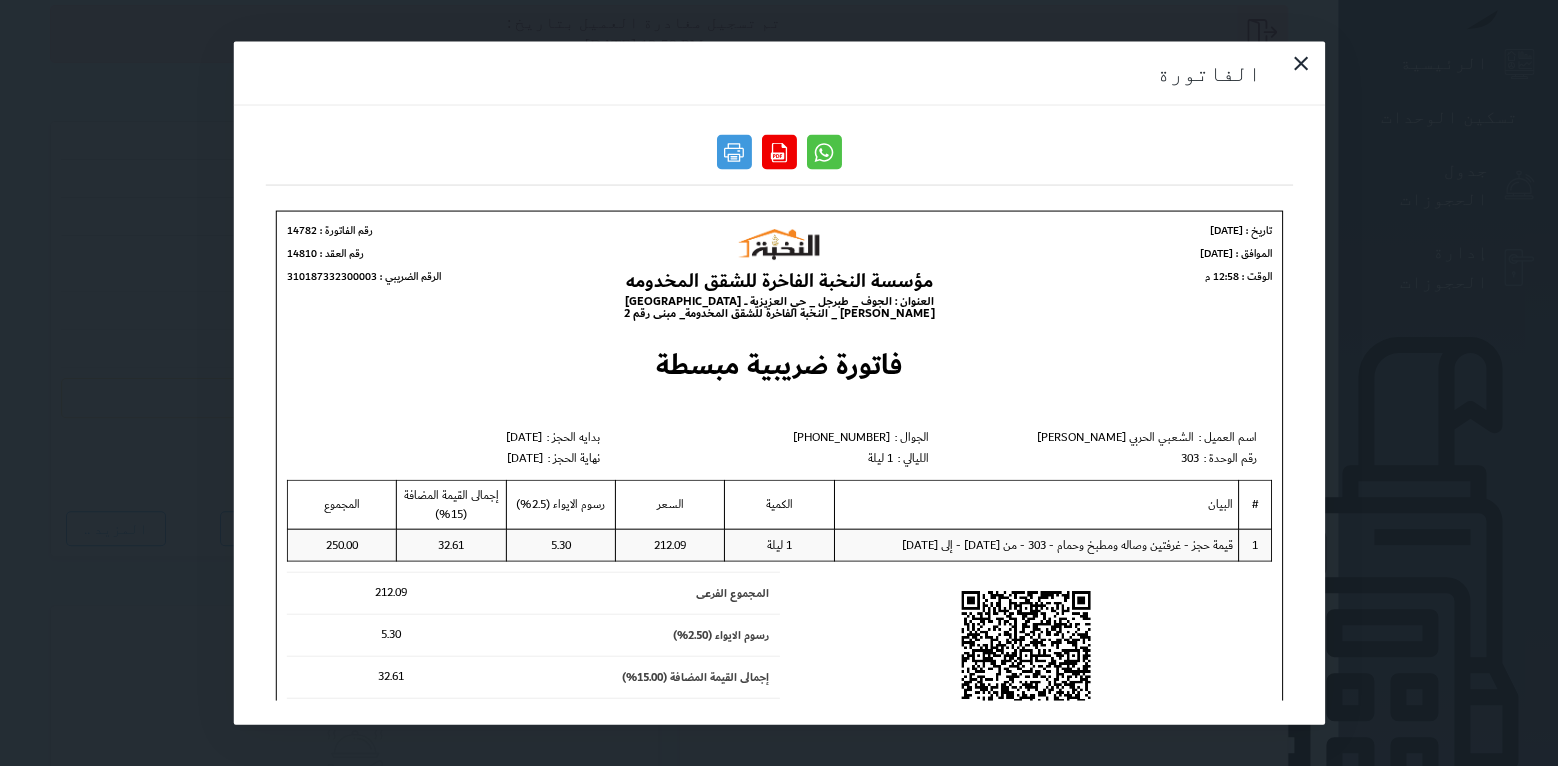 click on "الفاتورة" at bounding box center (779, 383) 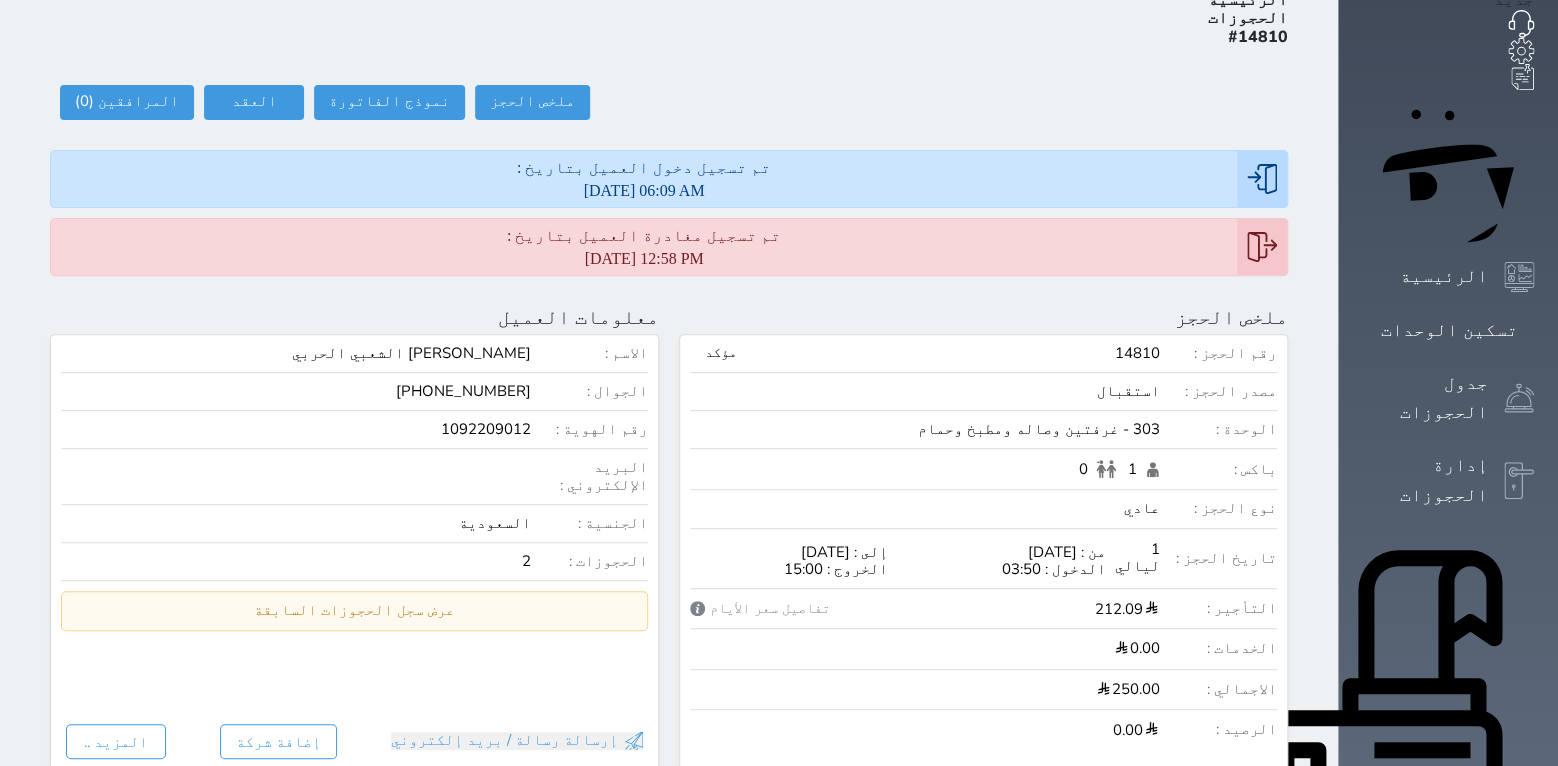 scroll, scrollTop: 0, scrollLeft: 0, axis: both 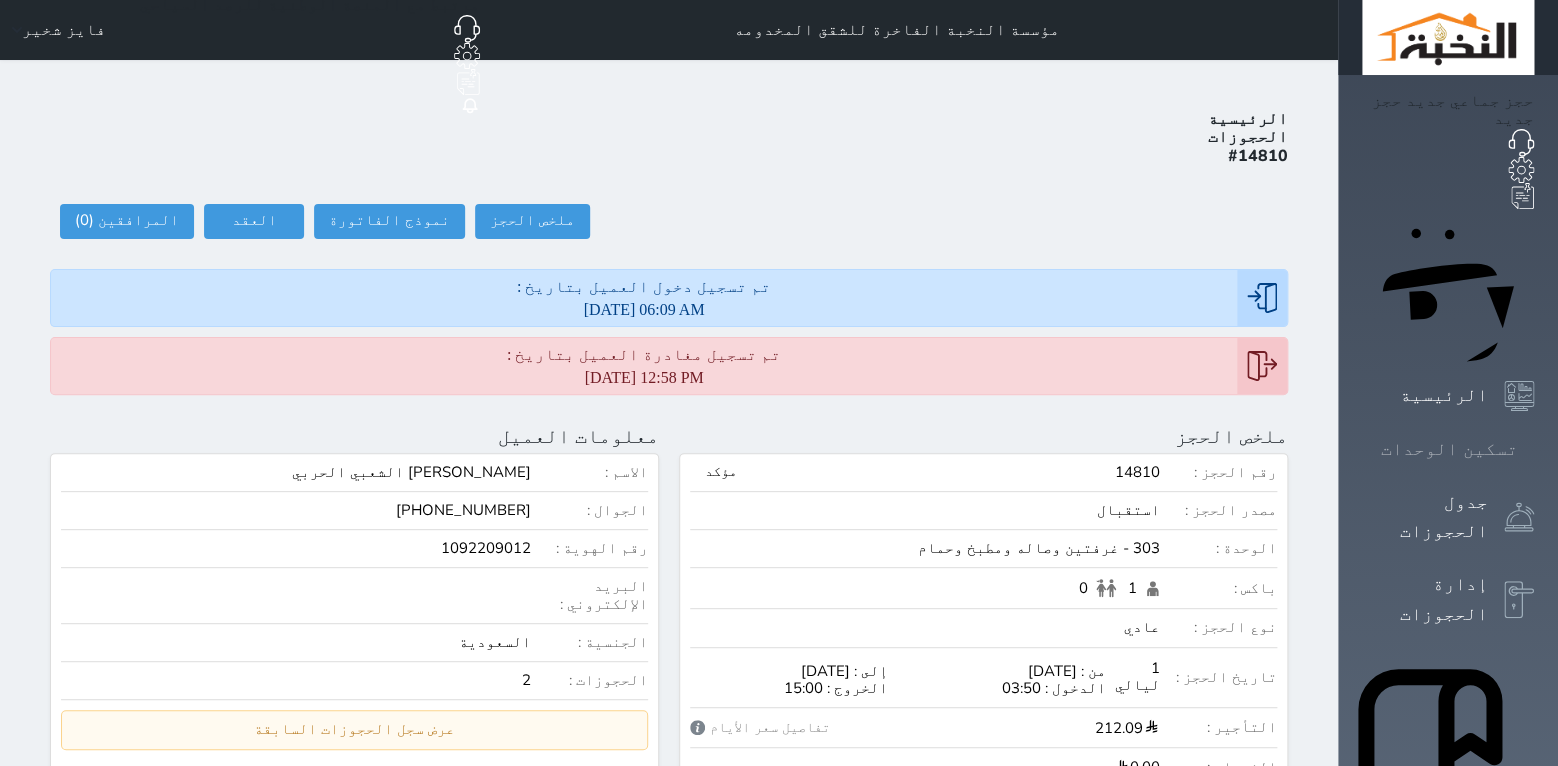 click at bounding box center (1534, 449) 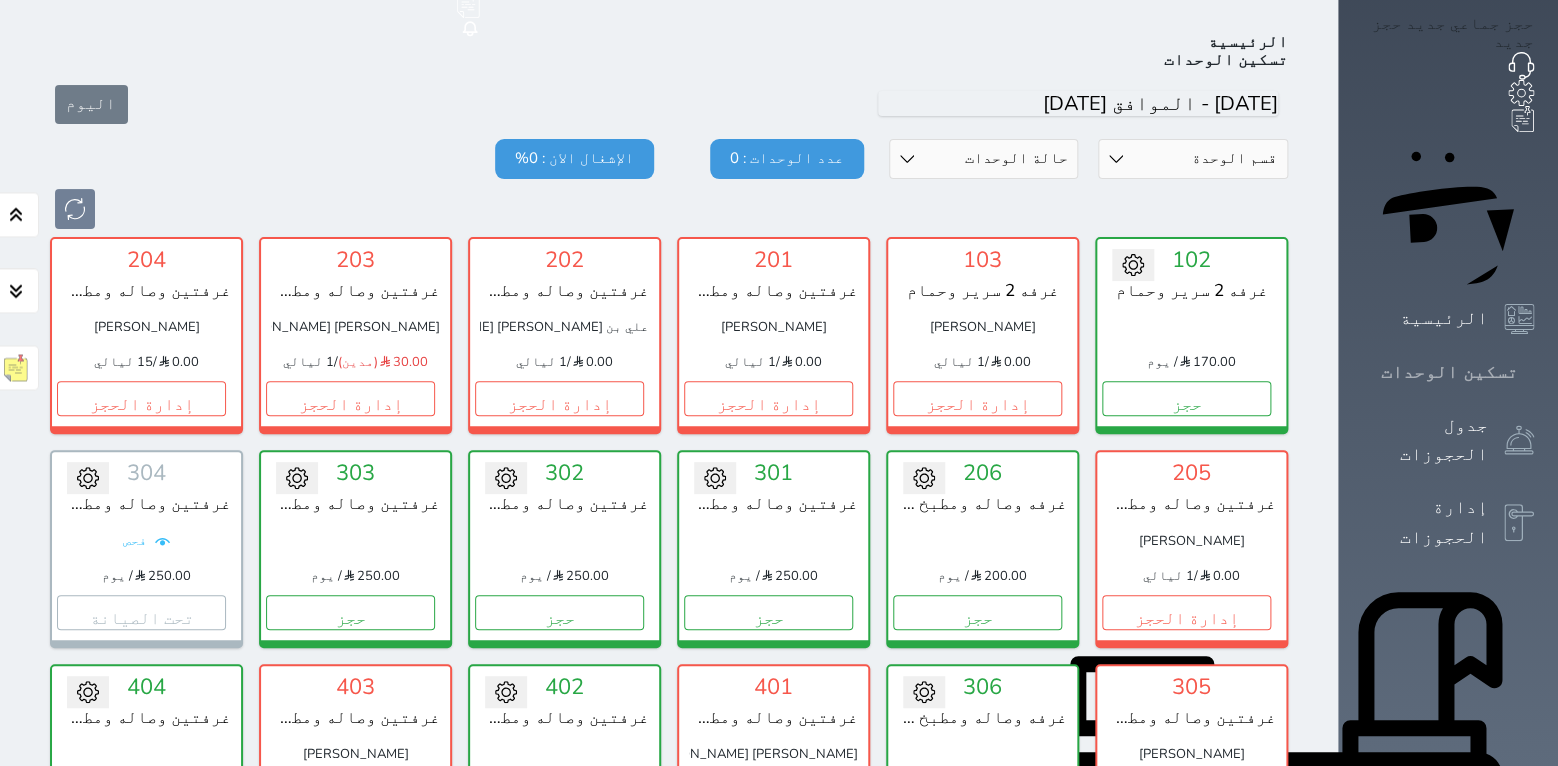 scroll, scrollTop: 78, scrollLeft: 0, axis: vertical 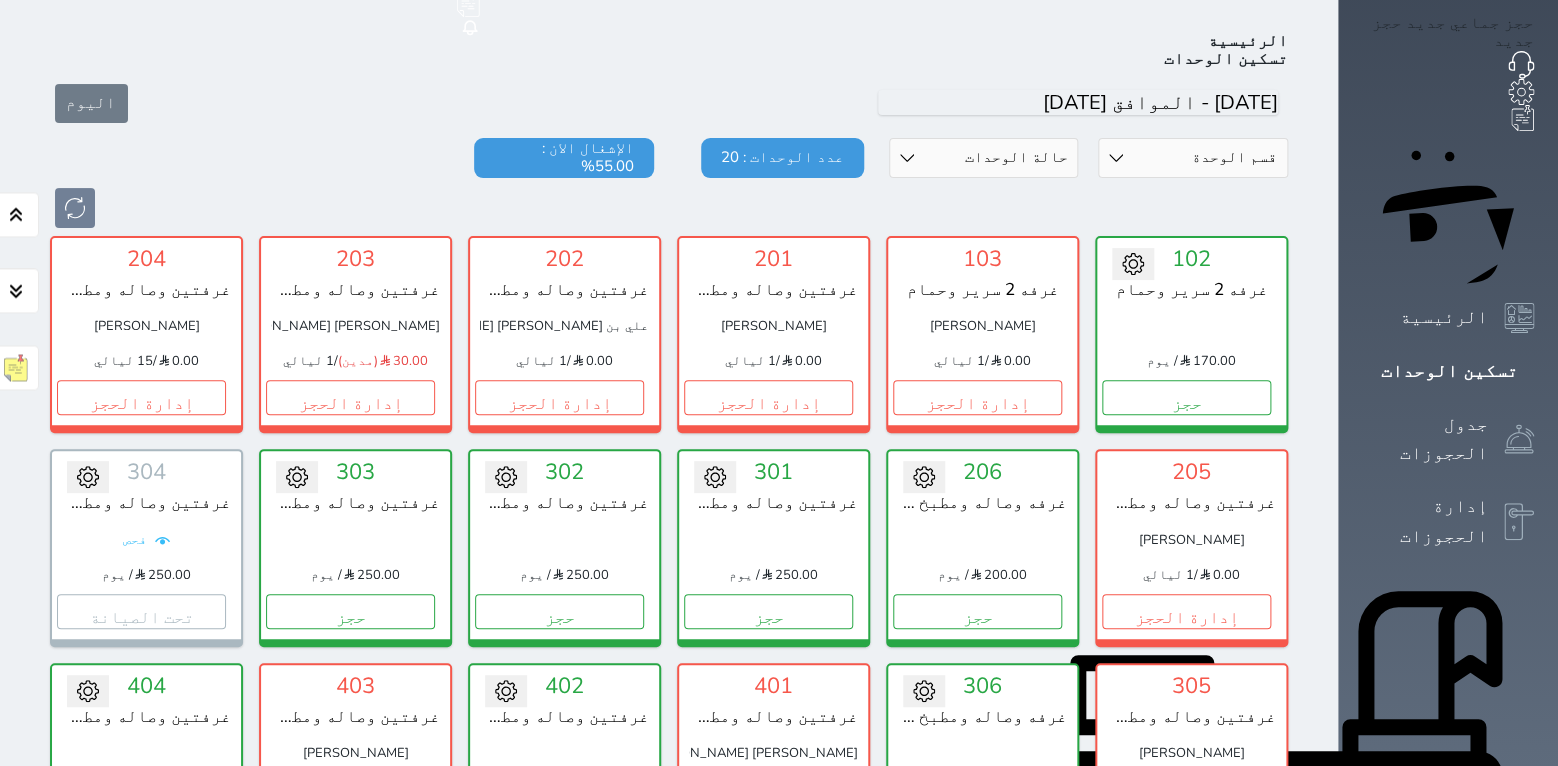 click at bounding box center [669, 208] 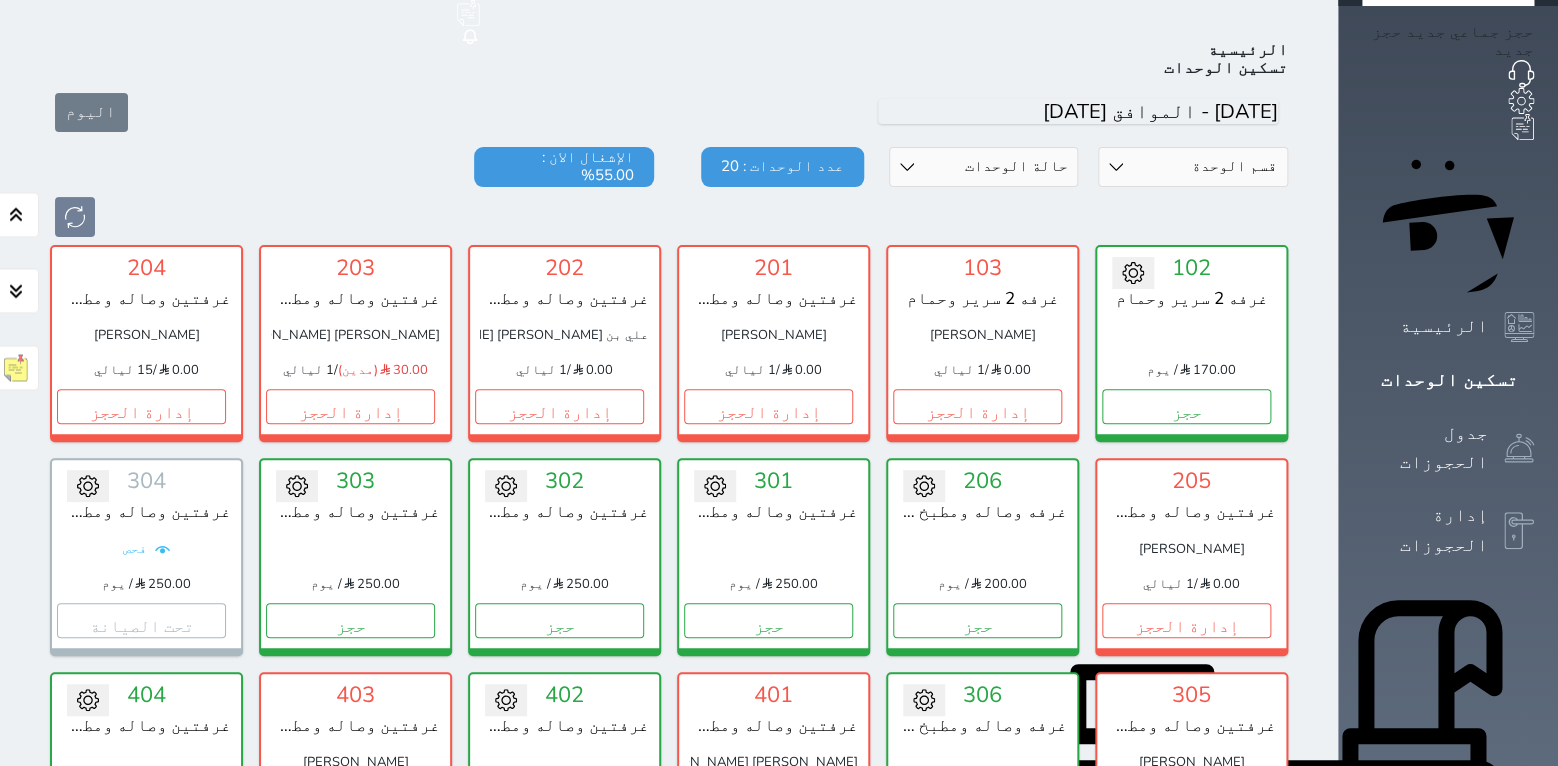 scroll, scrollTop: 0, scrollLeft: 0, axis: both 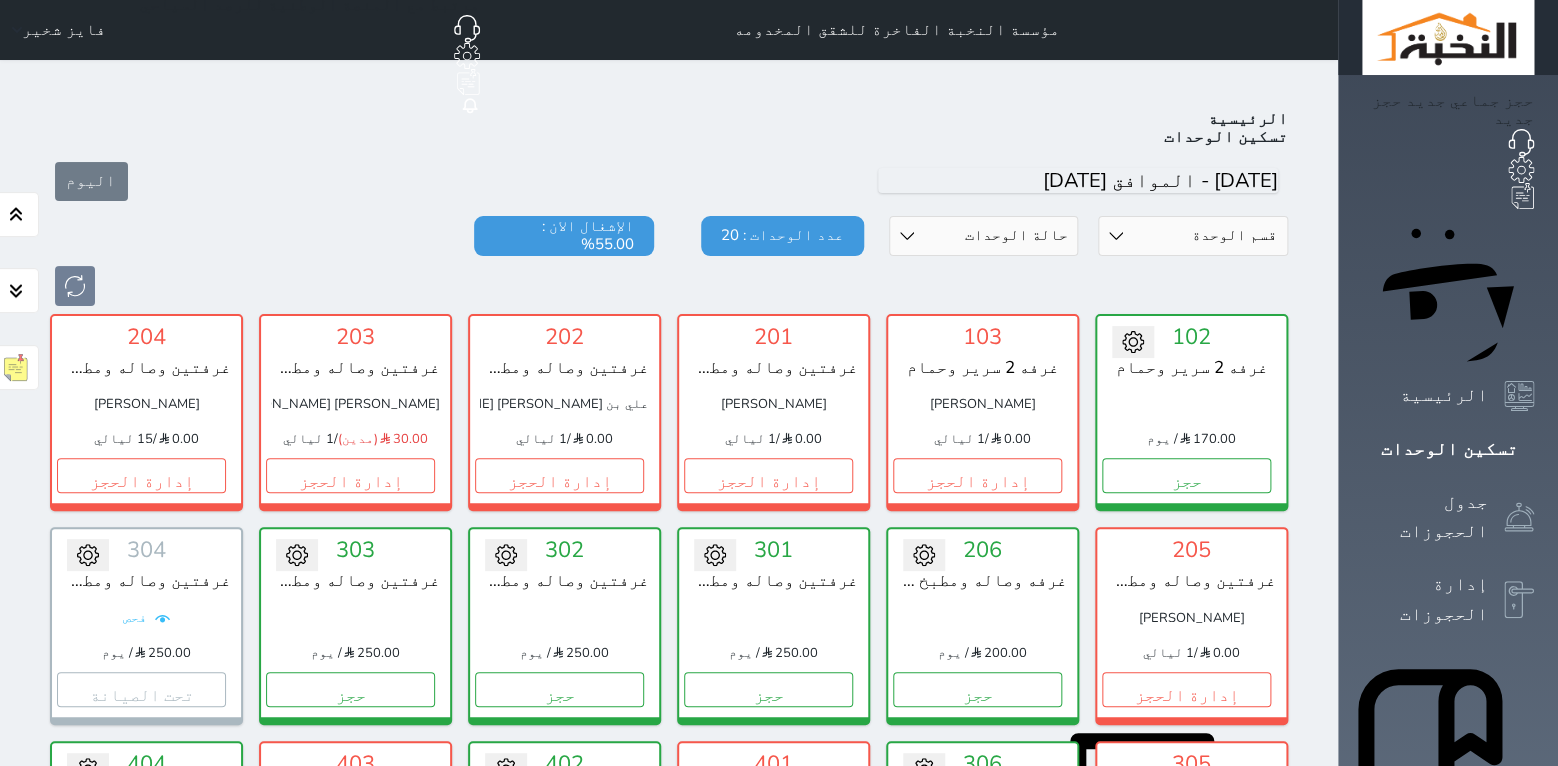 click at bounding box center (669, 286) 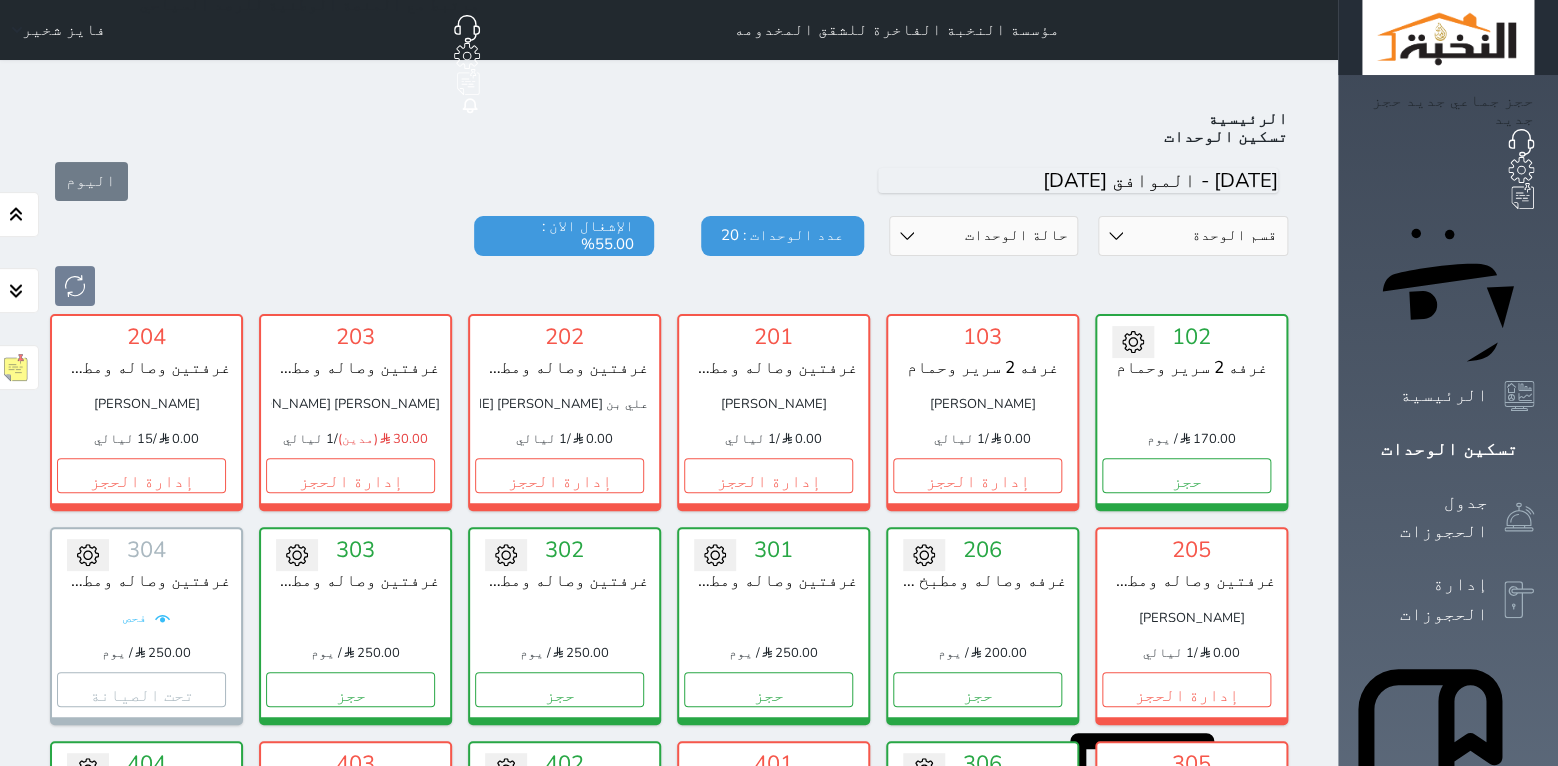 click on "اليوم" at bounding box center [669, 181] 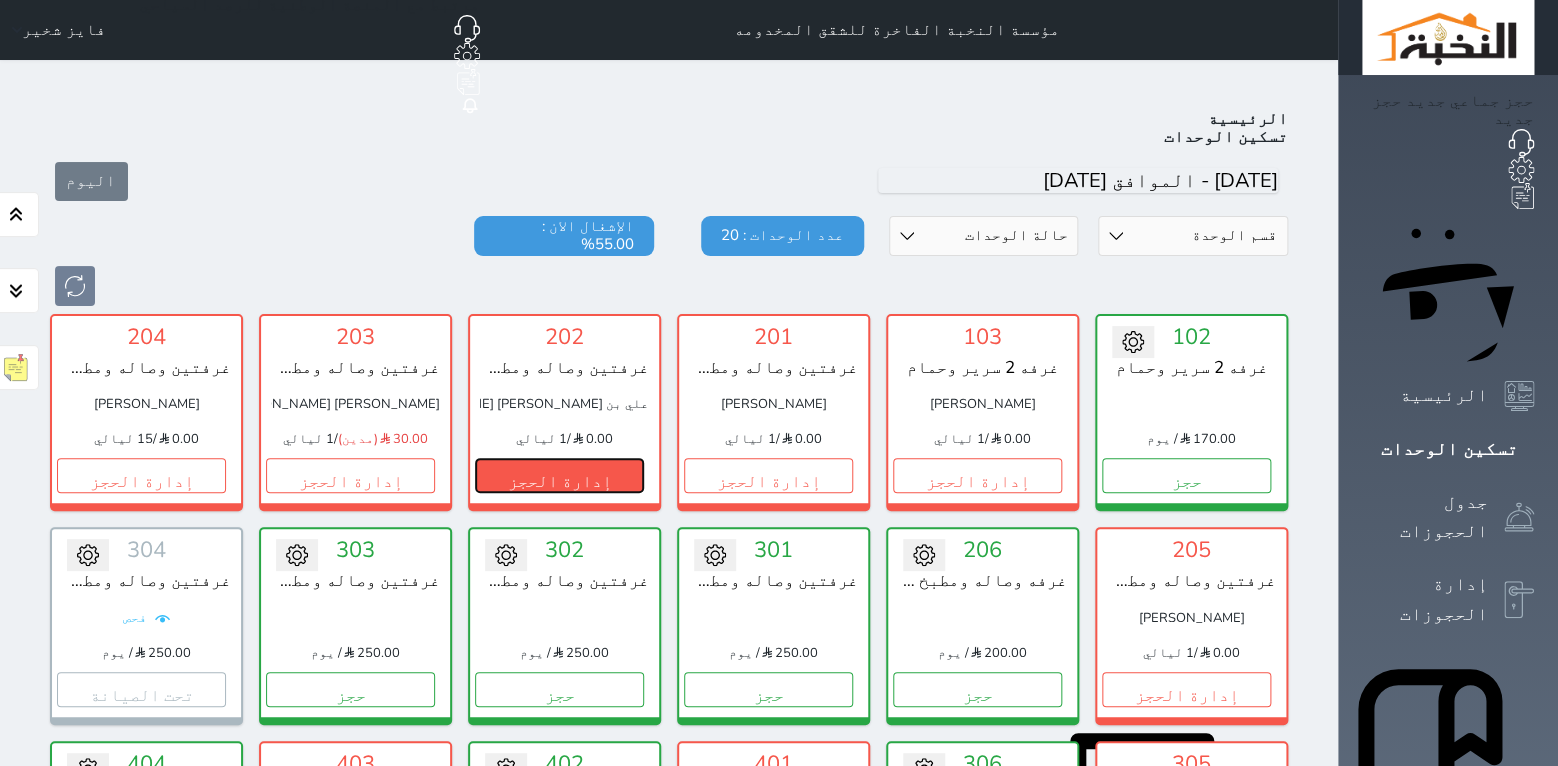 click on "إدارة الحجز" at bounding box center [559, 475] 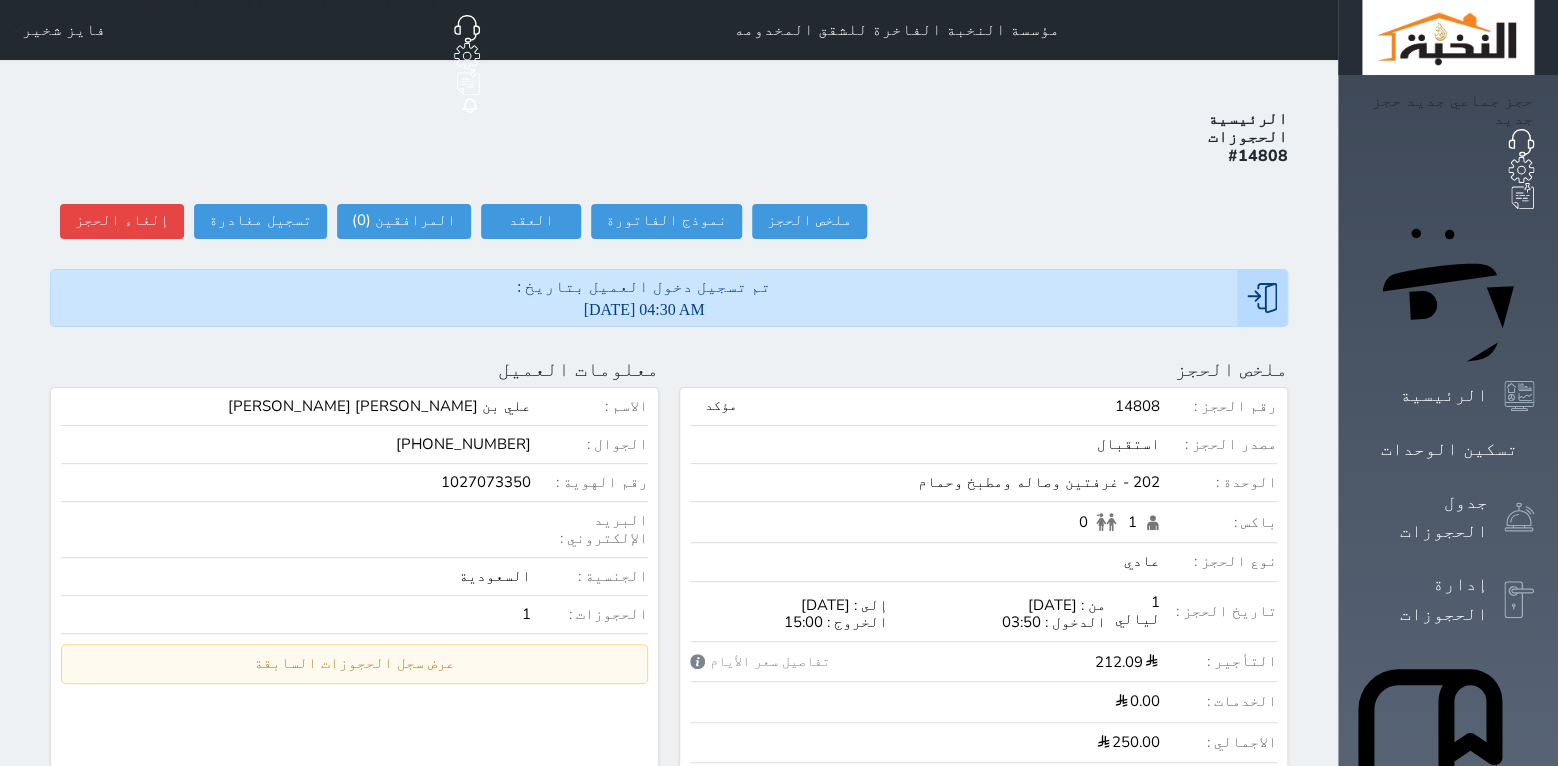 click on "تم تسجيل دخول العميل بتاريخ :   [DATE] 04:30 AM" at bounding box center [644, 298] 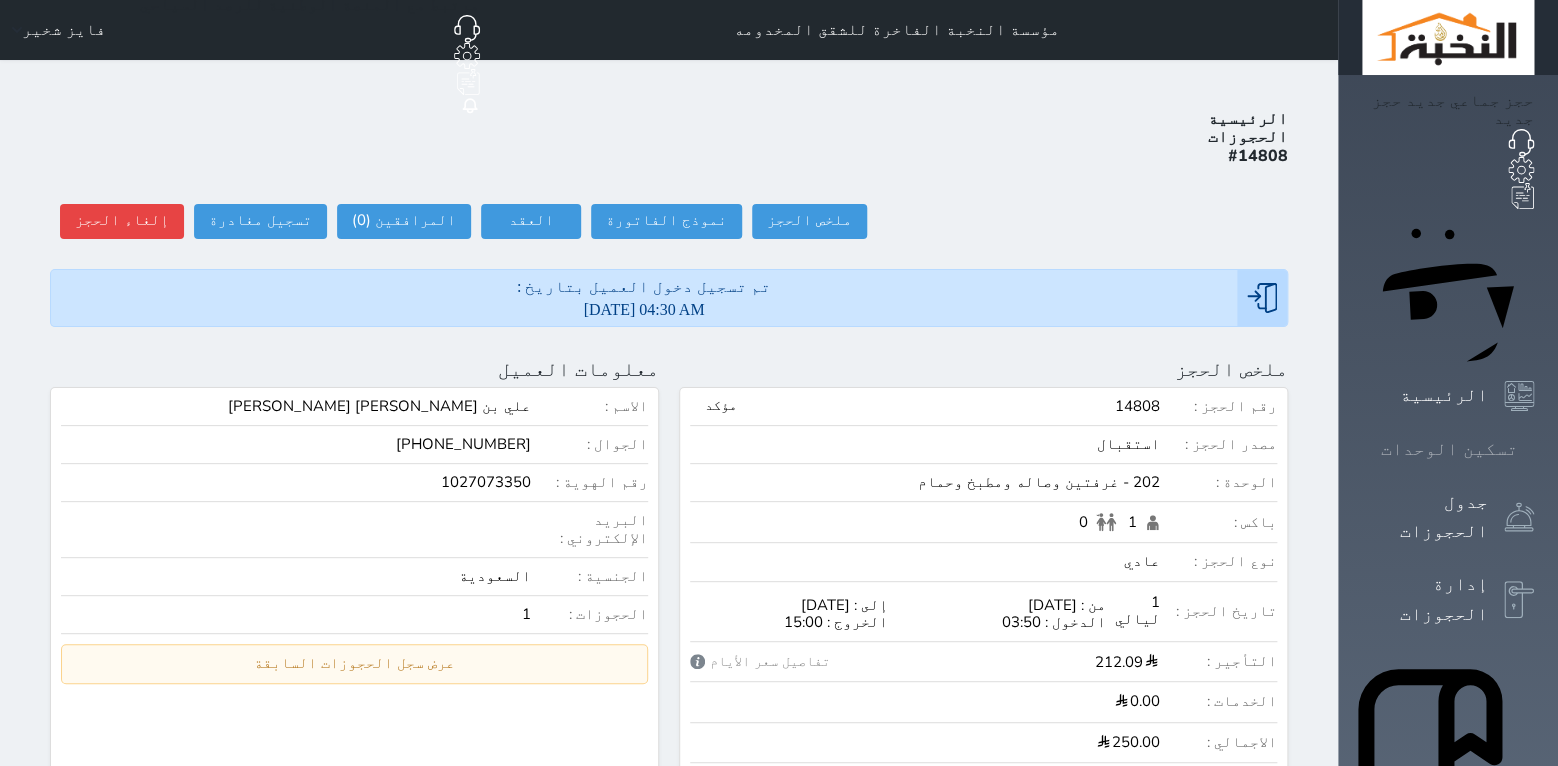 drag, startPoint x: 1497, startPoint y: 219, endPoint x: 1534, endPoint y: 239, distance: 42.059483 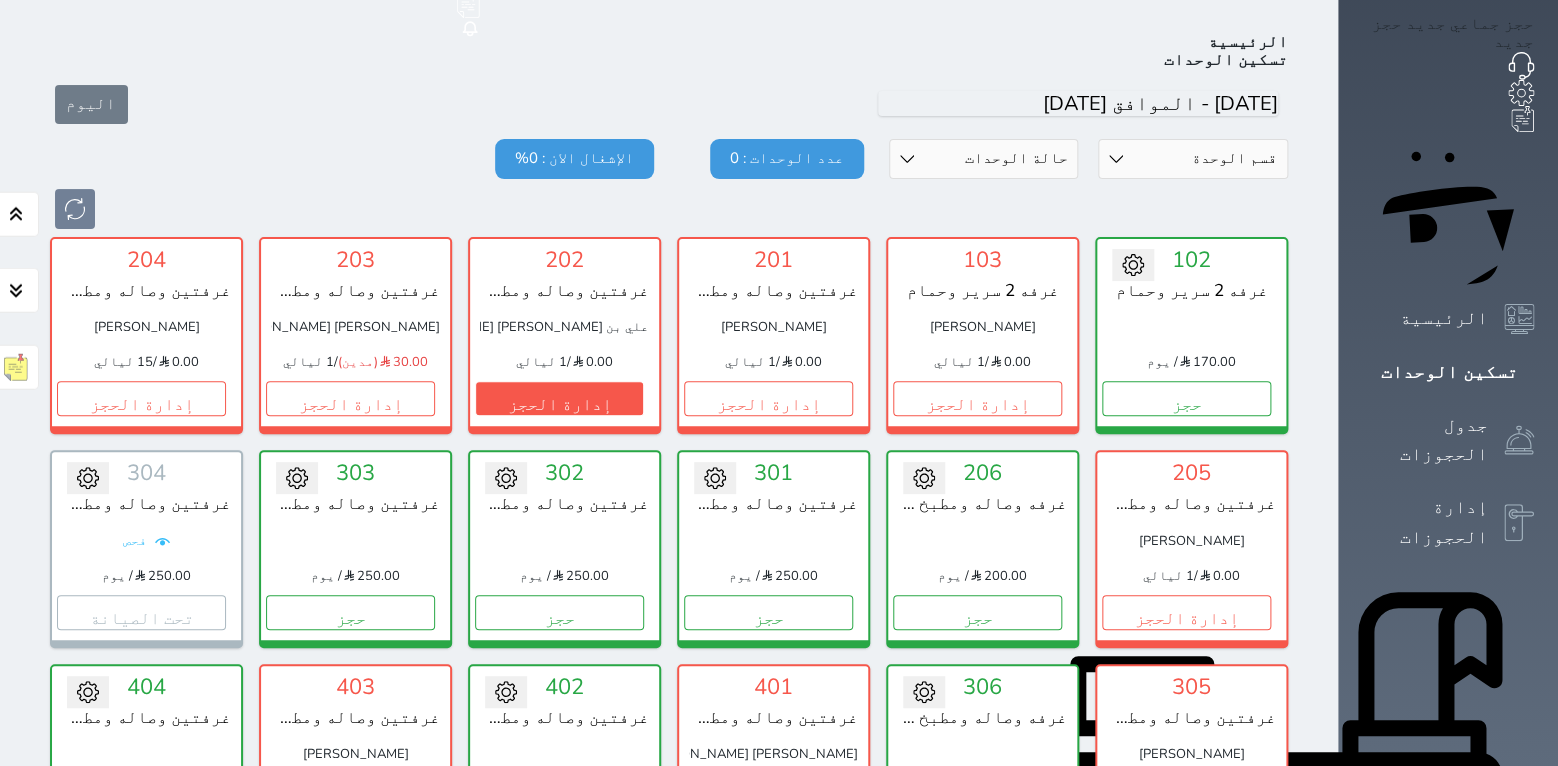 scroll, scrollTop: 78, scrollLeft: 0, axis: vertical 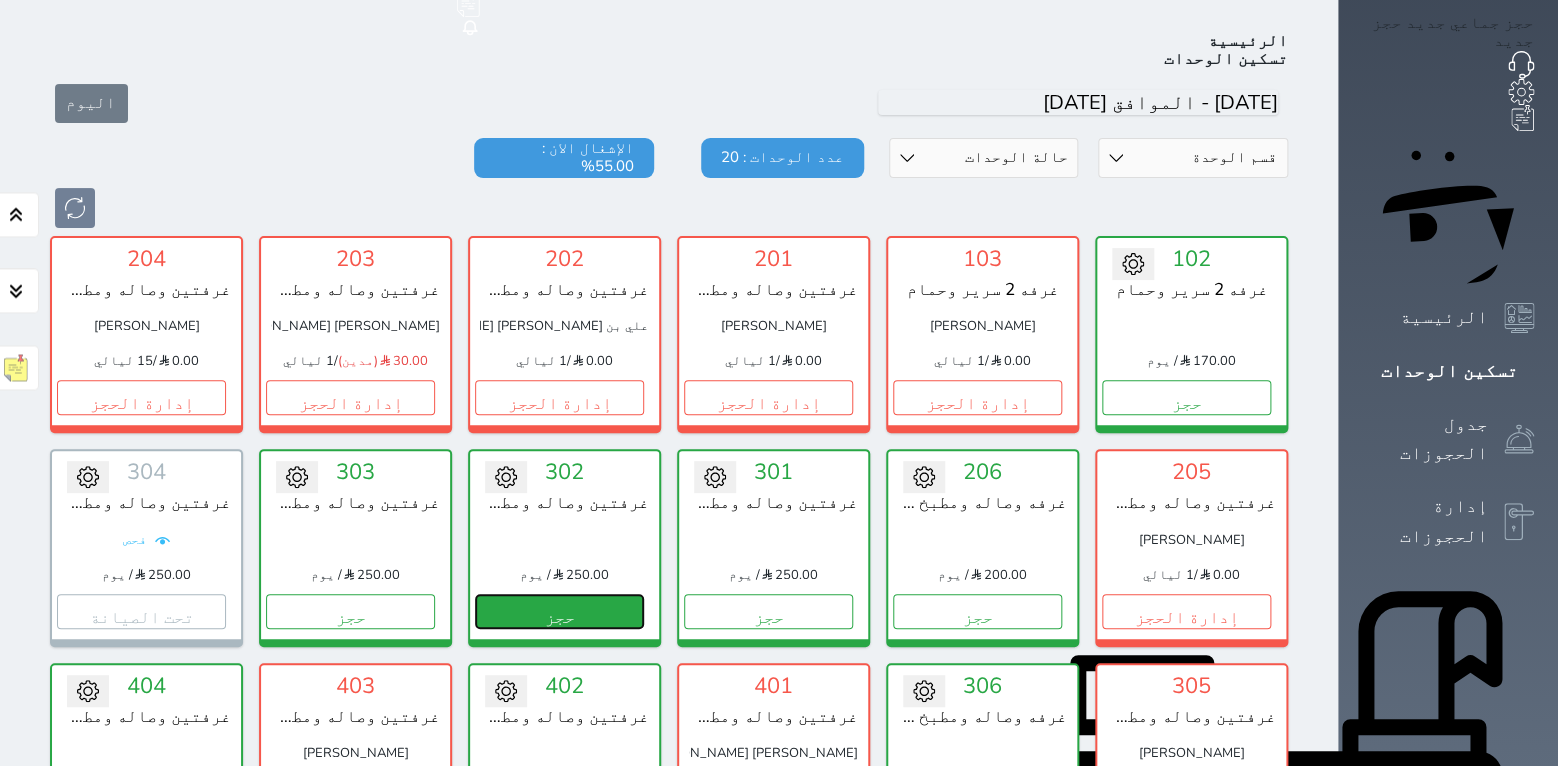 click on "حجز" at bounding box center [559, 611] 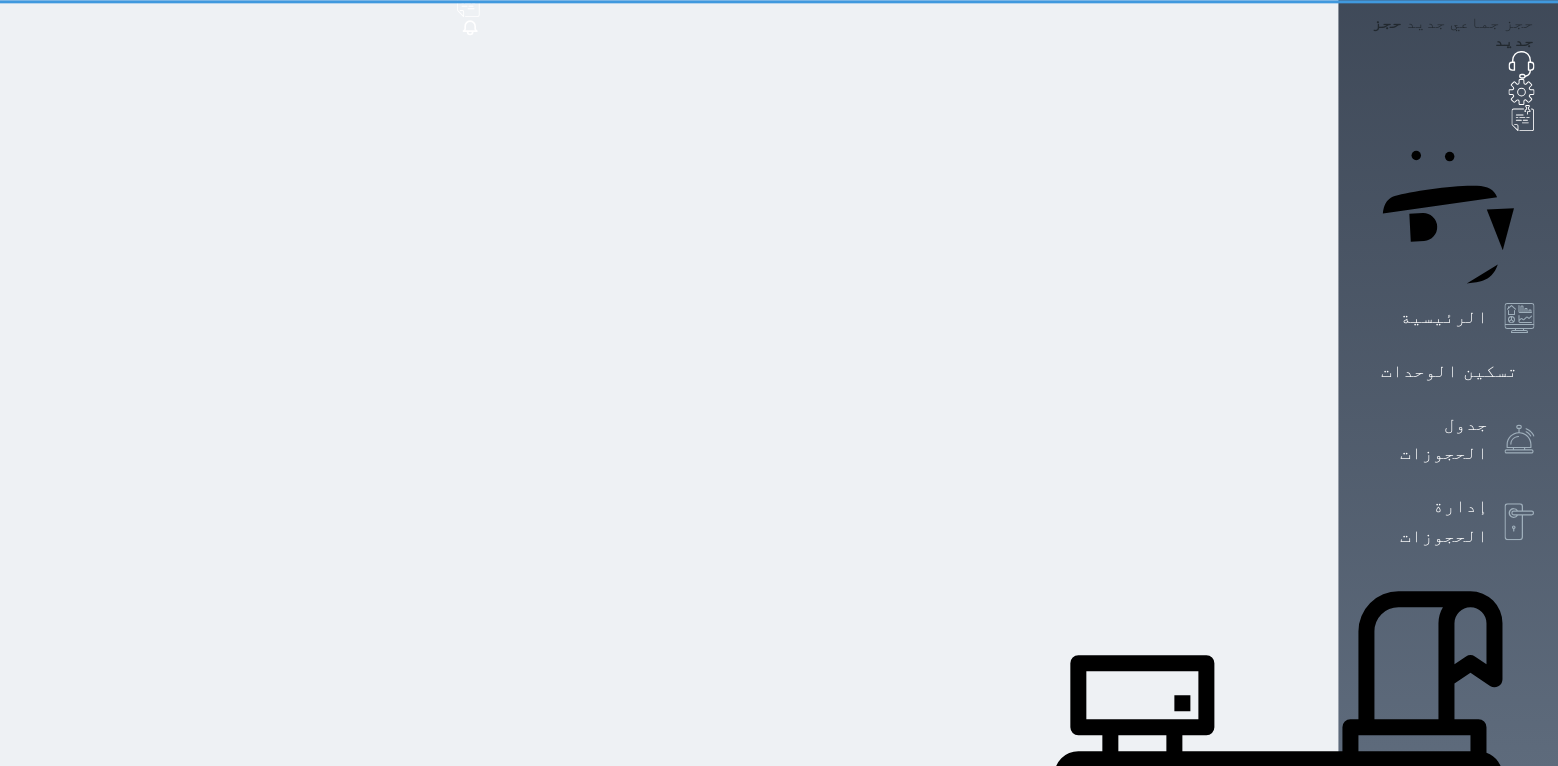 scroll, scrollTop: 20, scrollLeft: 0, axis: vertical 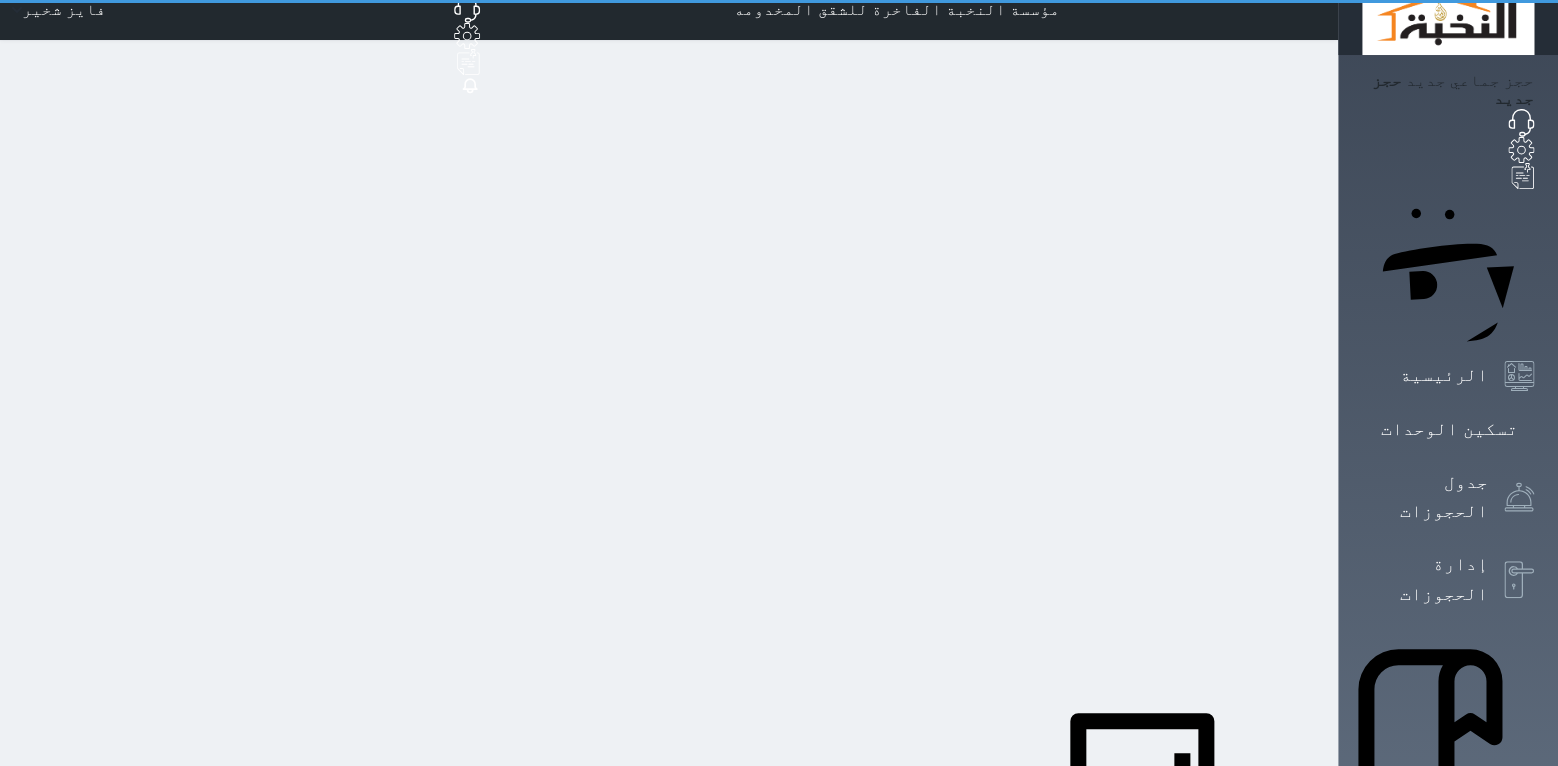 select on "1" 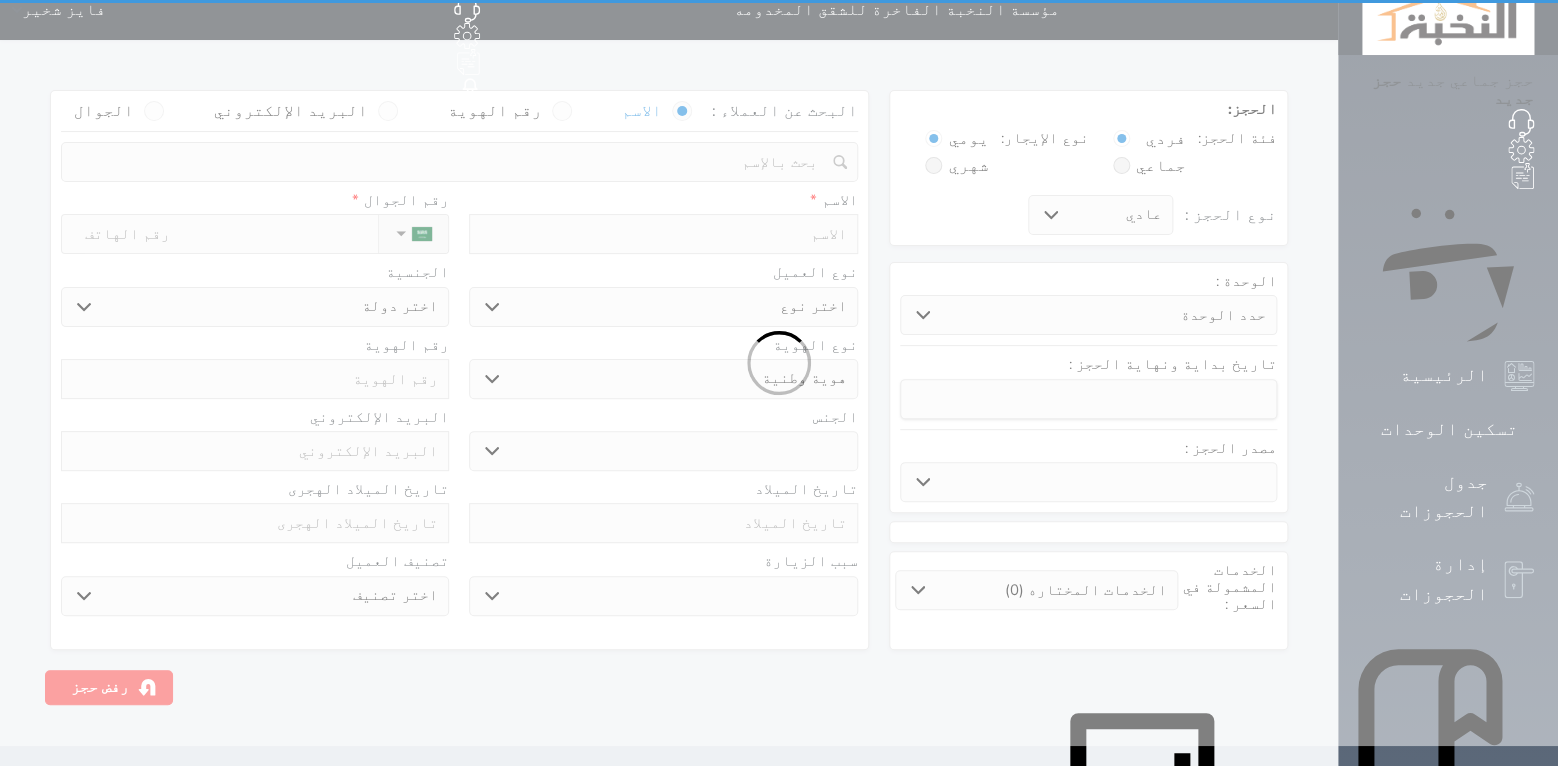 scroll, scrollTop: 0, scrollLeft: 0, axis: both 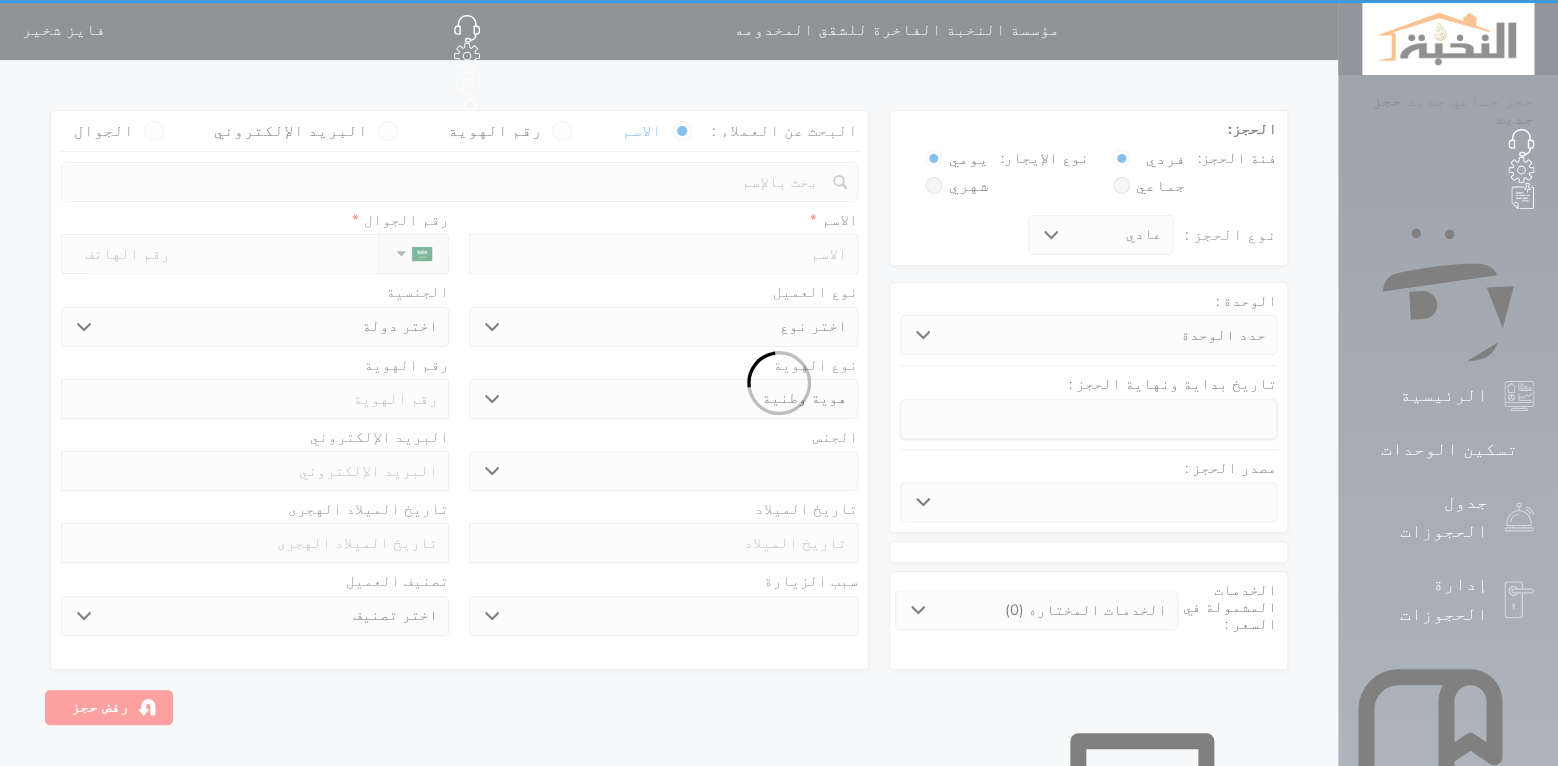 select 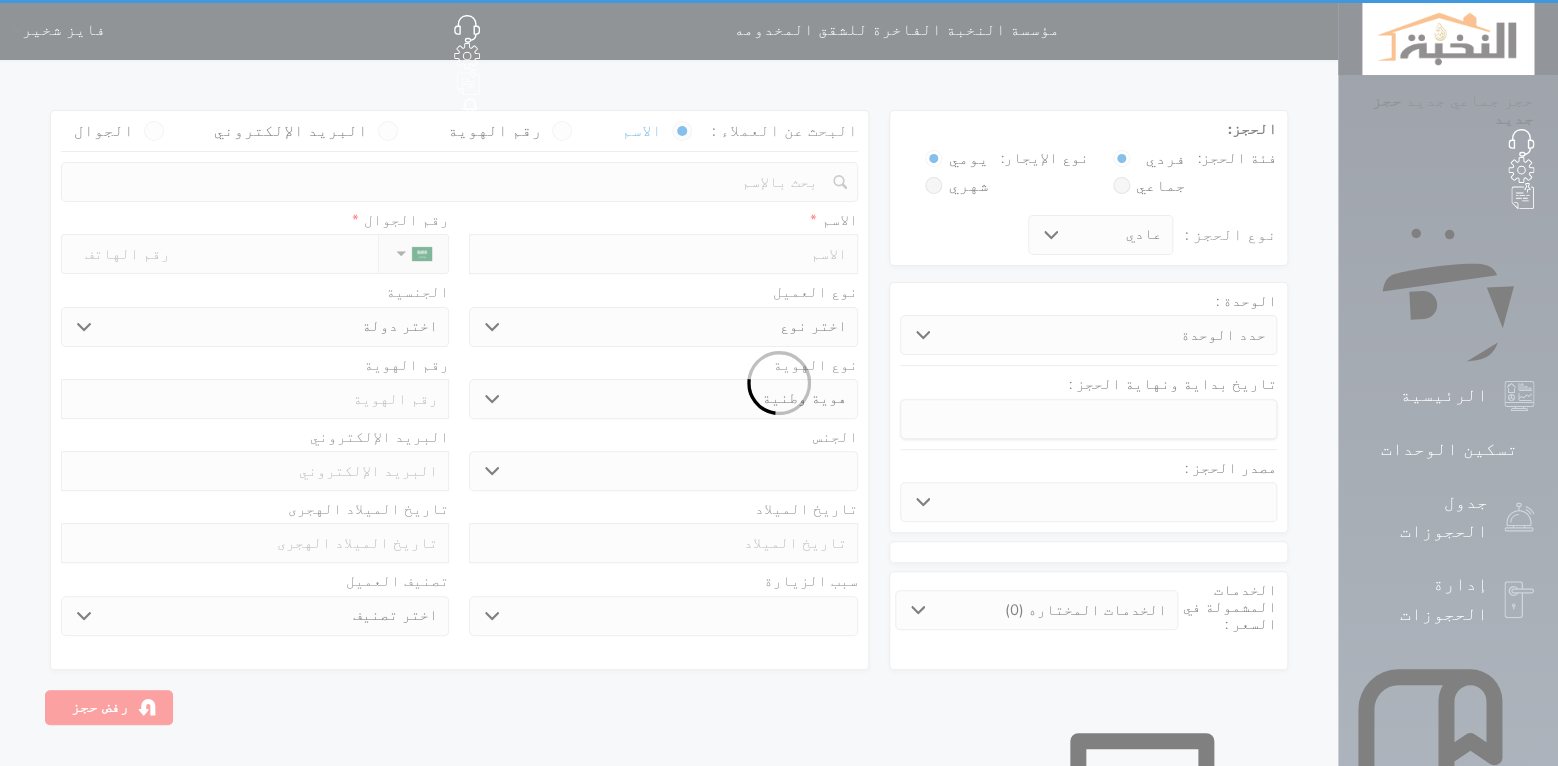 select on "3573" 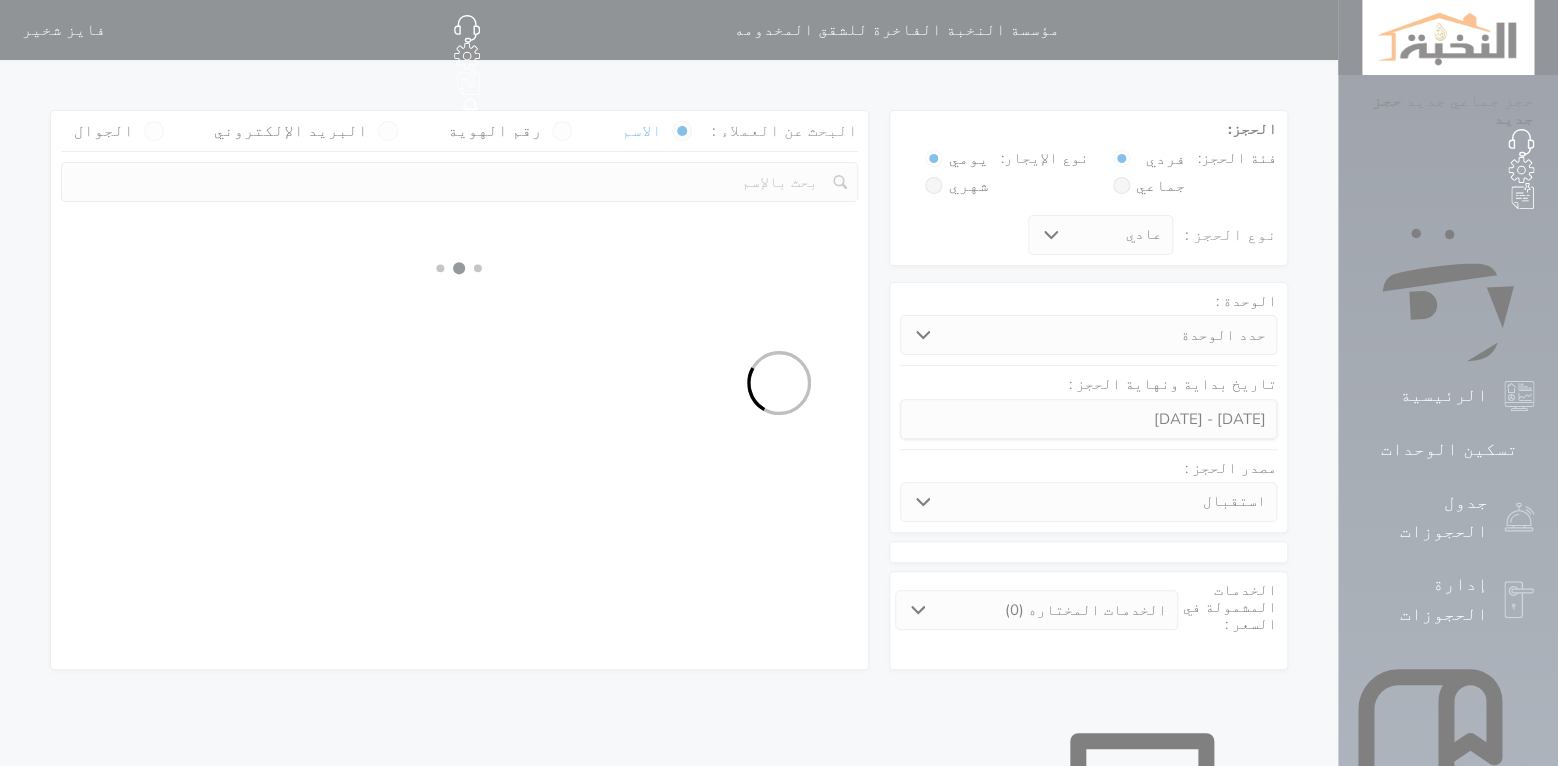 select 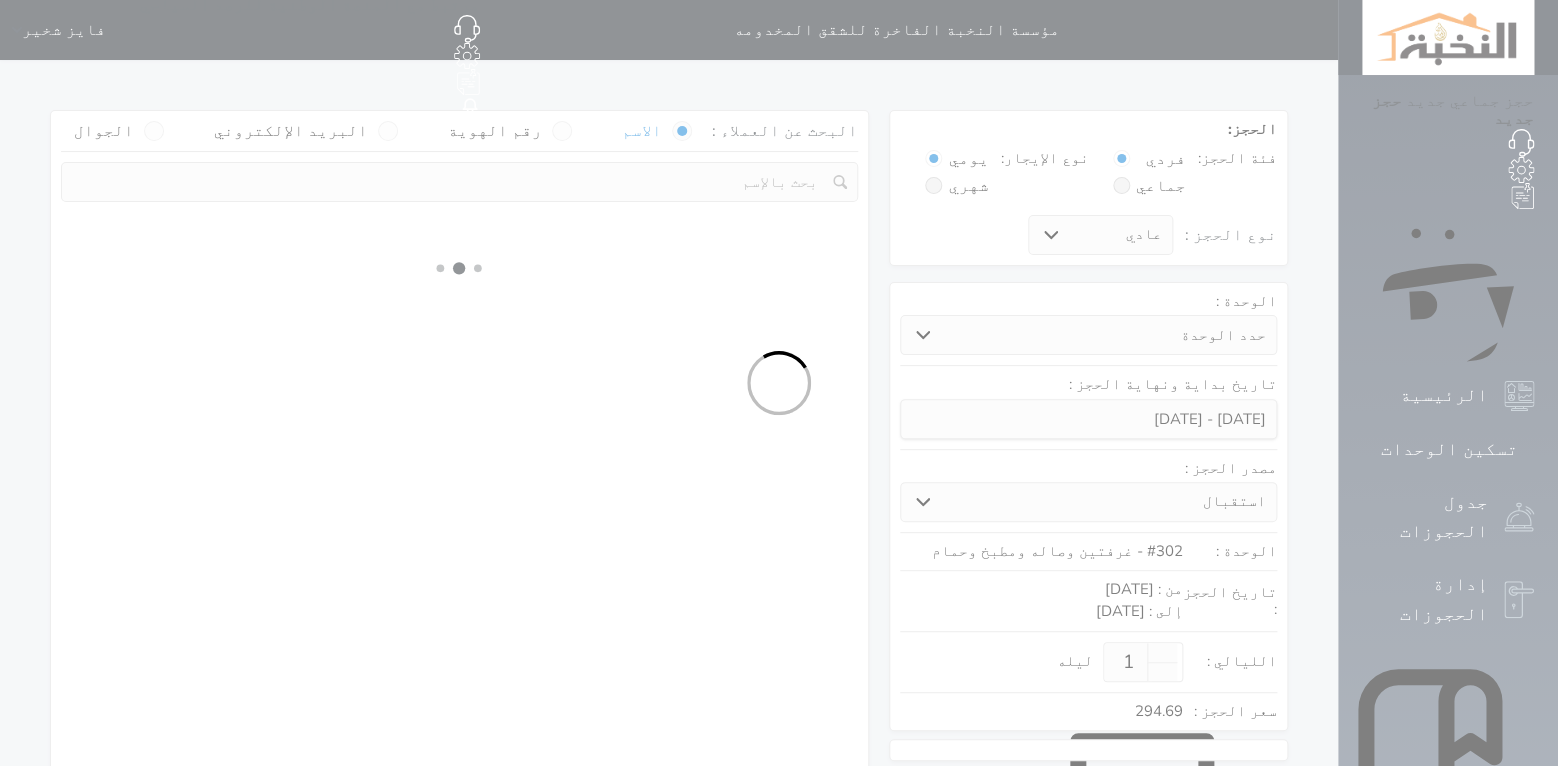 select on "1" 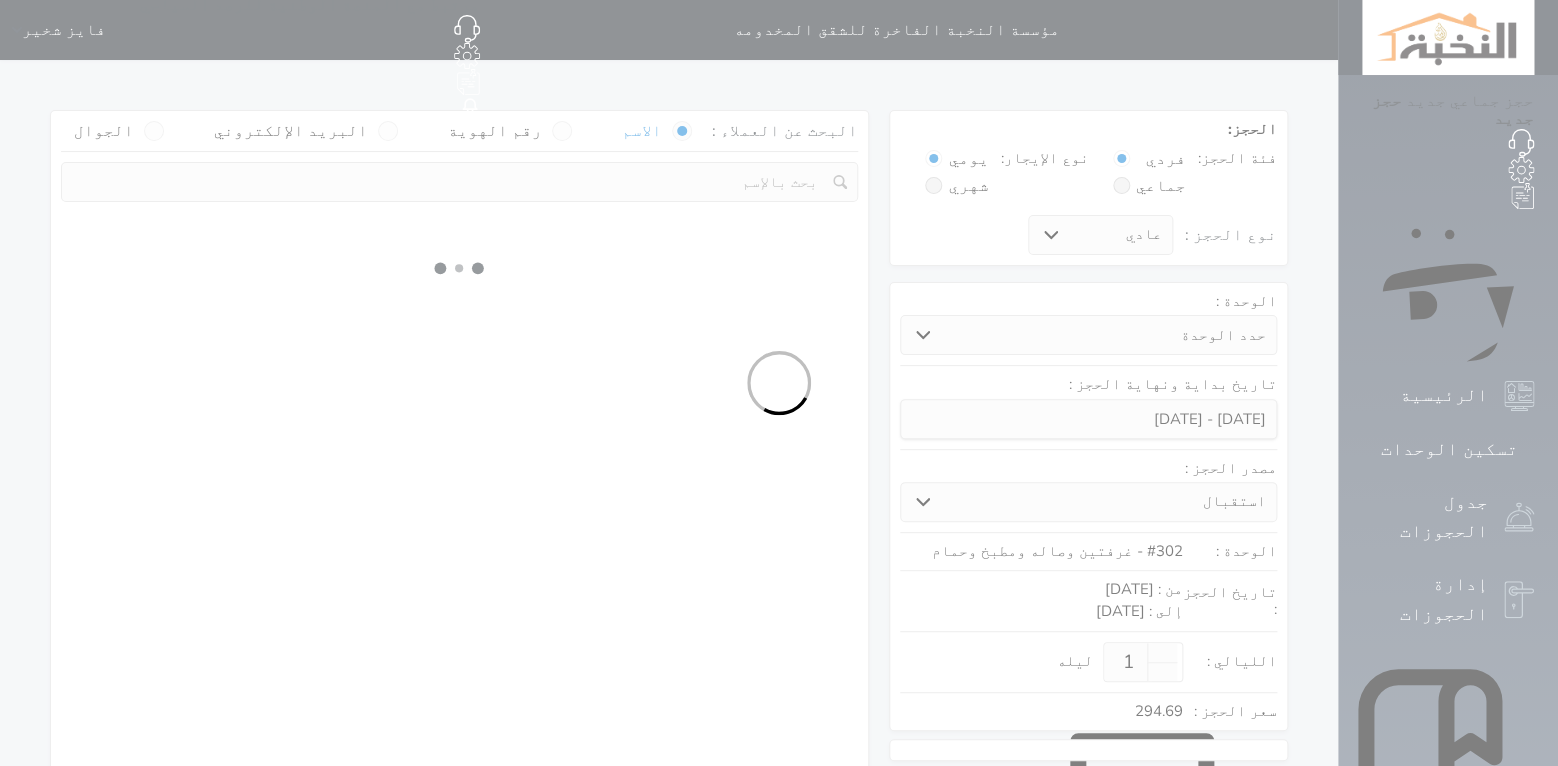 select on "113" 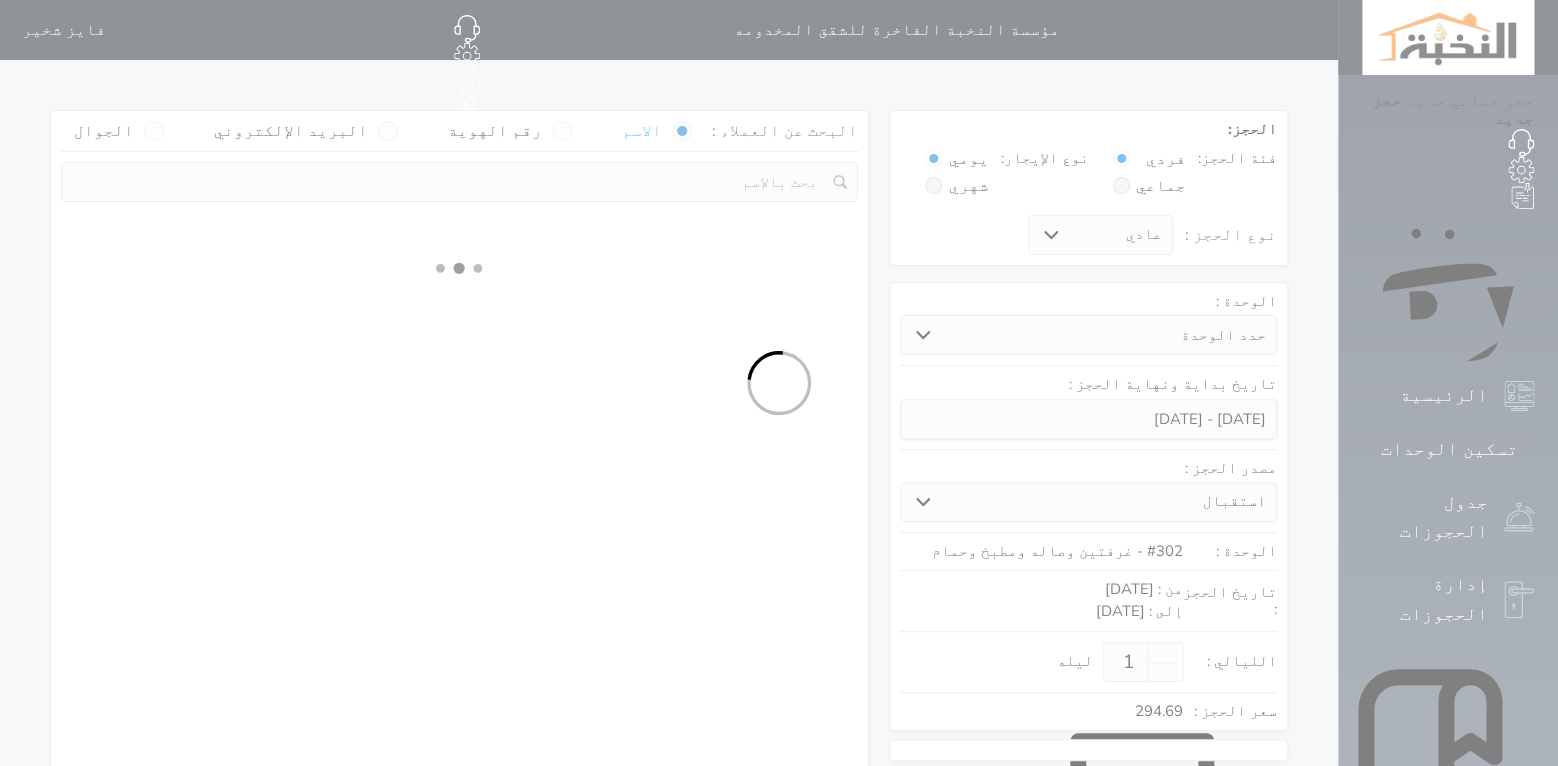 select on "1" 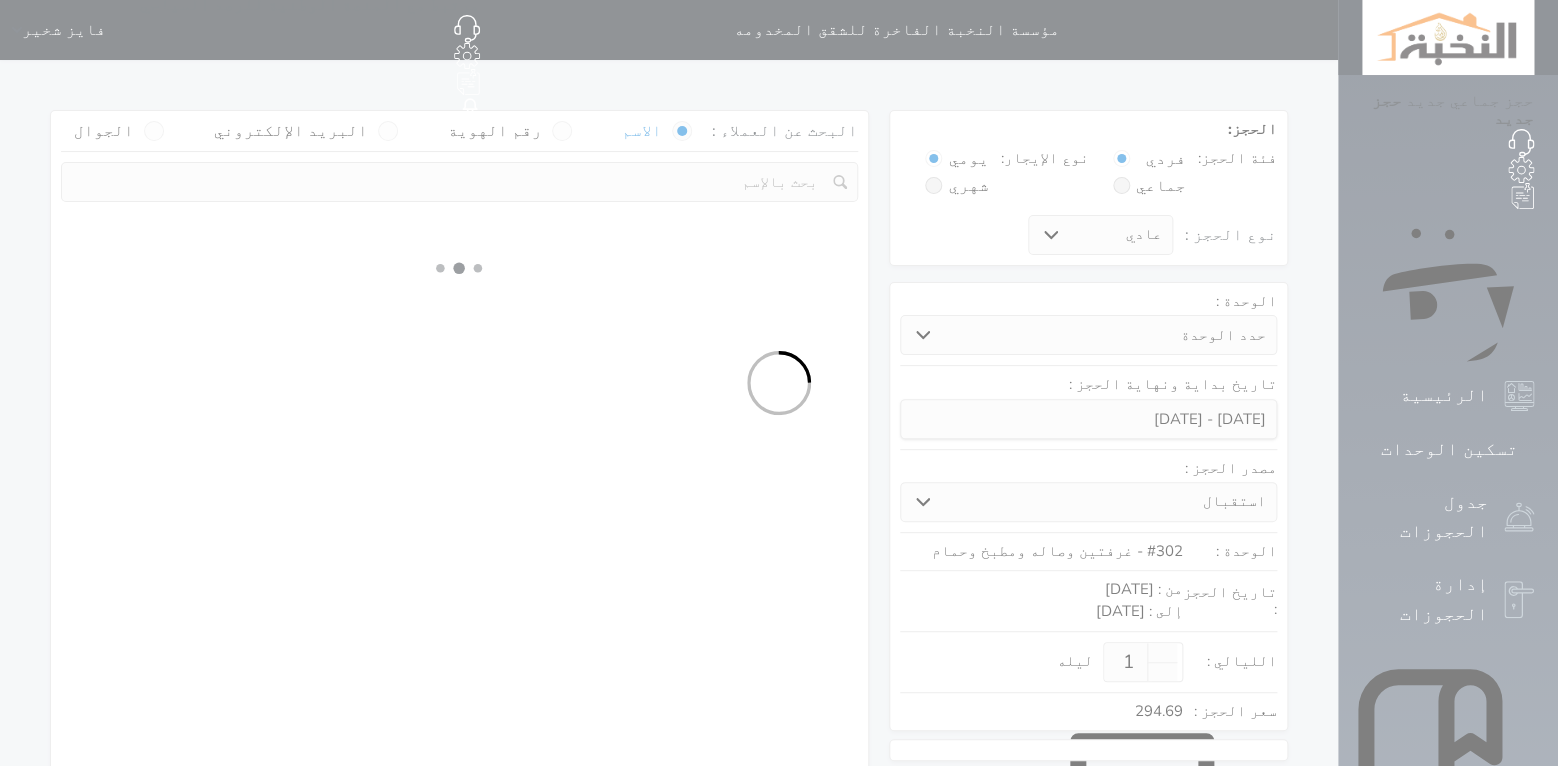 select 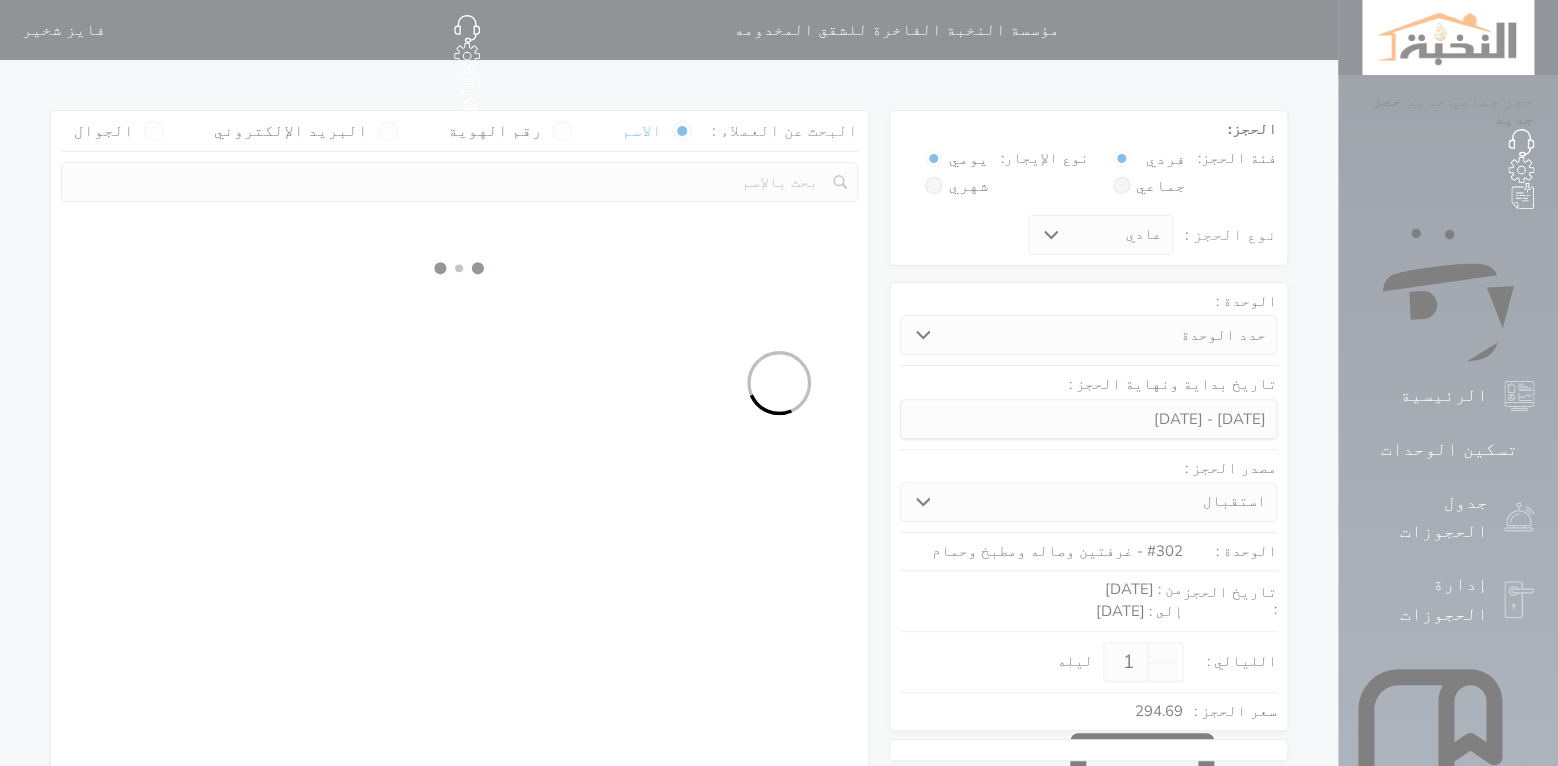 select on "7" 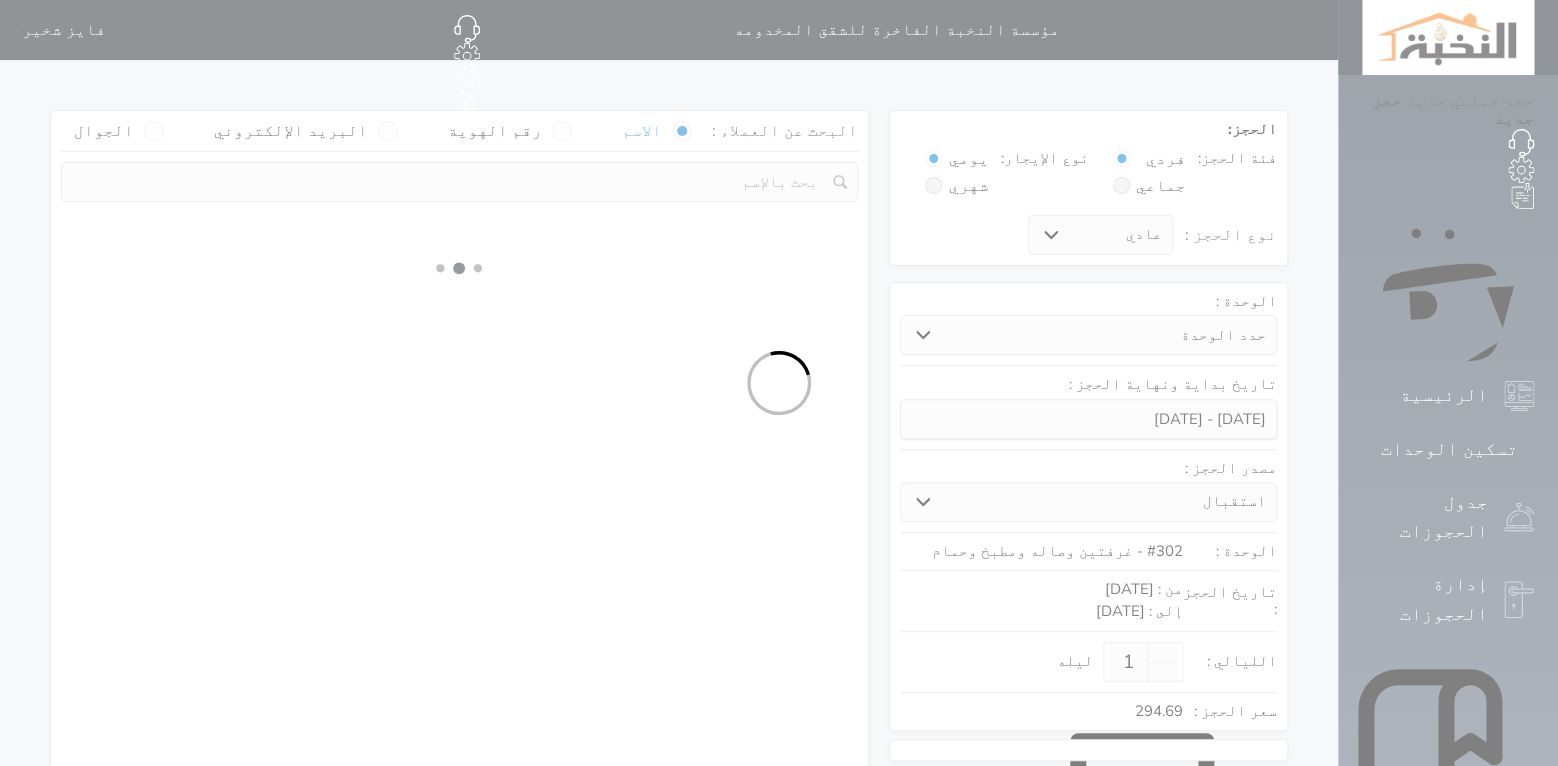 select 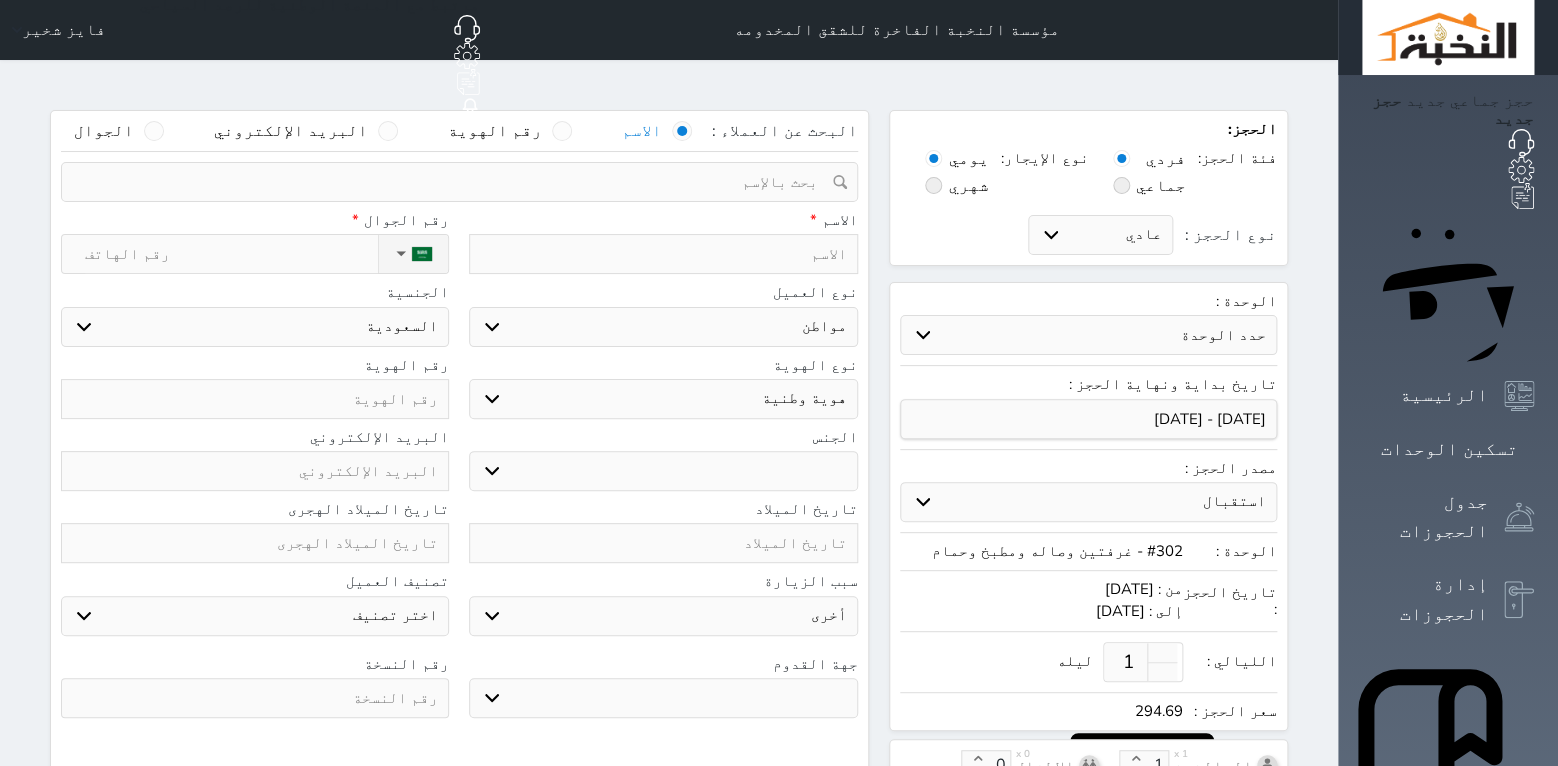 select 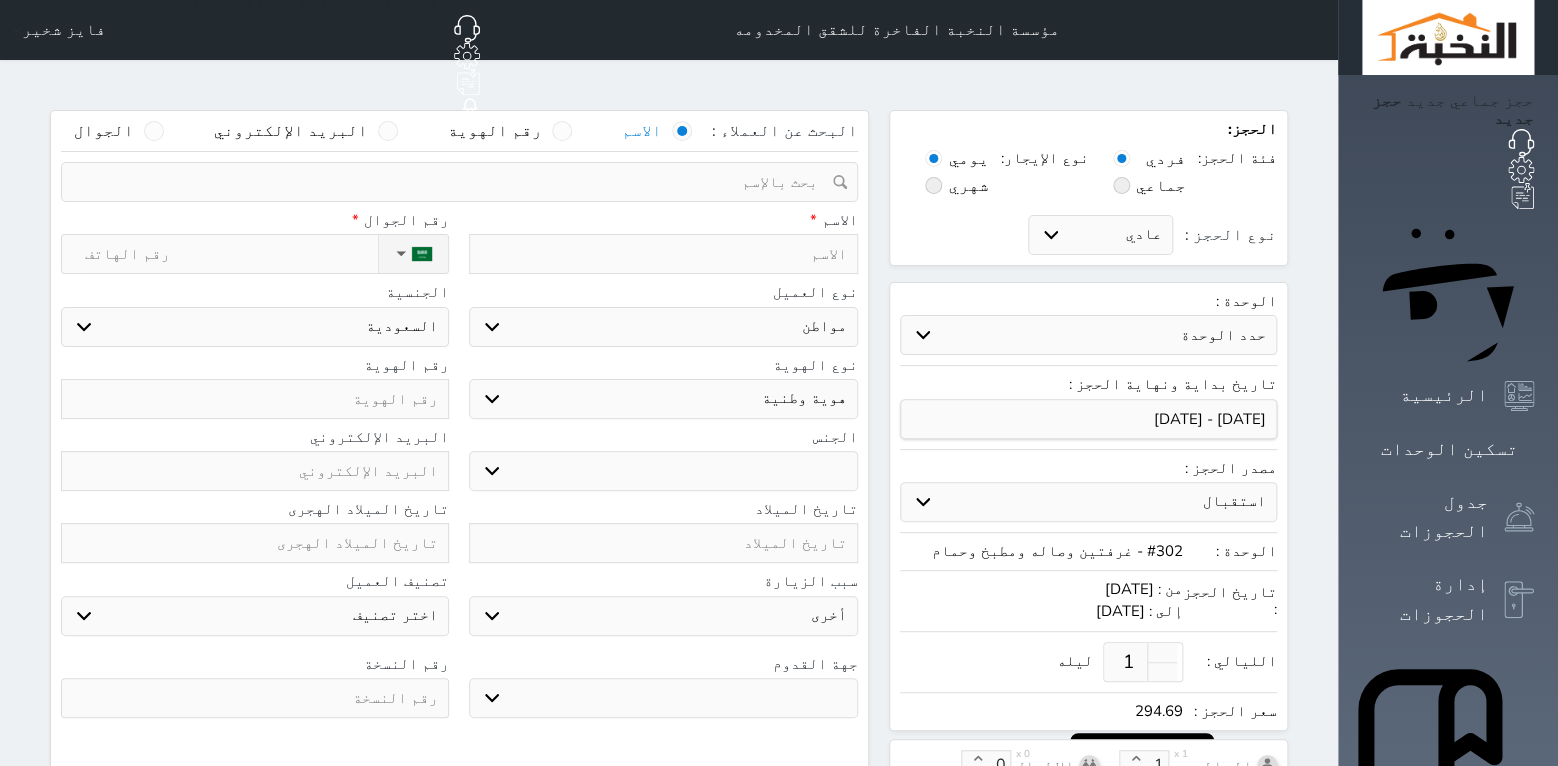 select 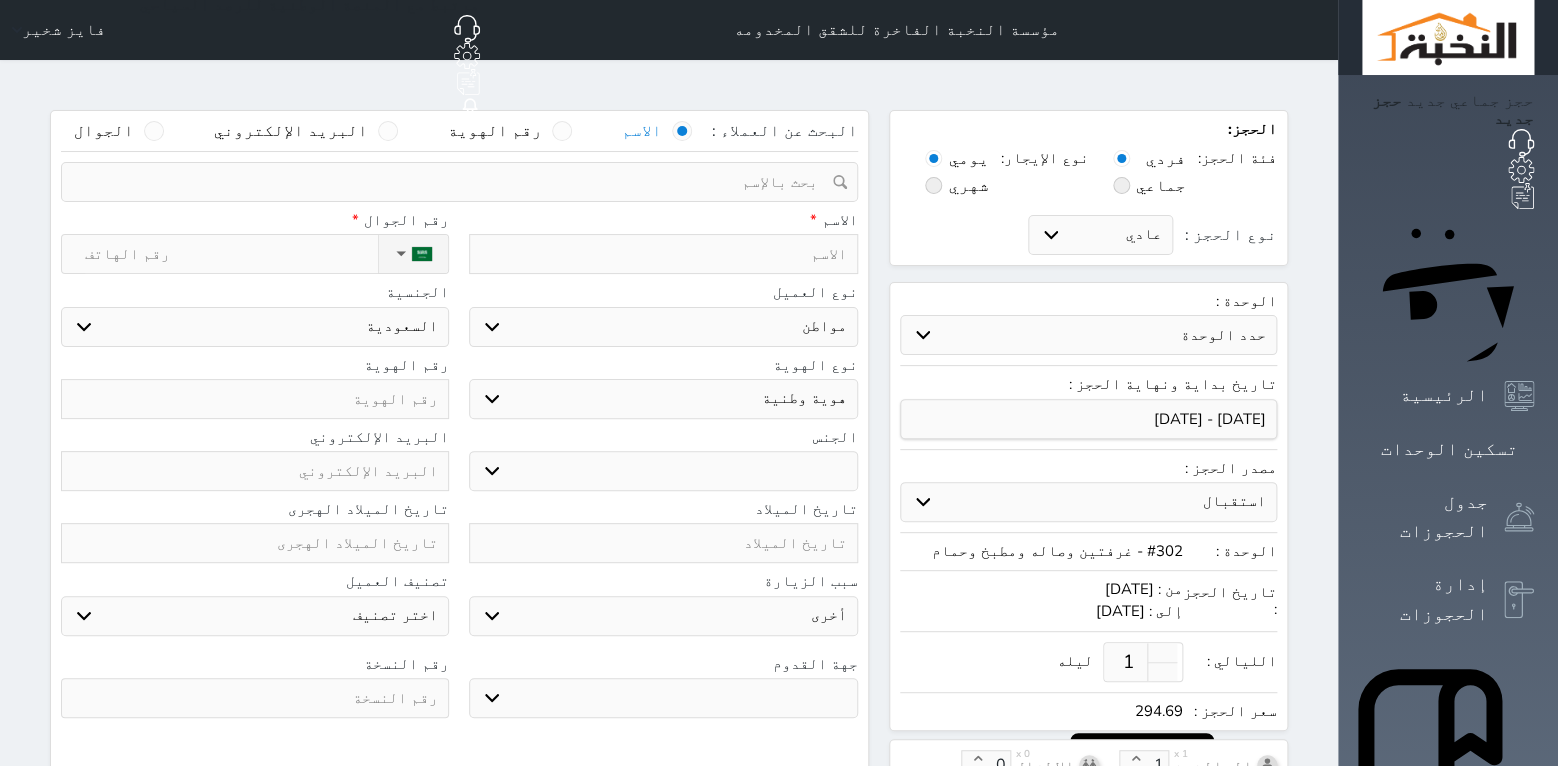 select 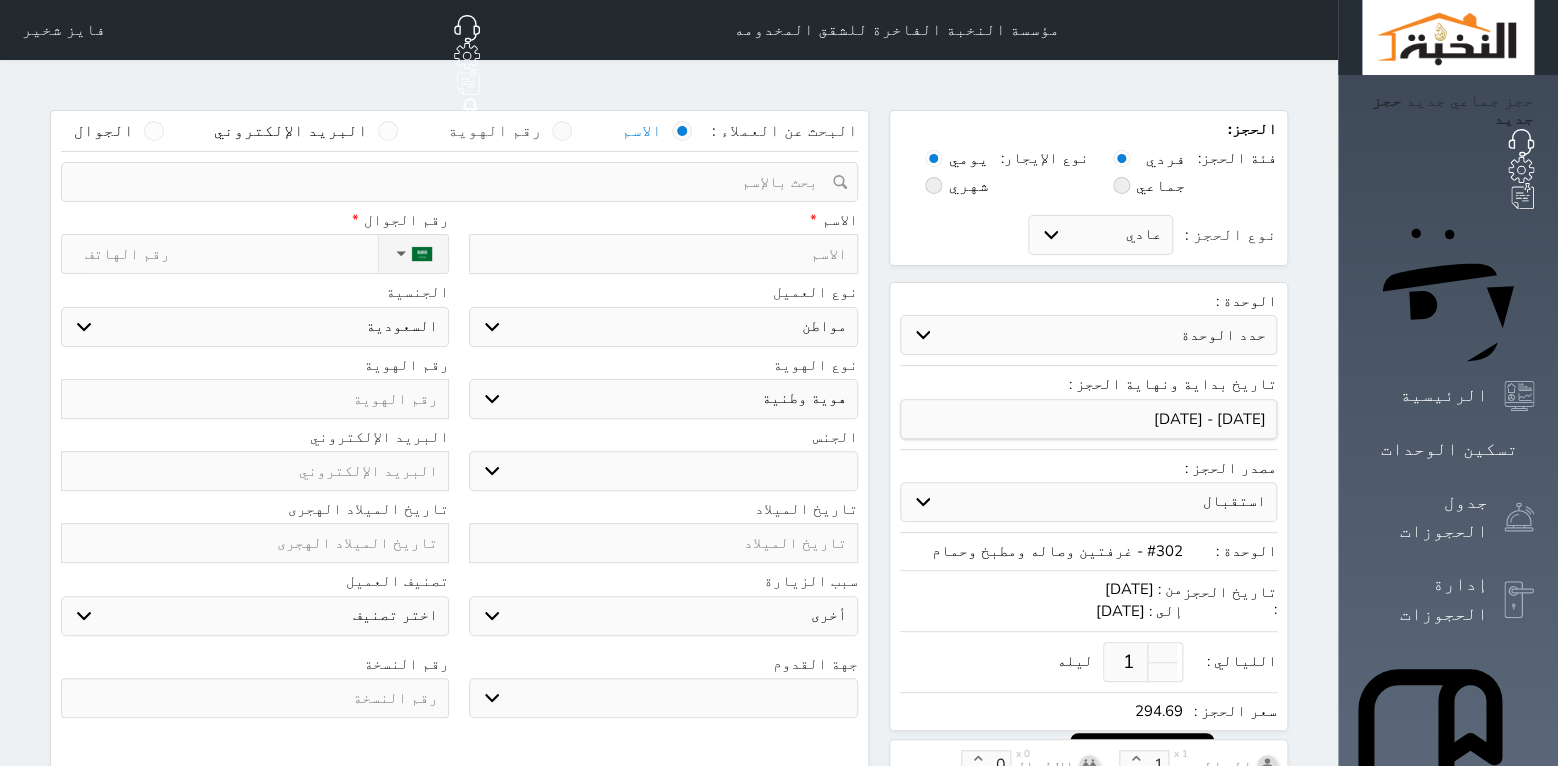 select 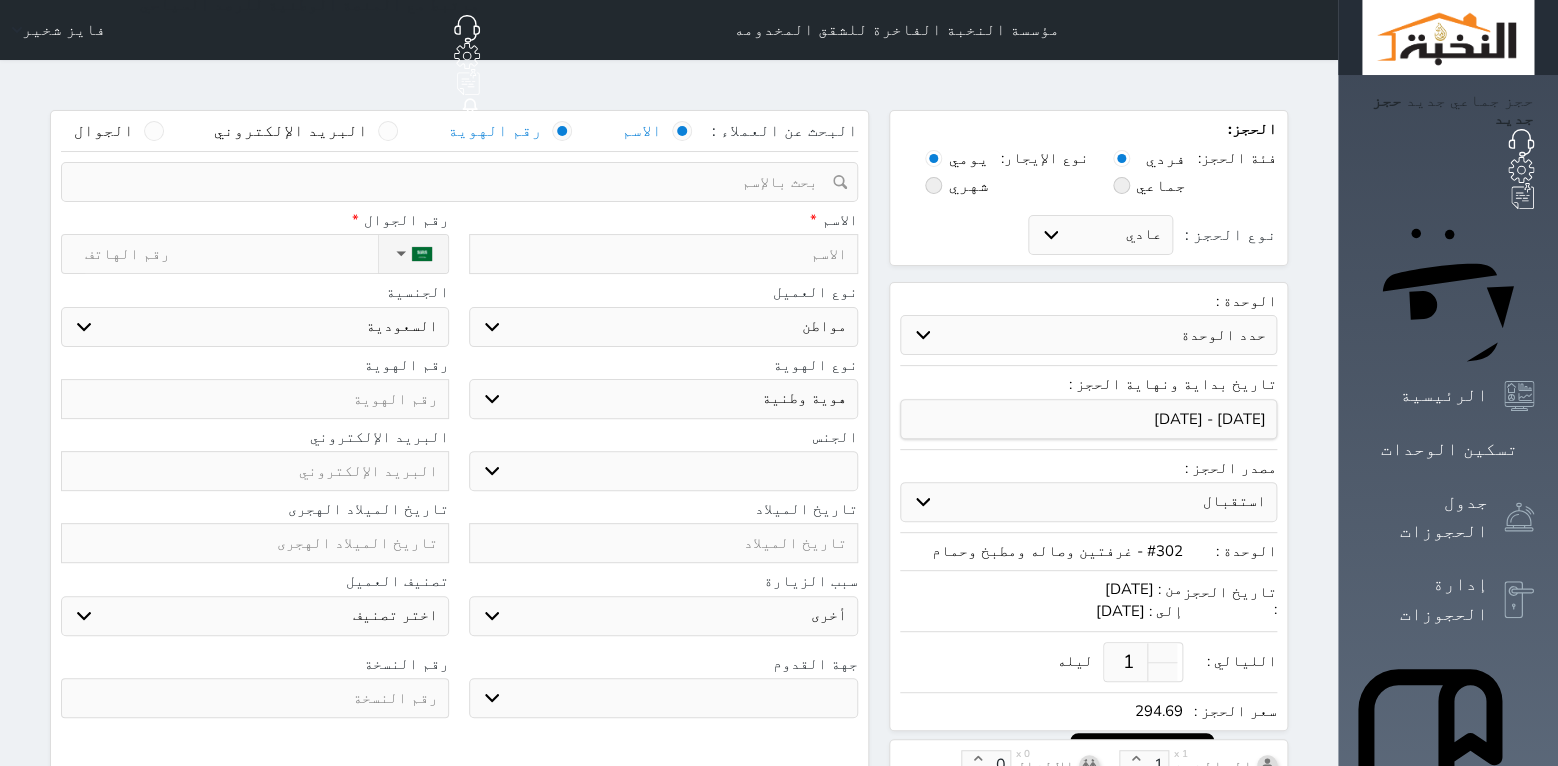 select 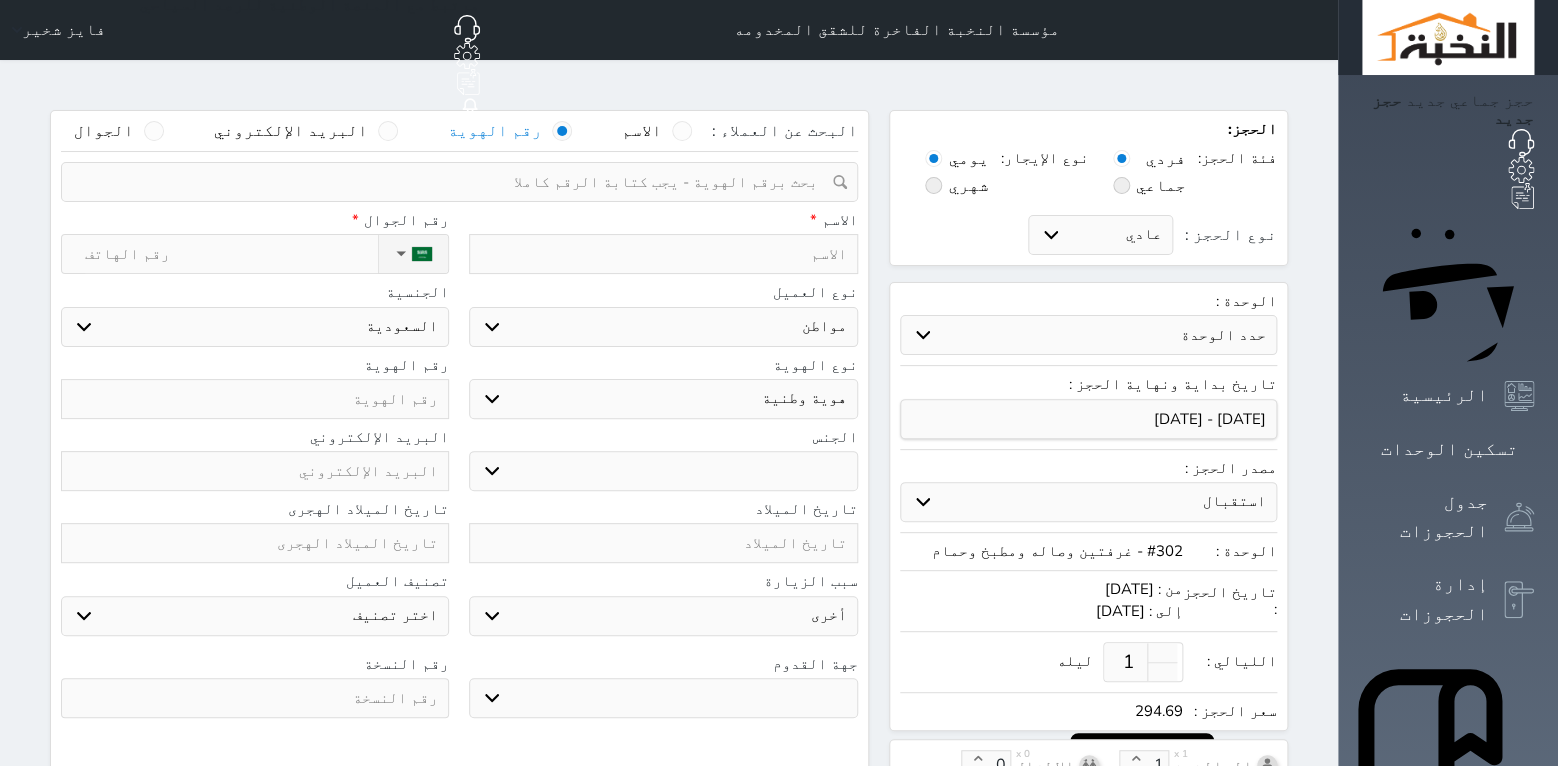 click at bounding box center (452, 182) 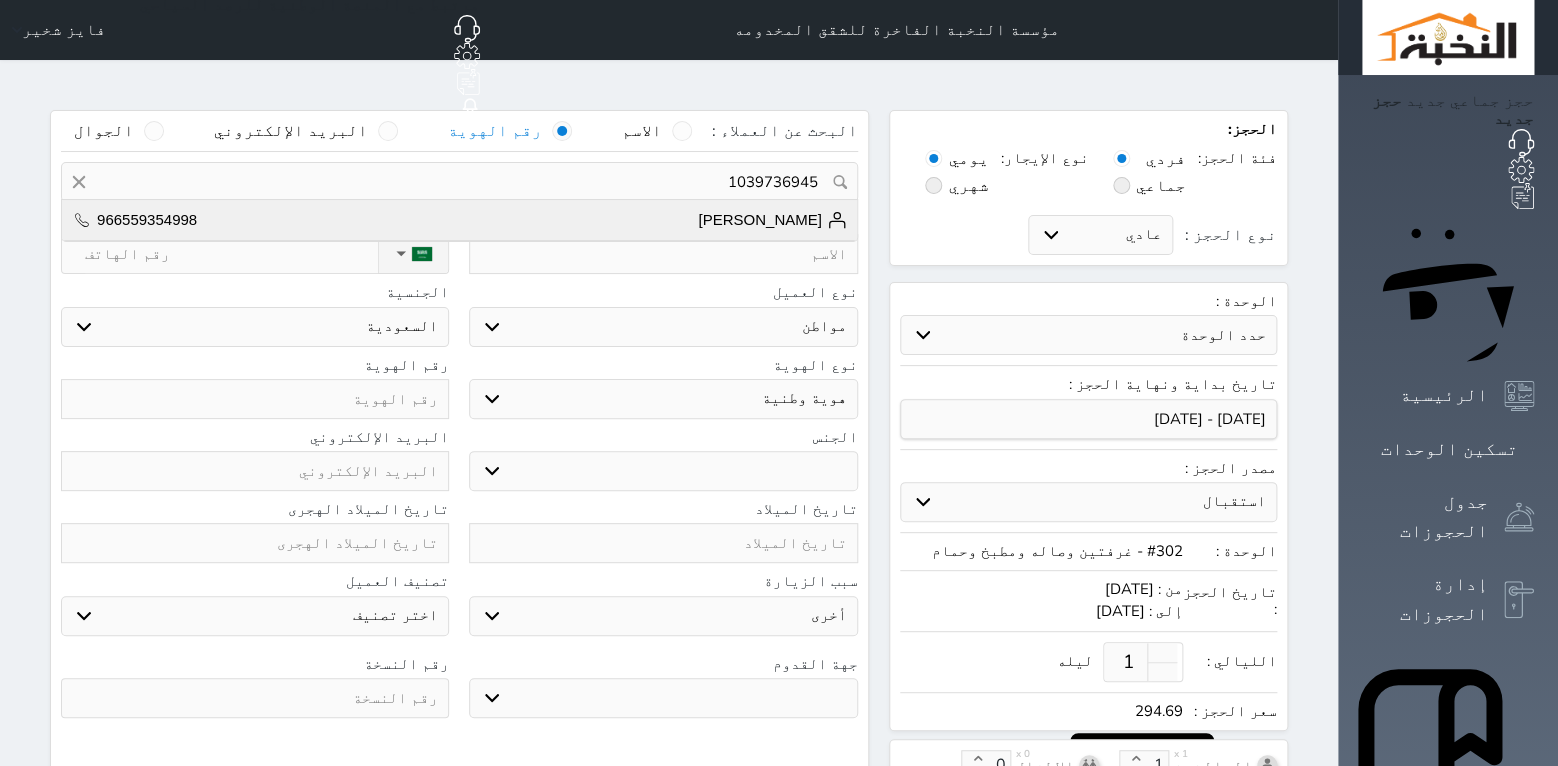 click on "[PERSON_NAME]" at bounding box center (772, 220) 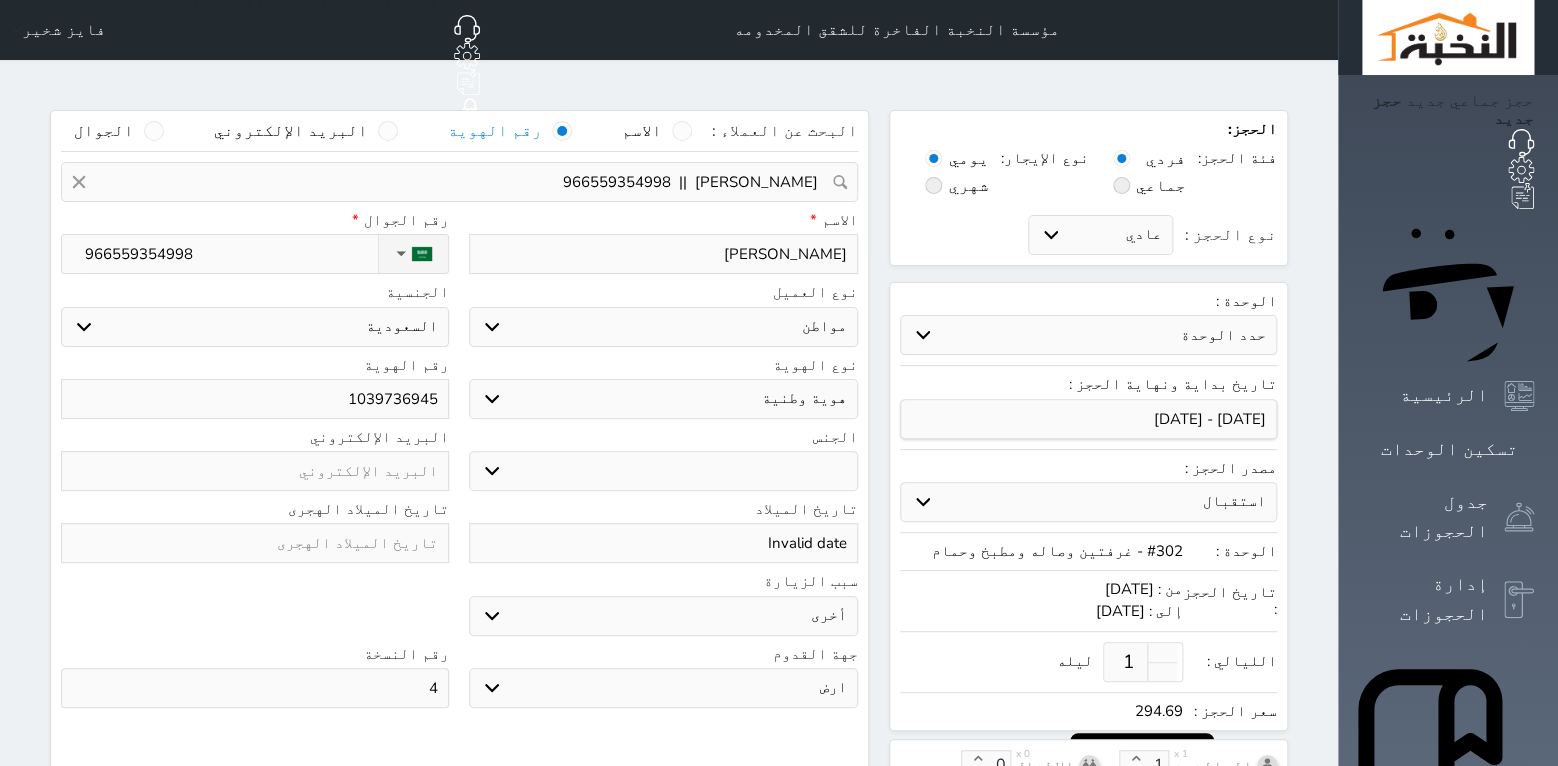 click on "4" at bounding box center (255, 688) 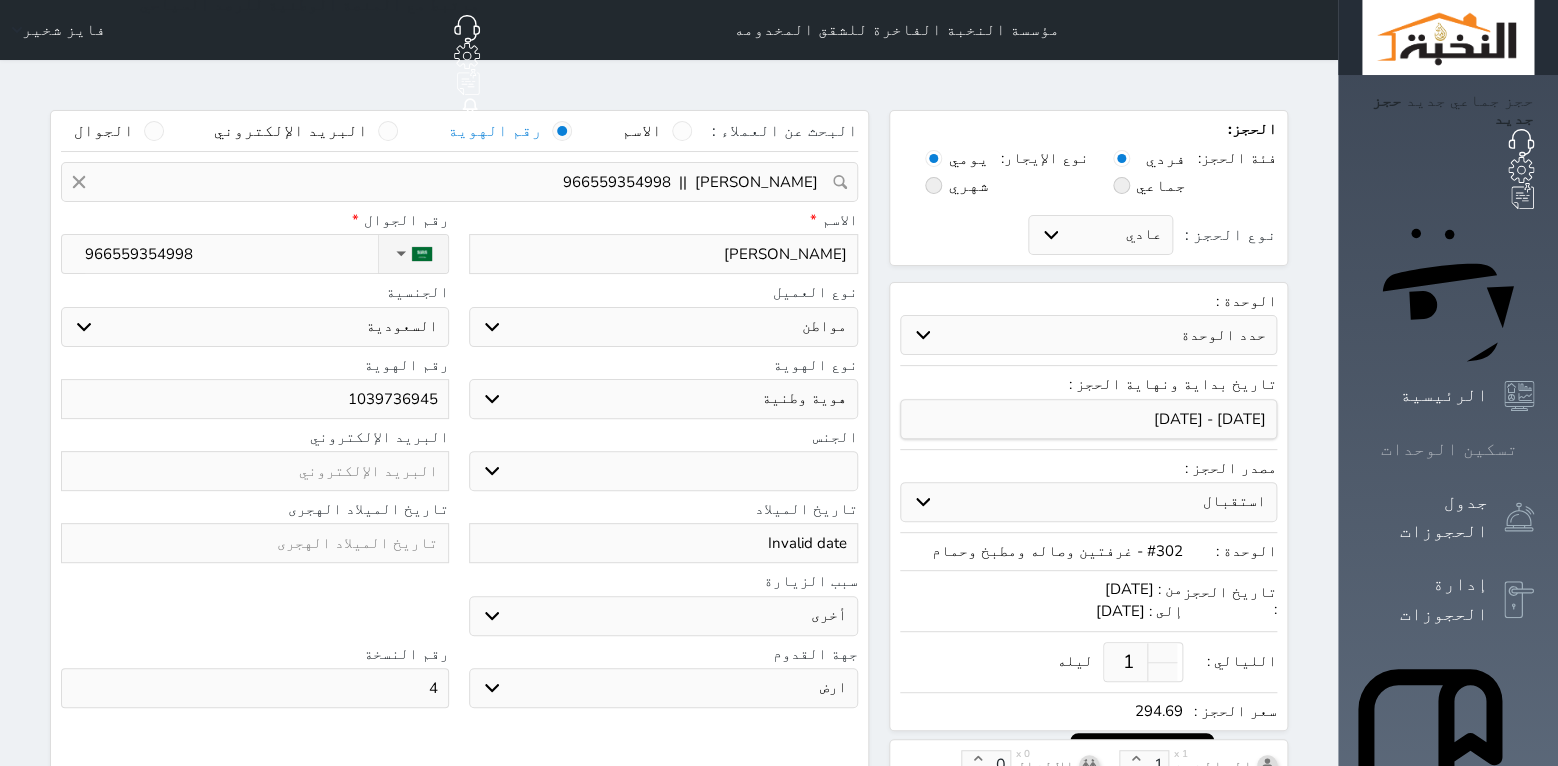 click 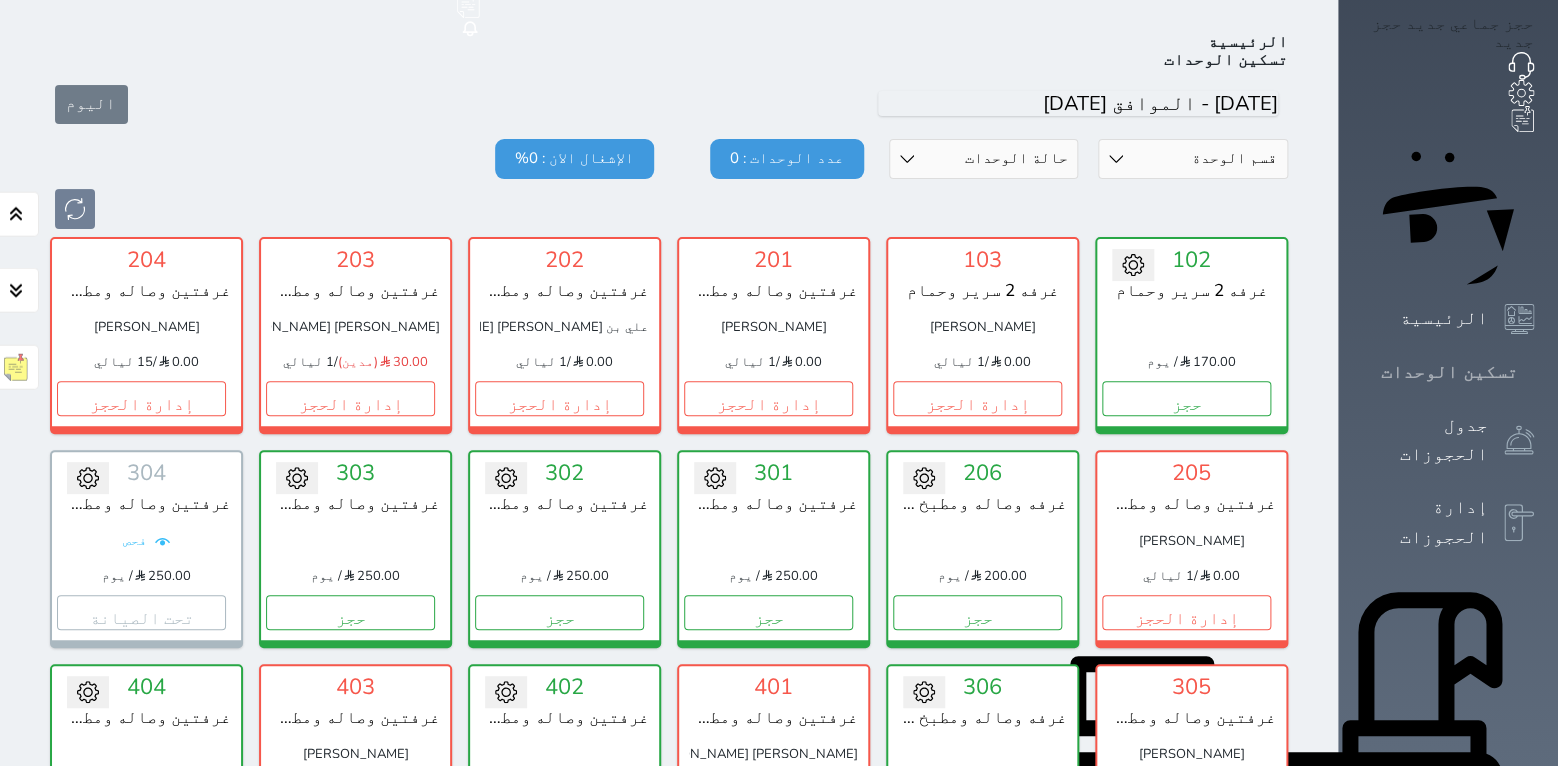 scroll, scrollTop: 78, scrollLeft: 0, axis: vertical 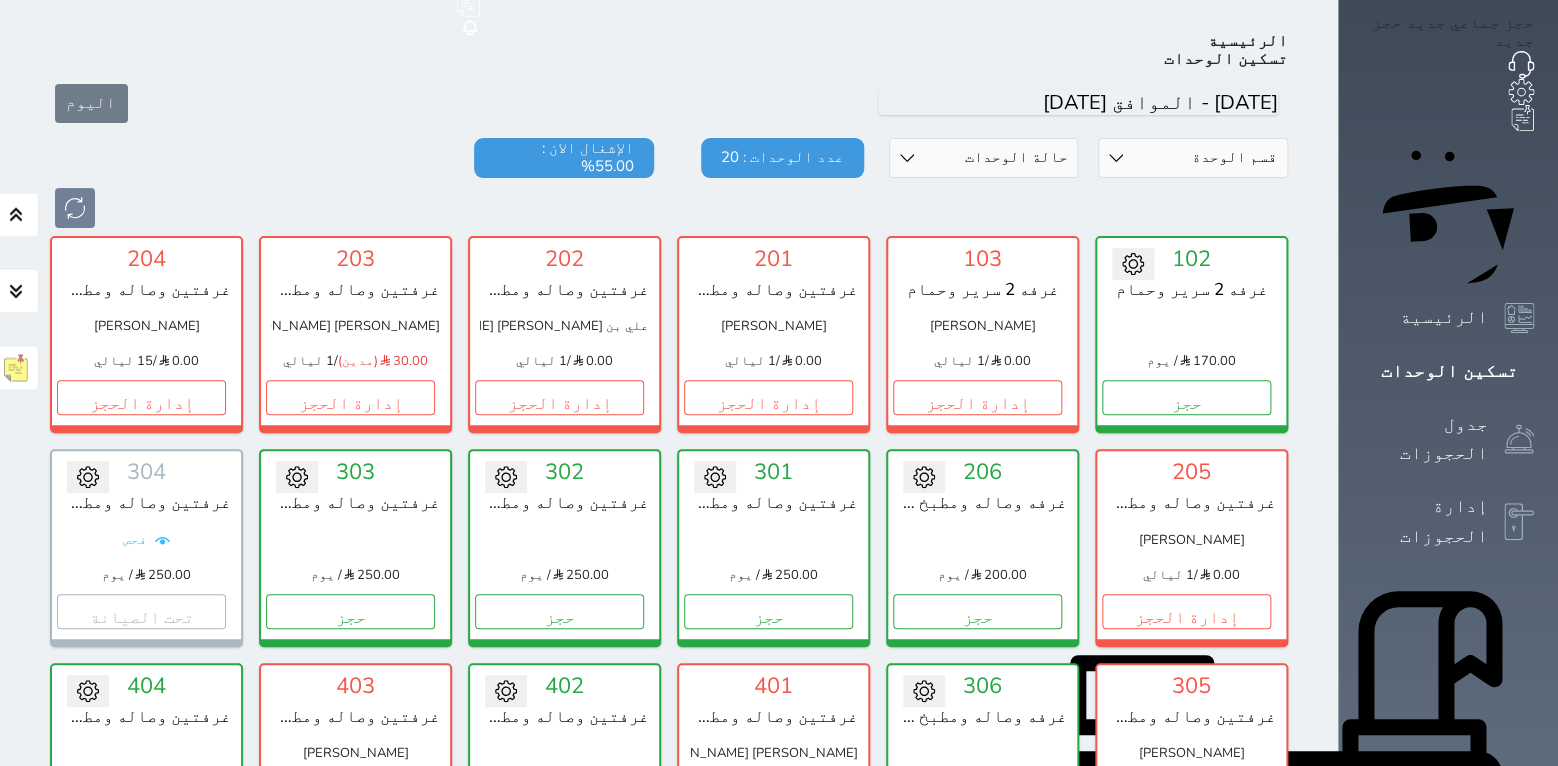 click at bounding box center [669, 208] 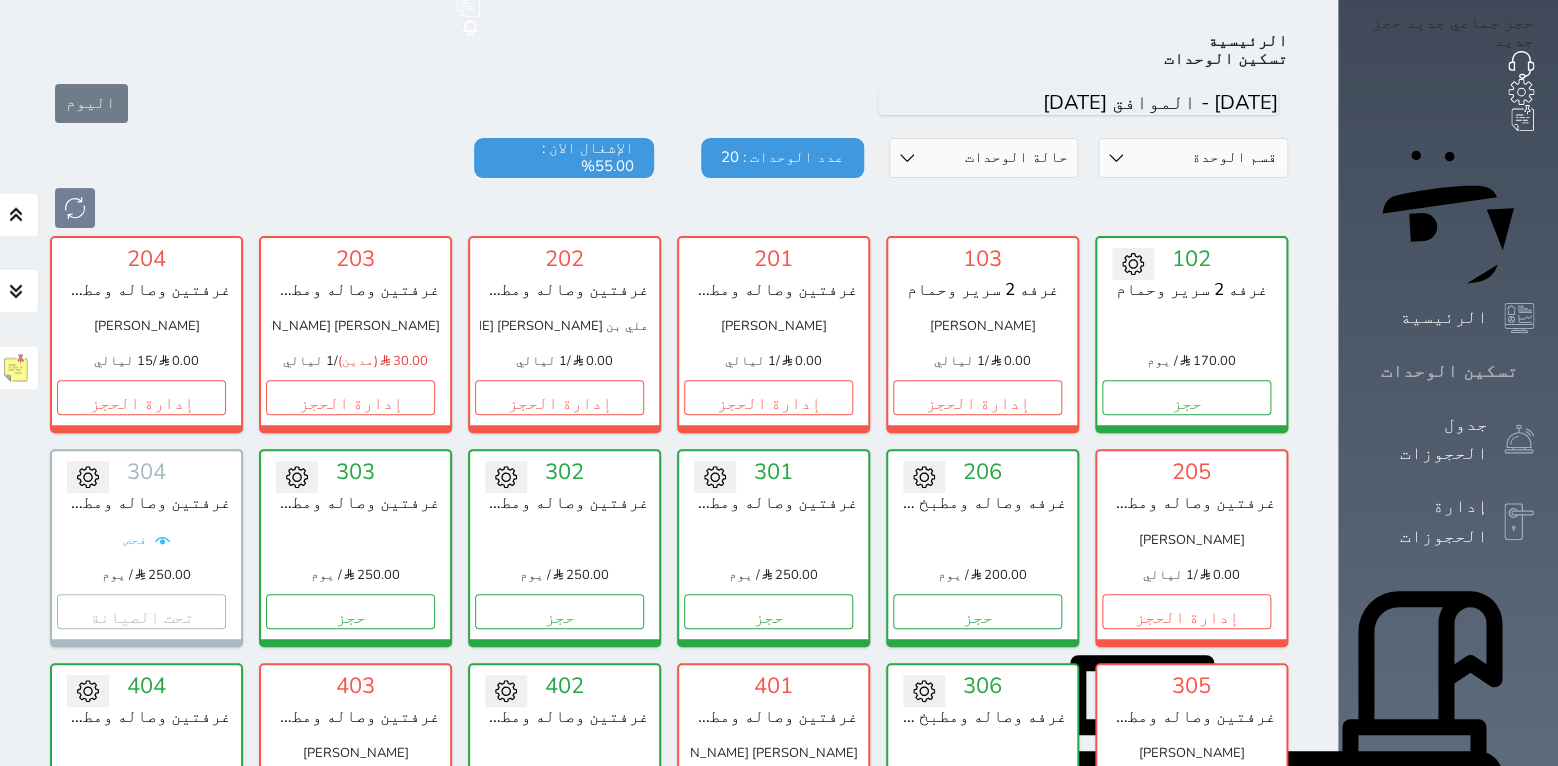 click at bounding box center [1534, 371] 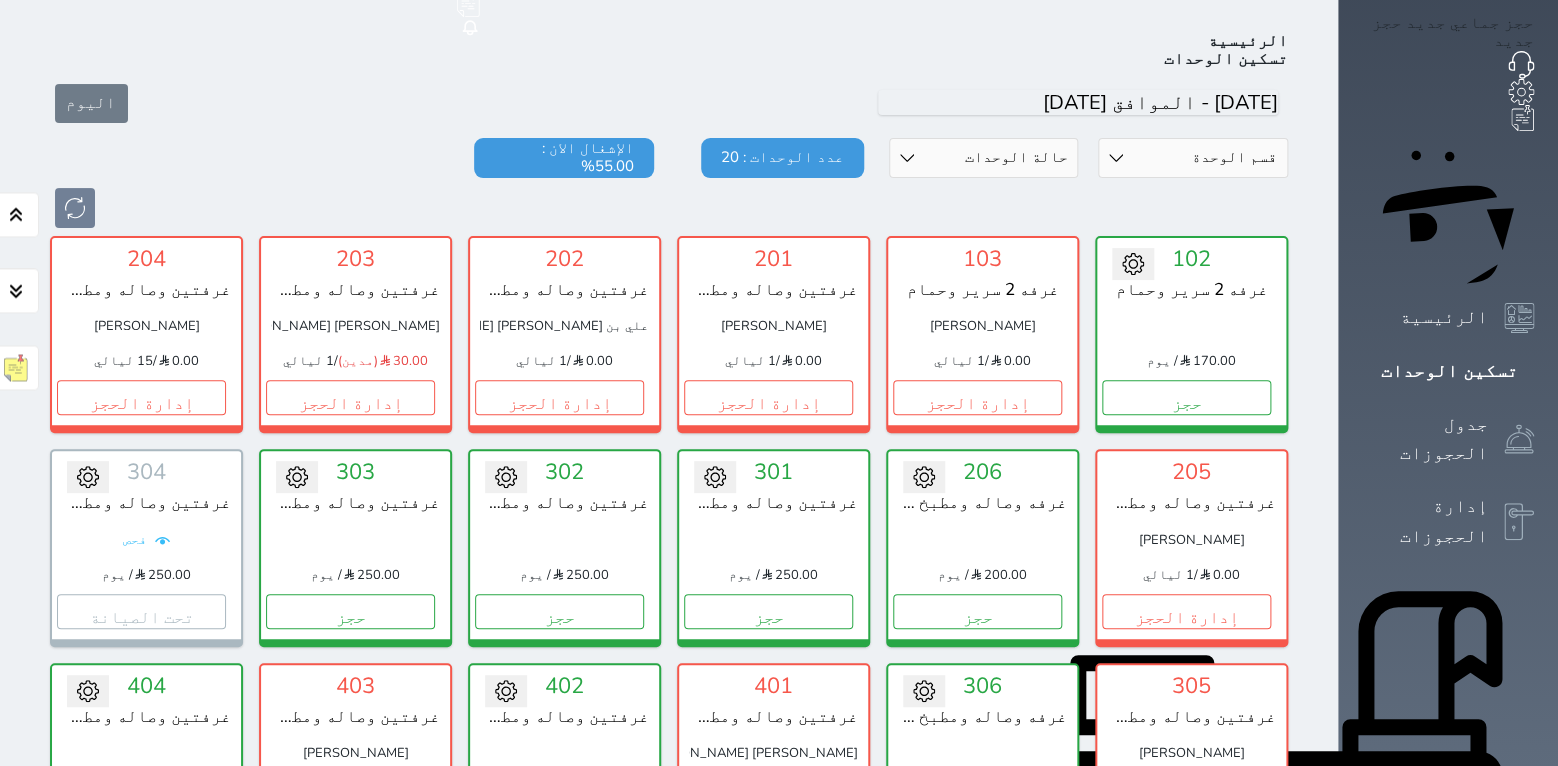 drag, startPoint x: 1479, startPoint y: 146, endPoint x: 1535, endPoint y: 92, distance: 77.7946 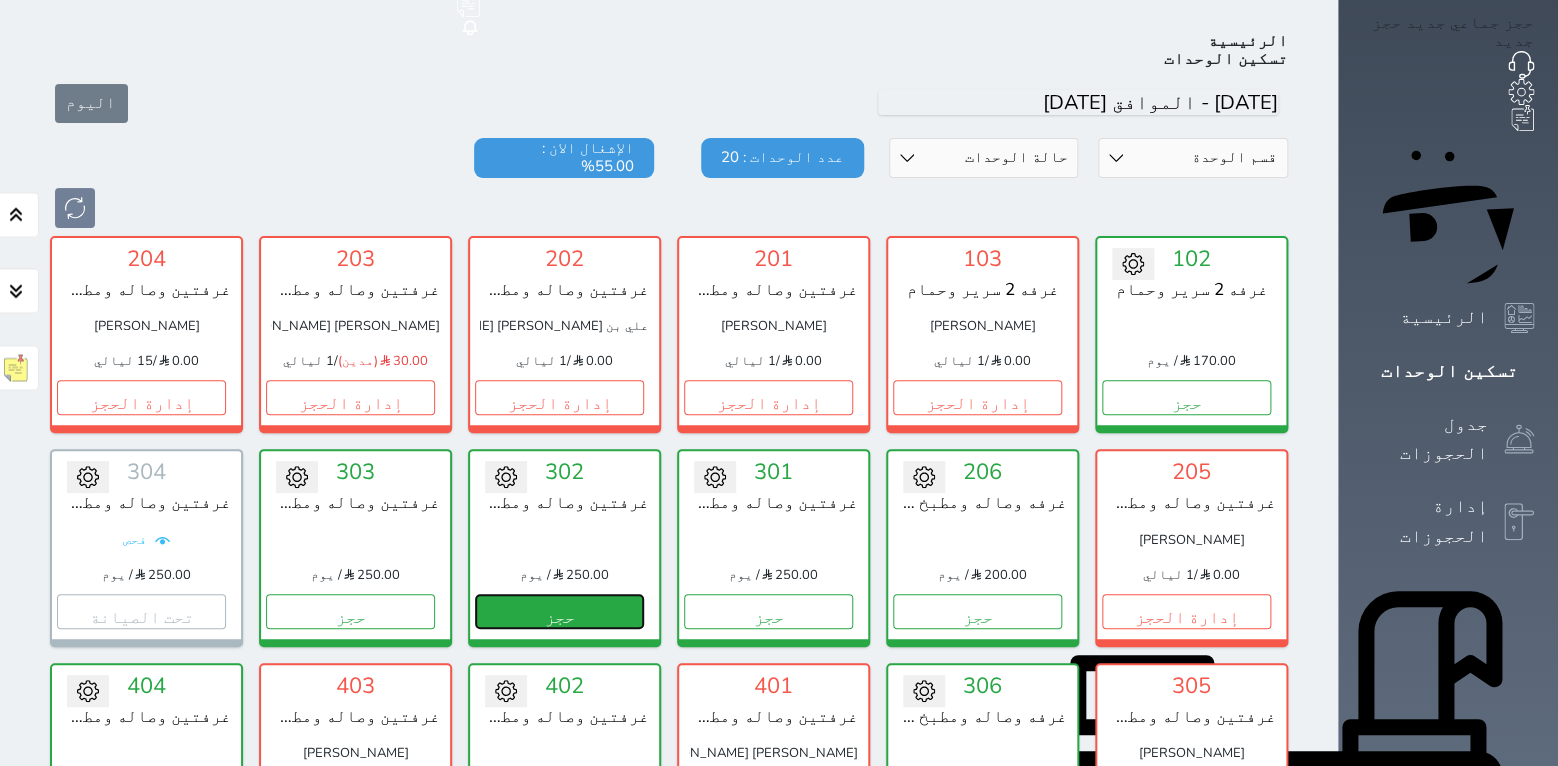 click on "حجز" at bounding box center [559, 611] 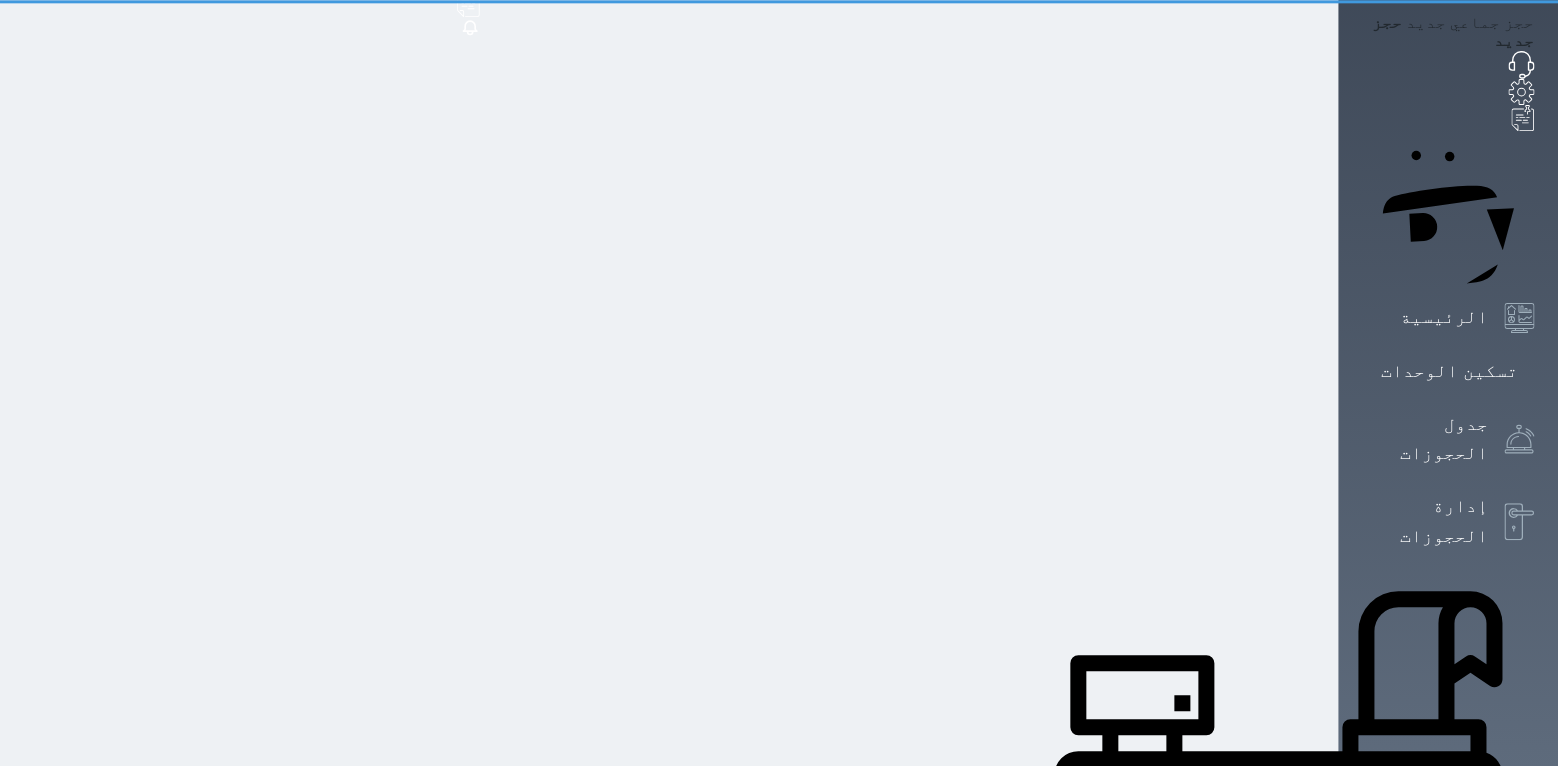 scroll, scrollTop: 10, scrollLeft: 0, axis: vertical 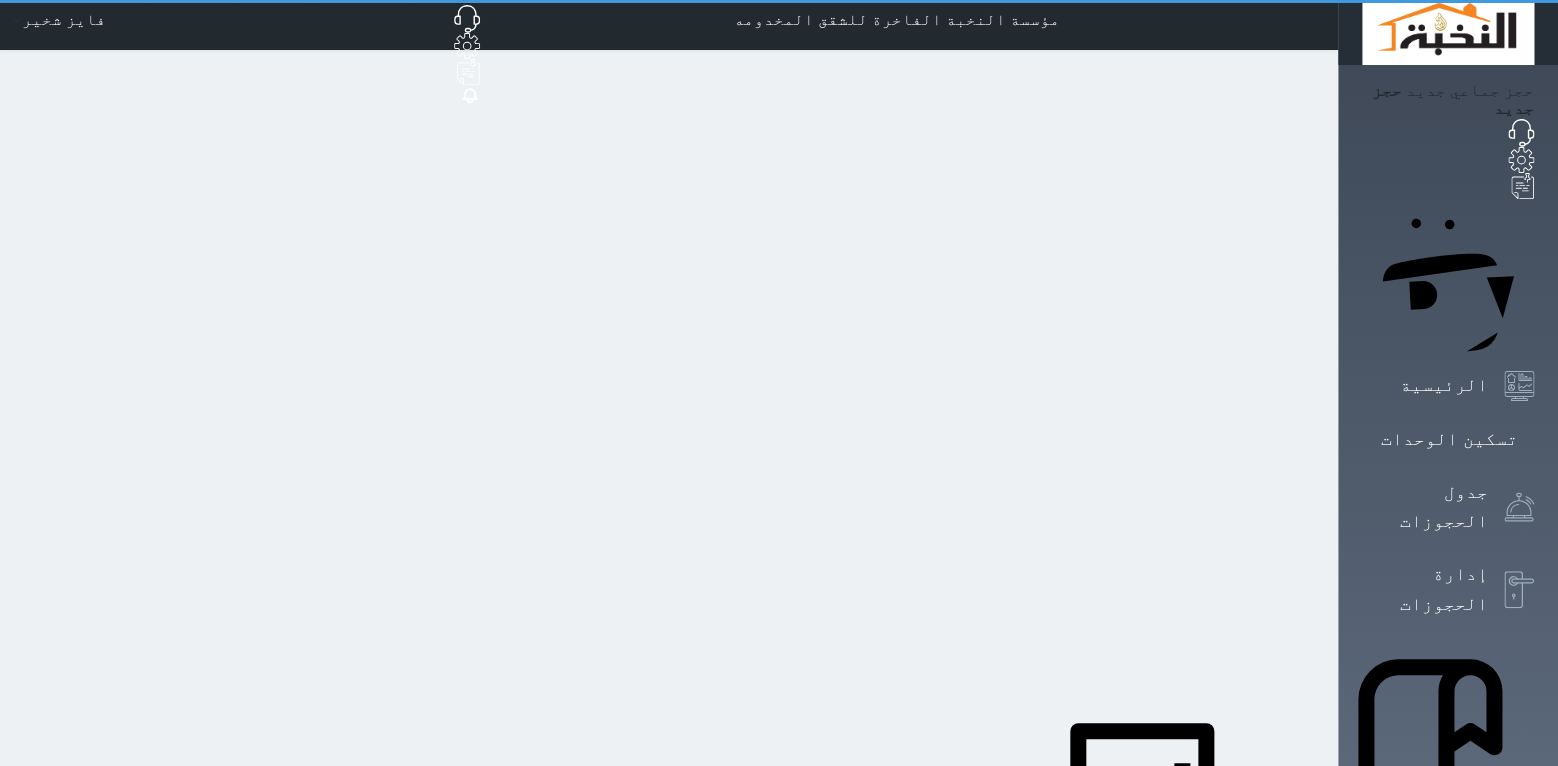 select on "1" 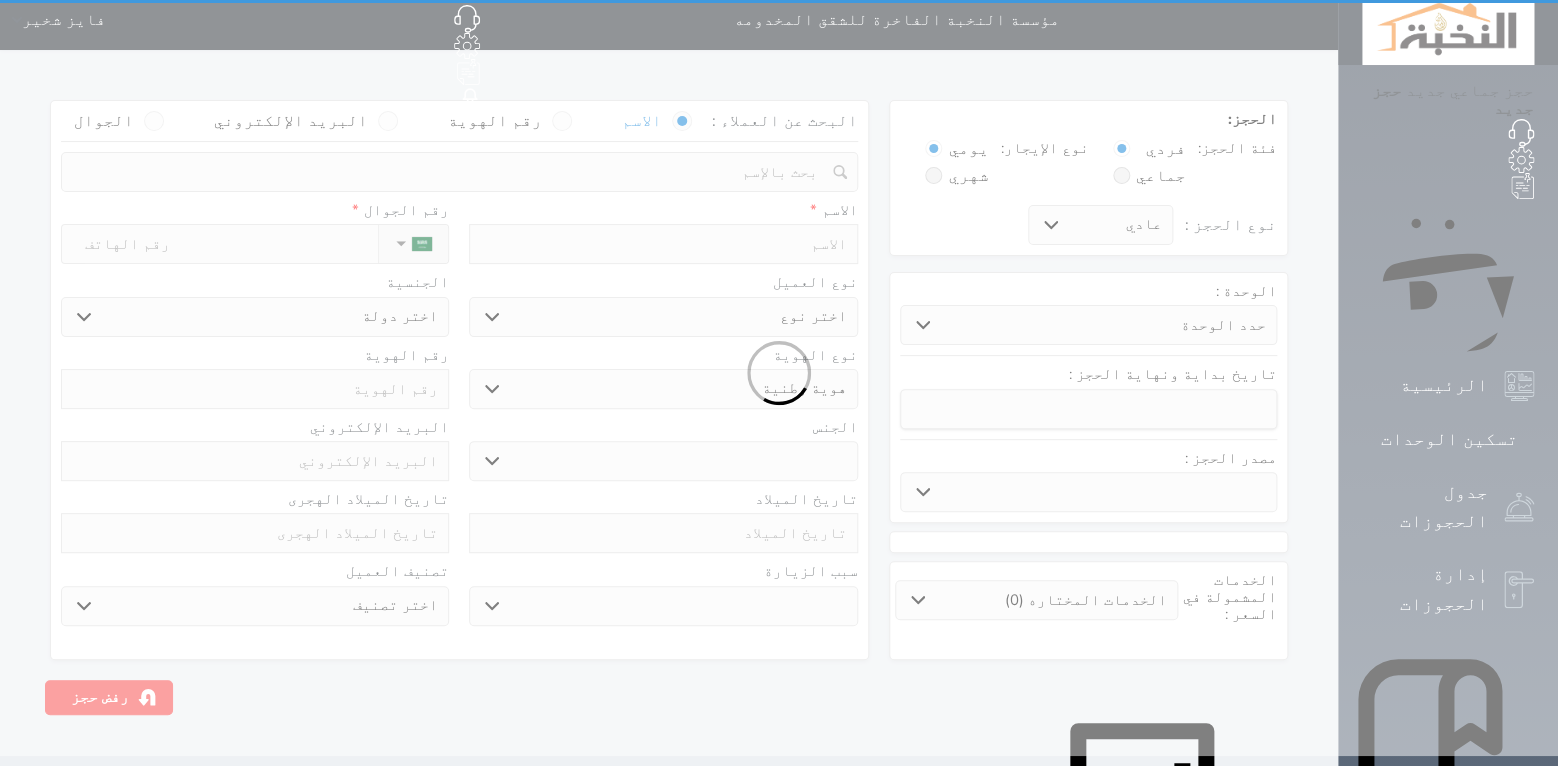 scroll, scrollTop: 0, scrollLeft: 0, axis: both 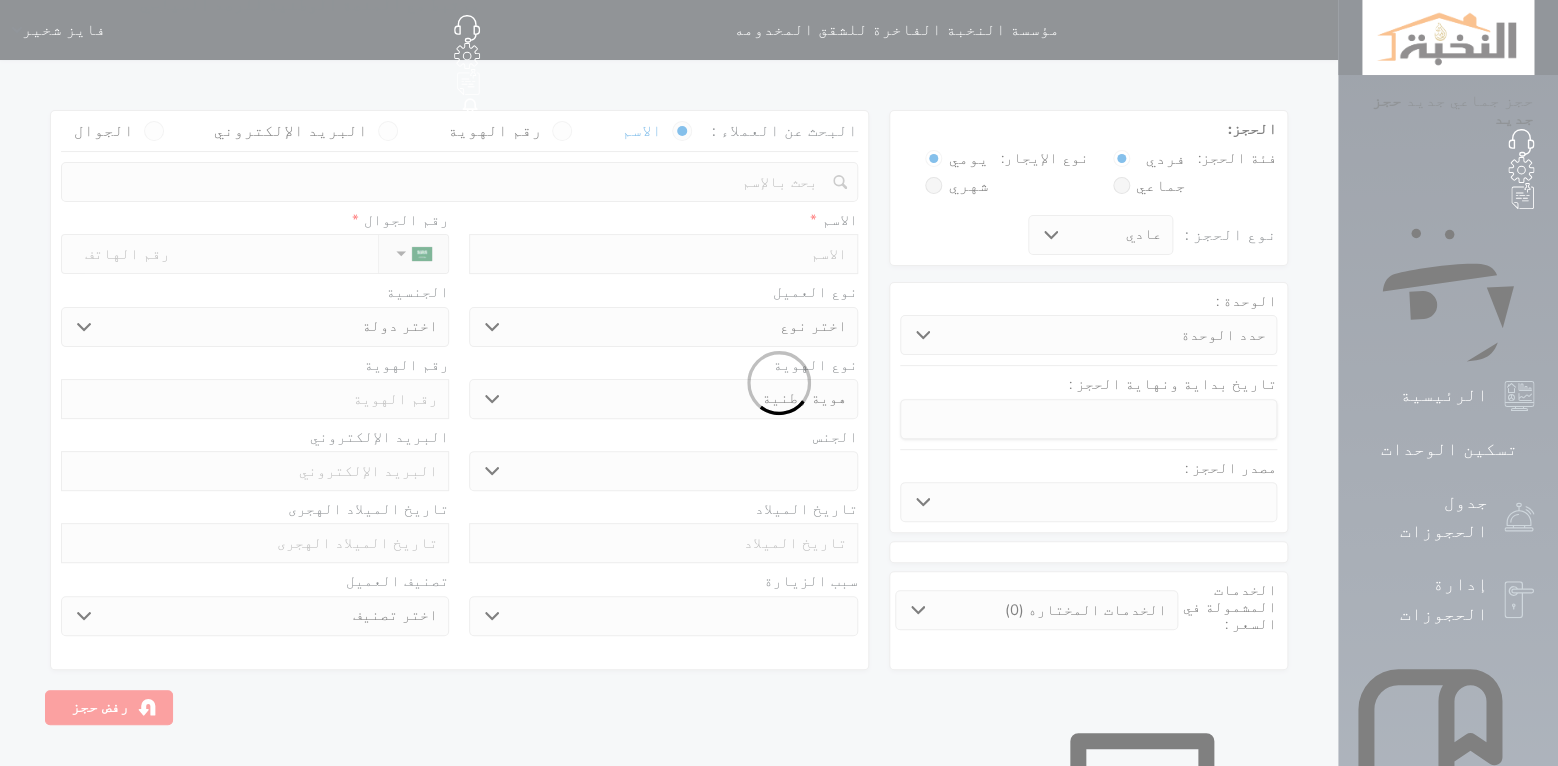 select 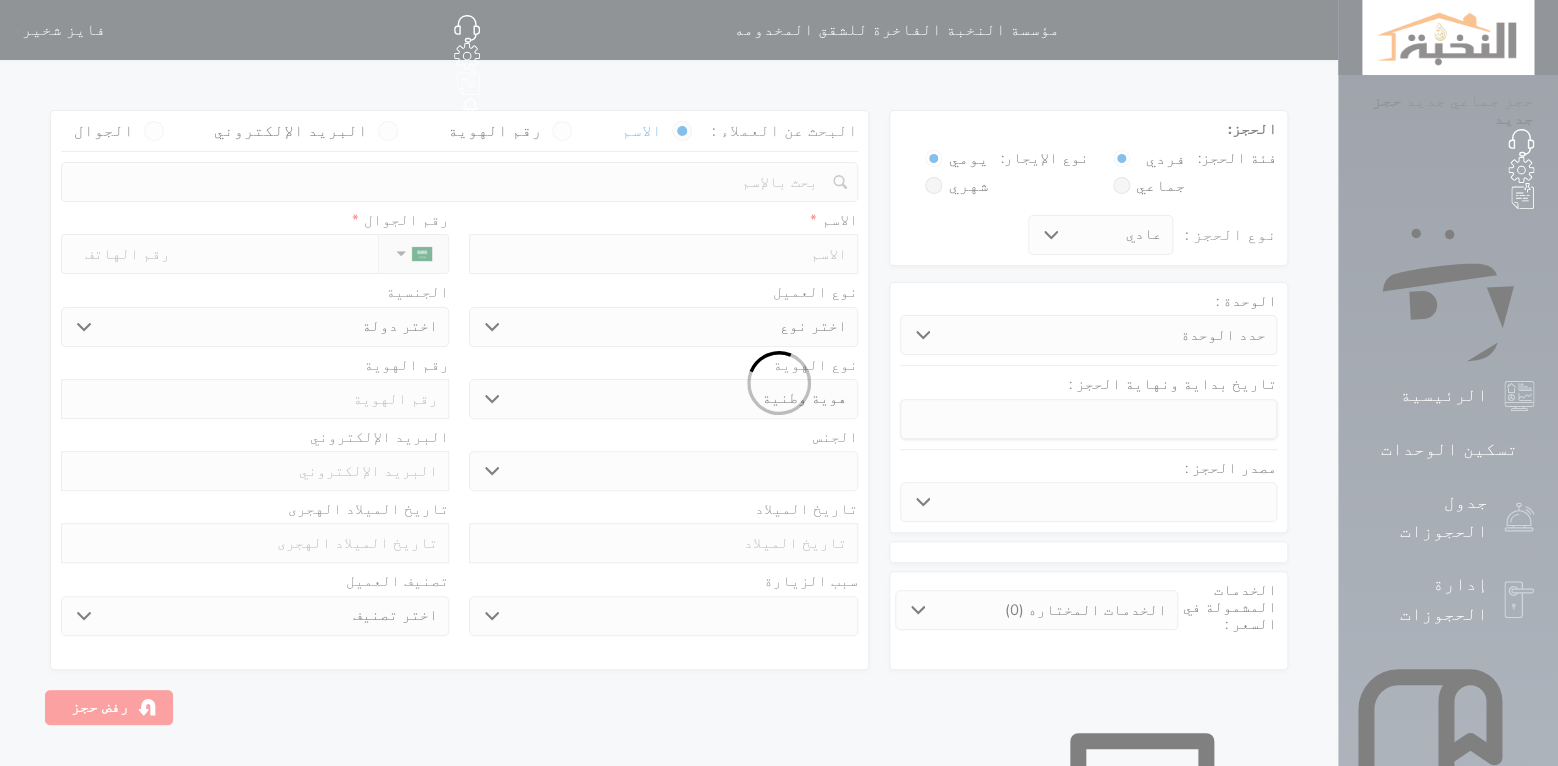 select 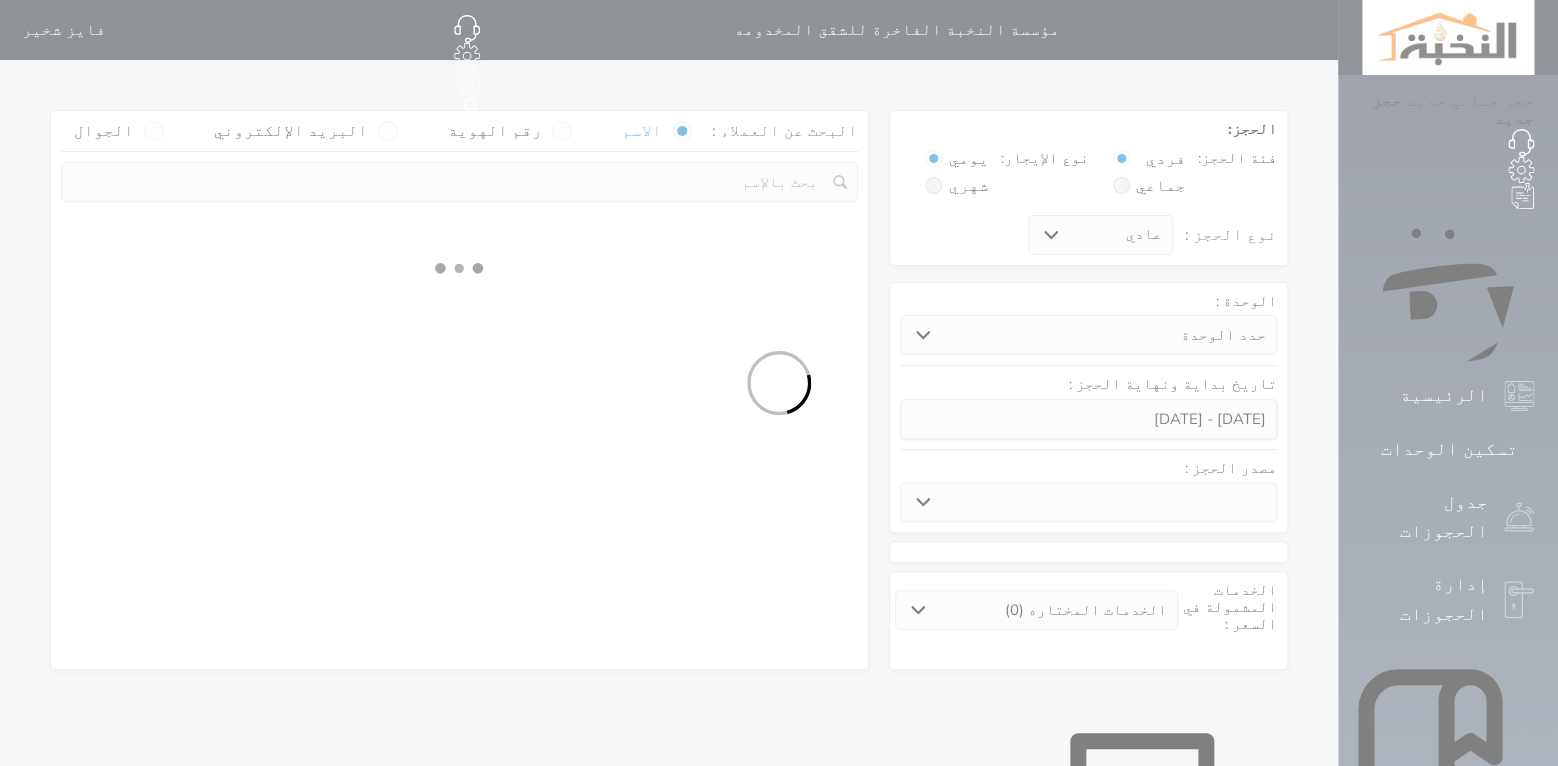 select 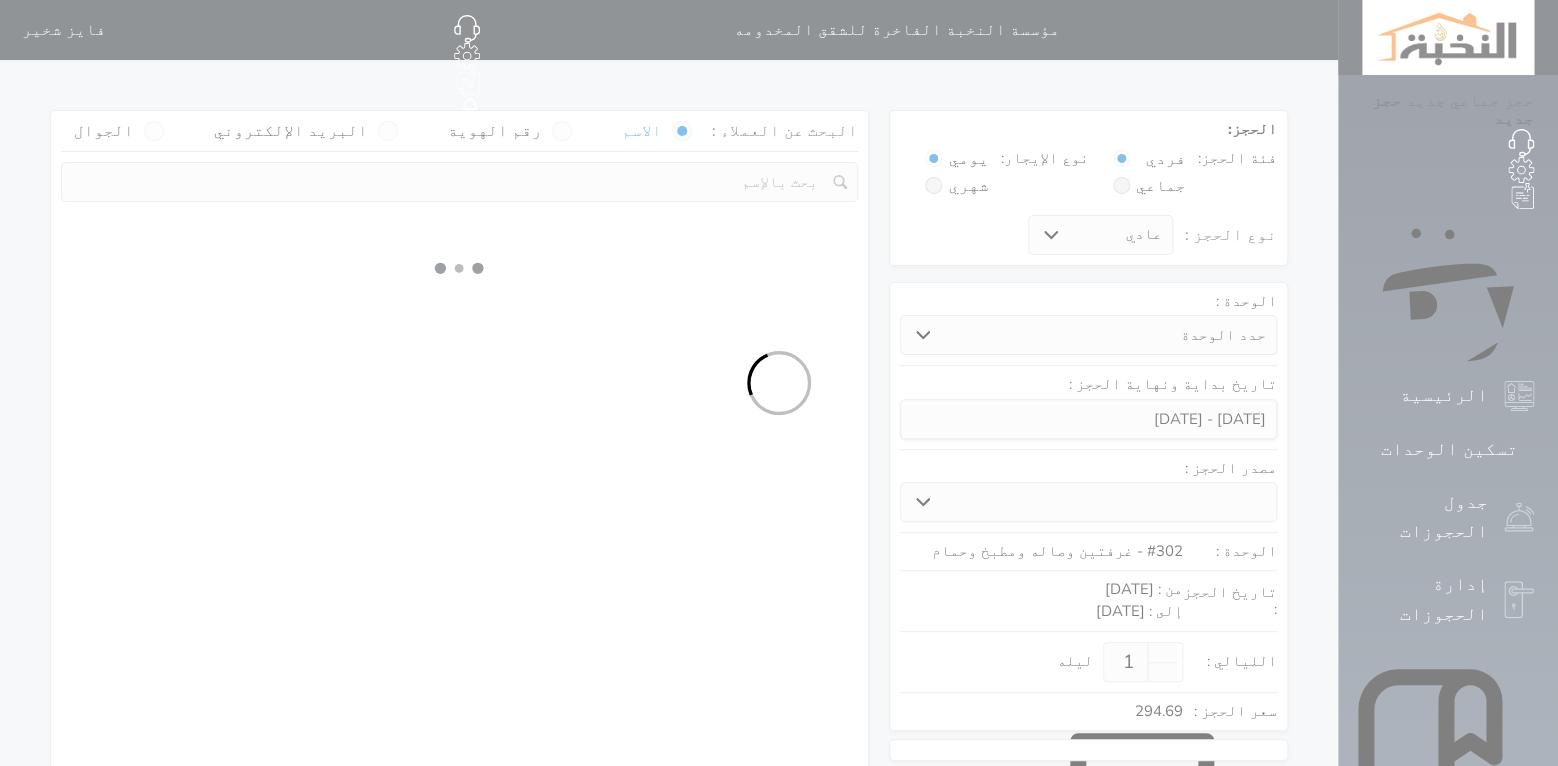 select on "1" 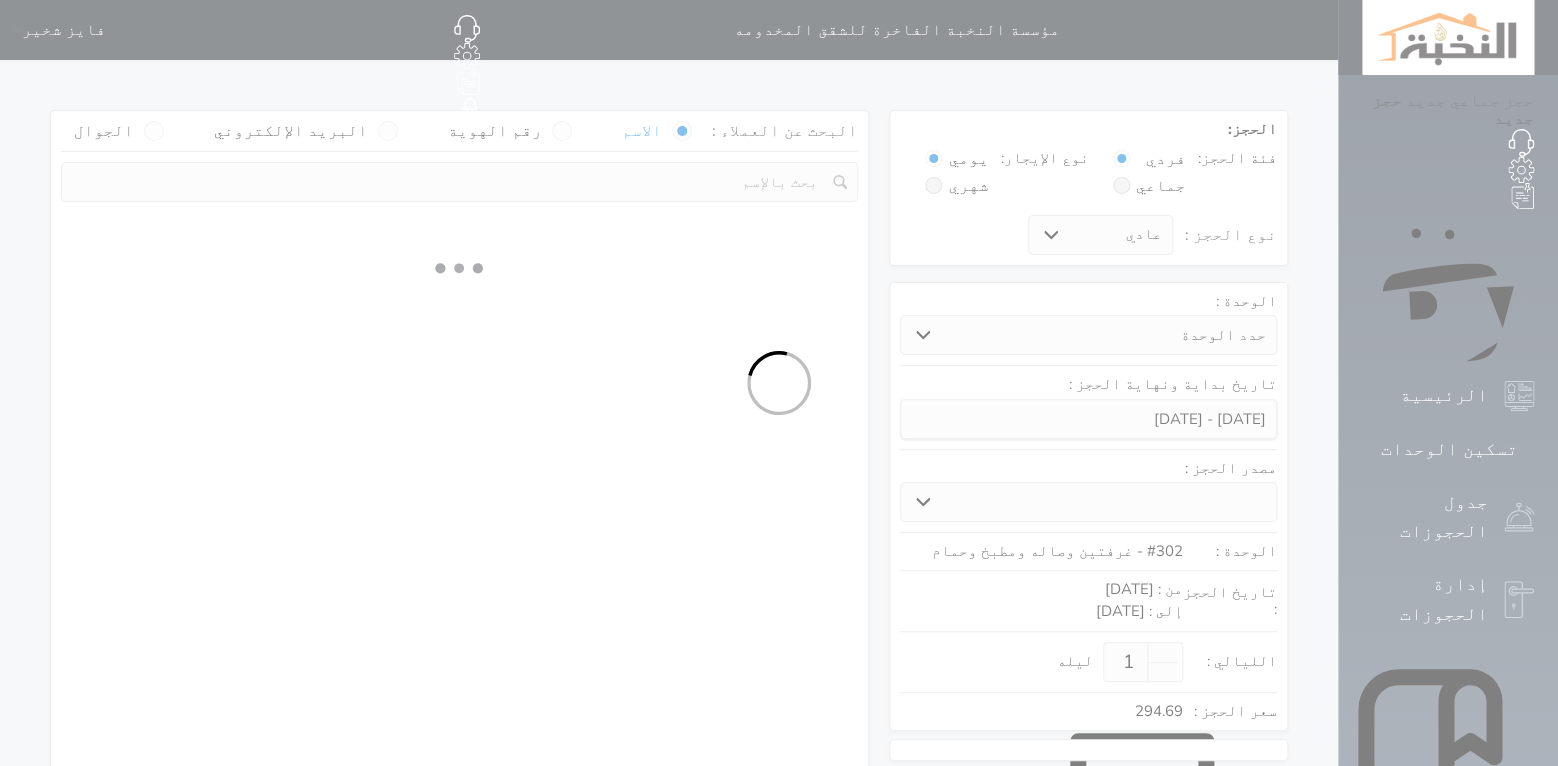 select on "113" 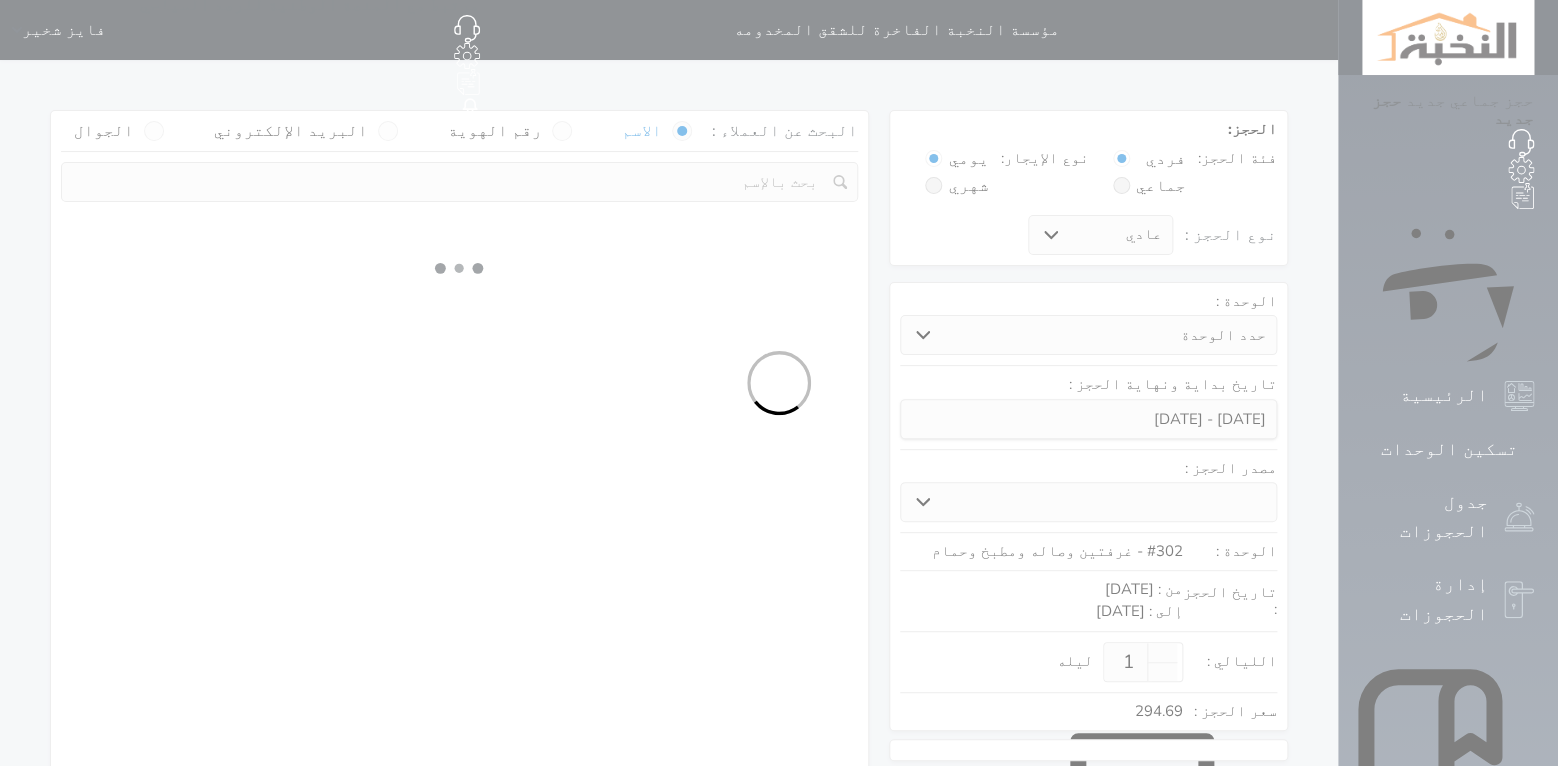 select on "1" 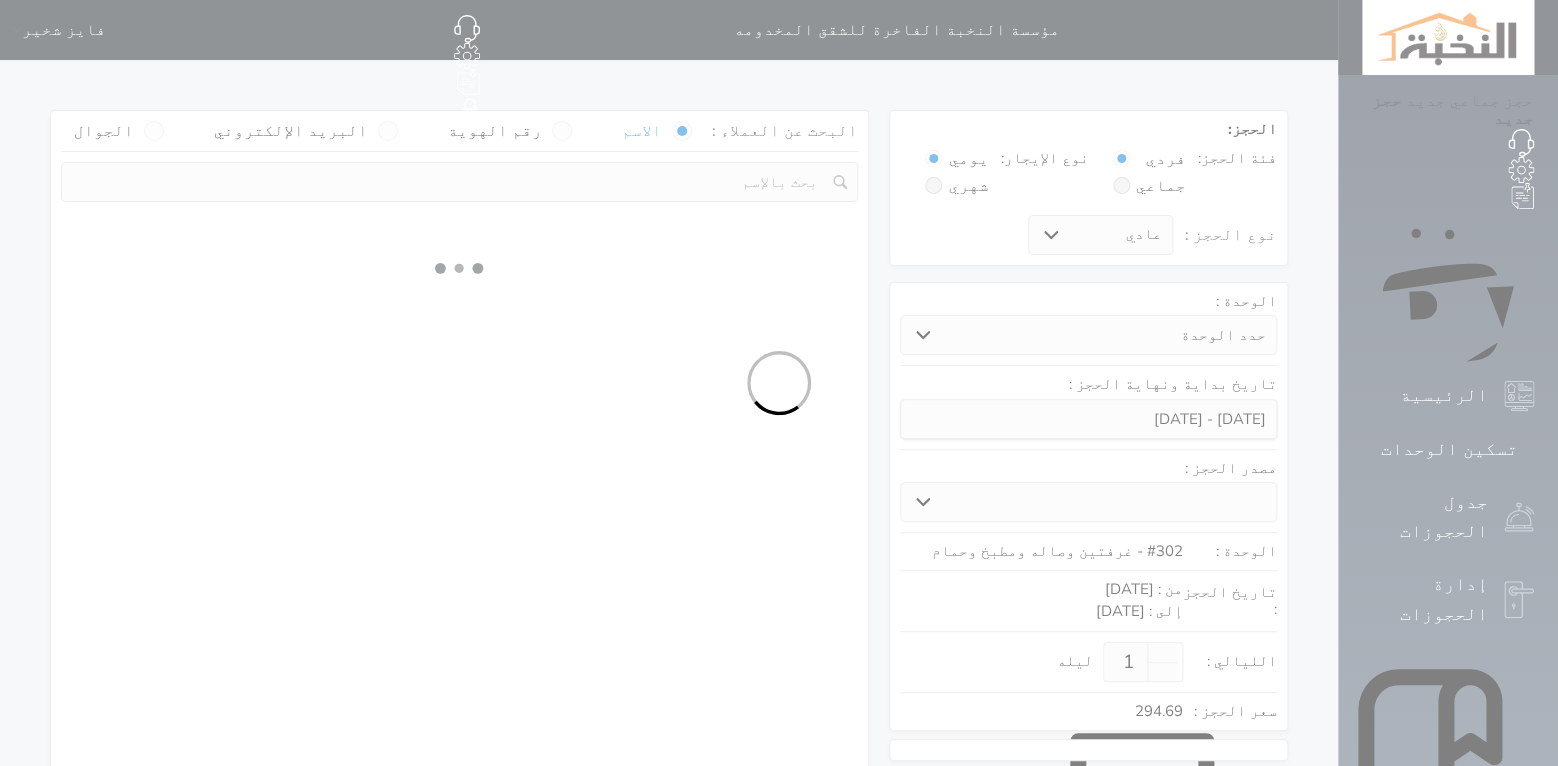 select 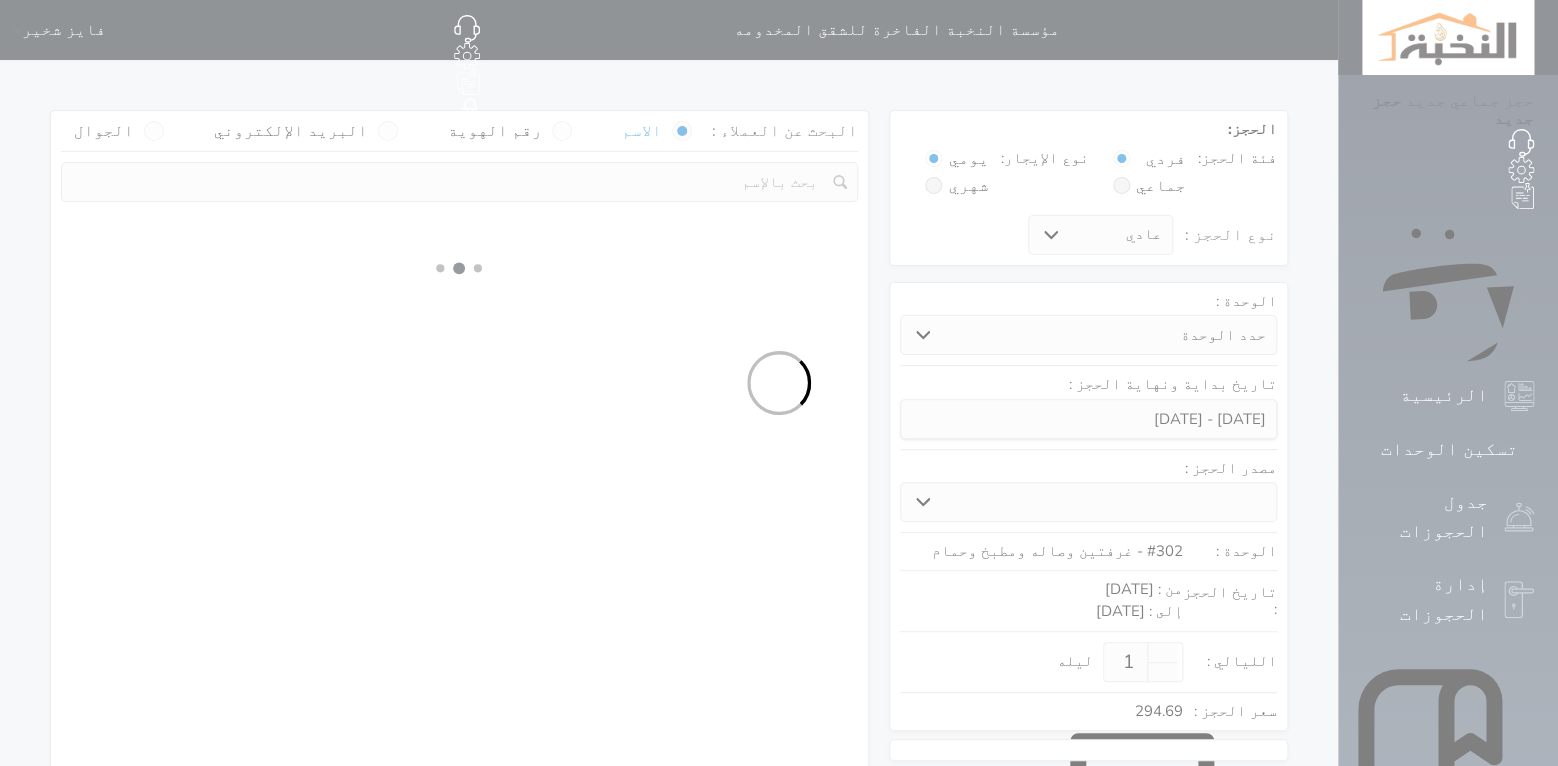 select on "7" 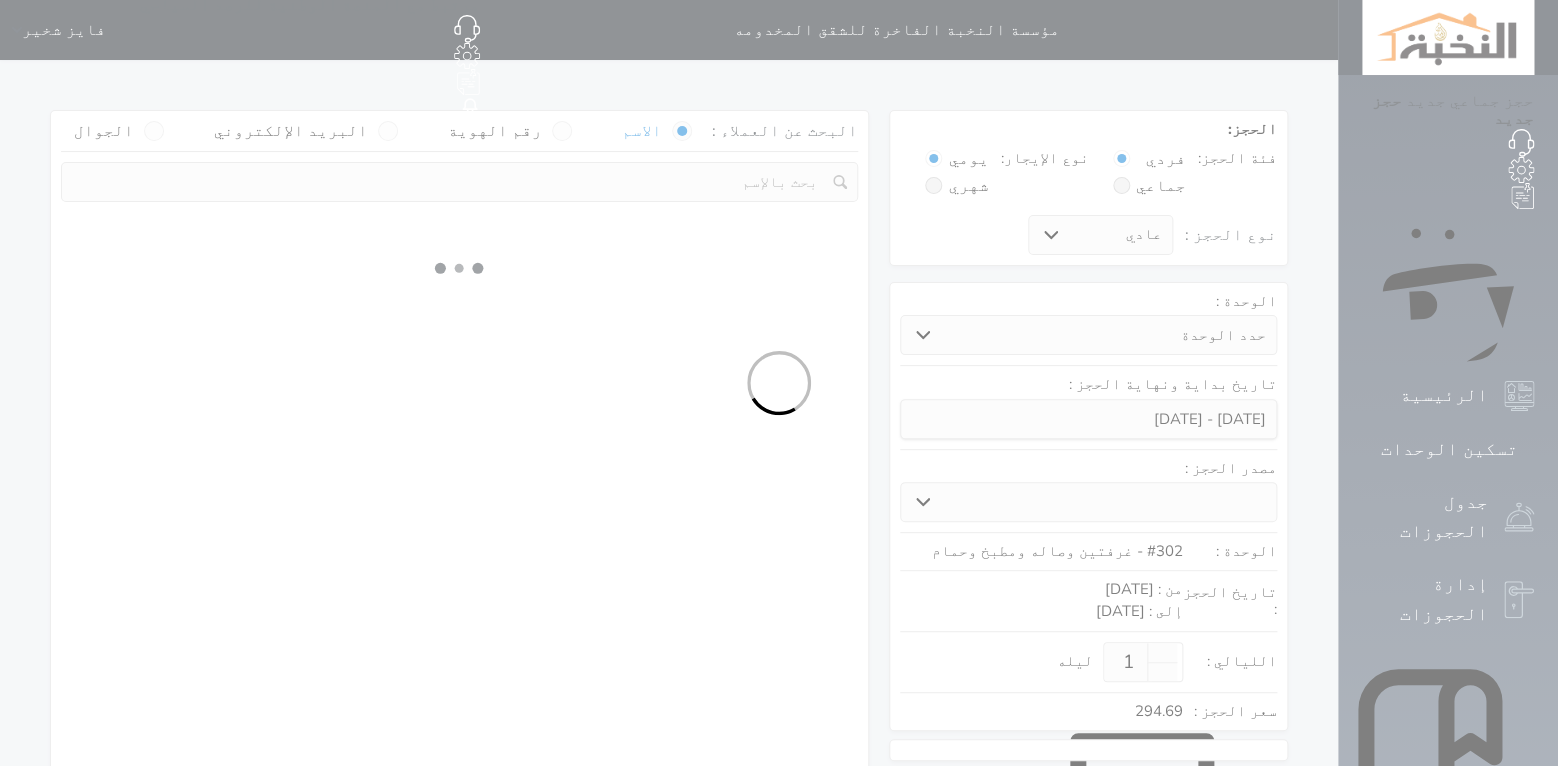 select 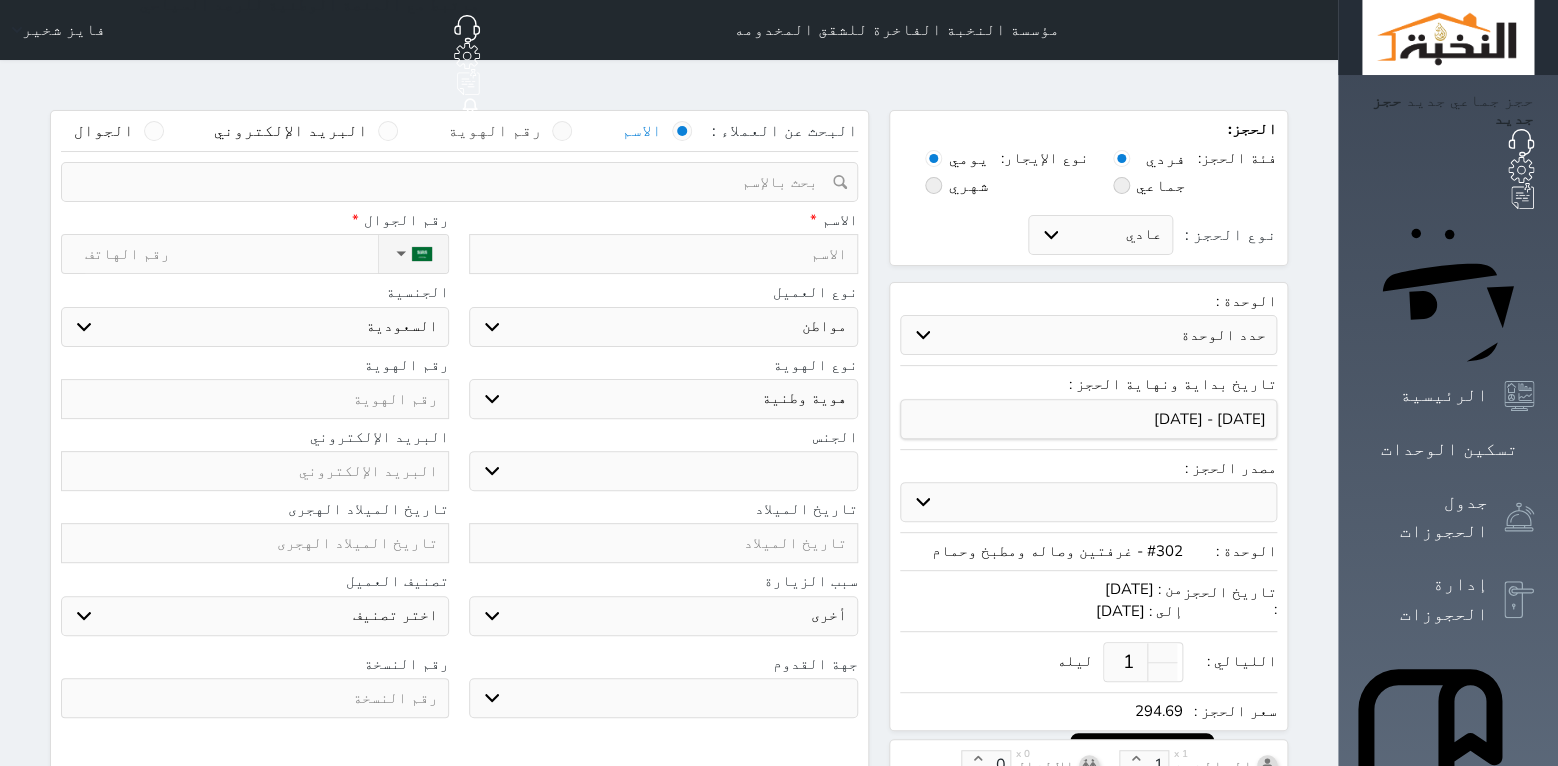 select 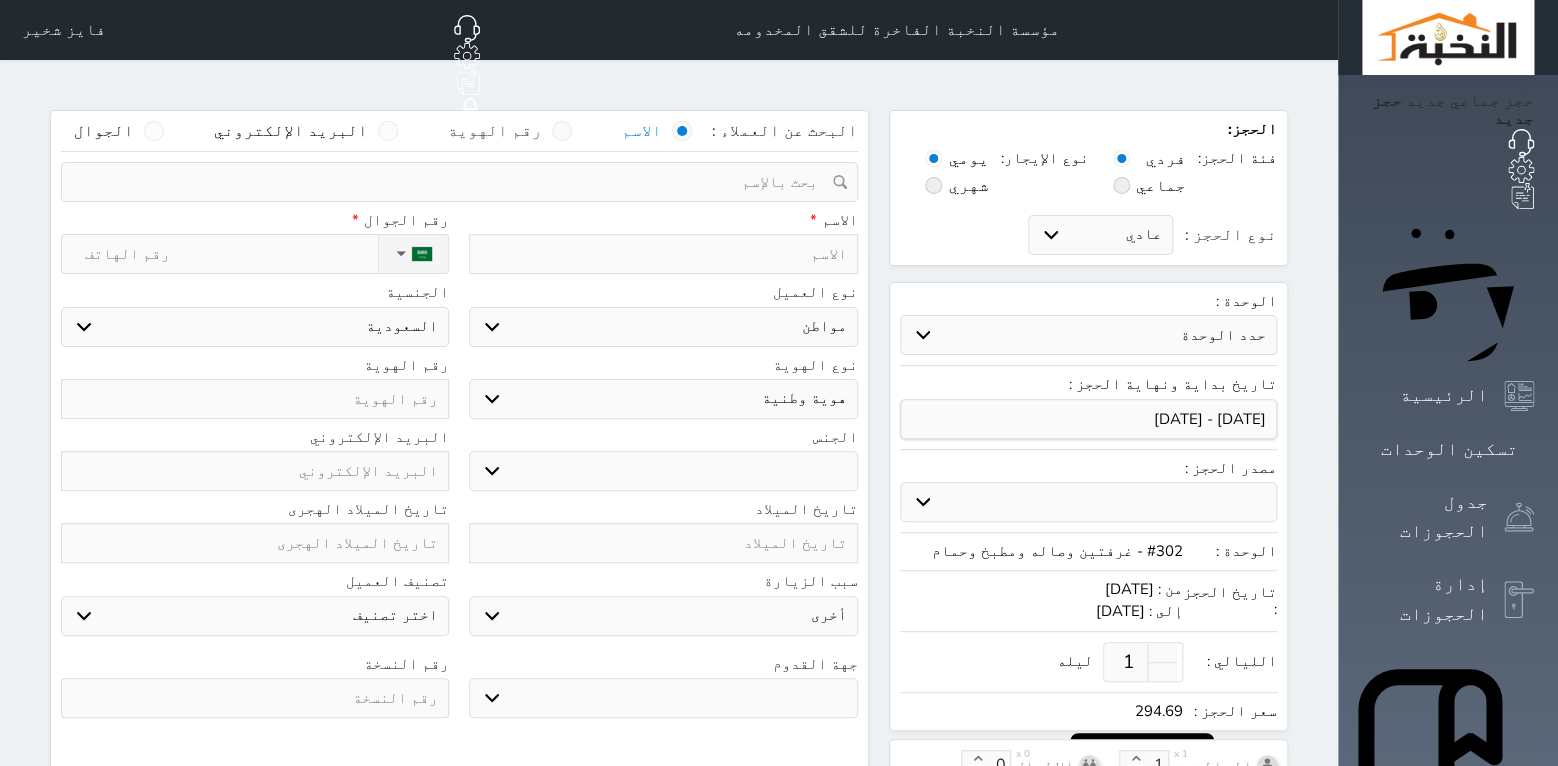 select 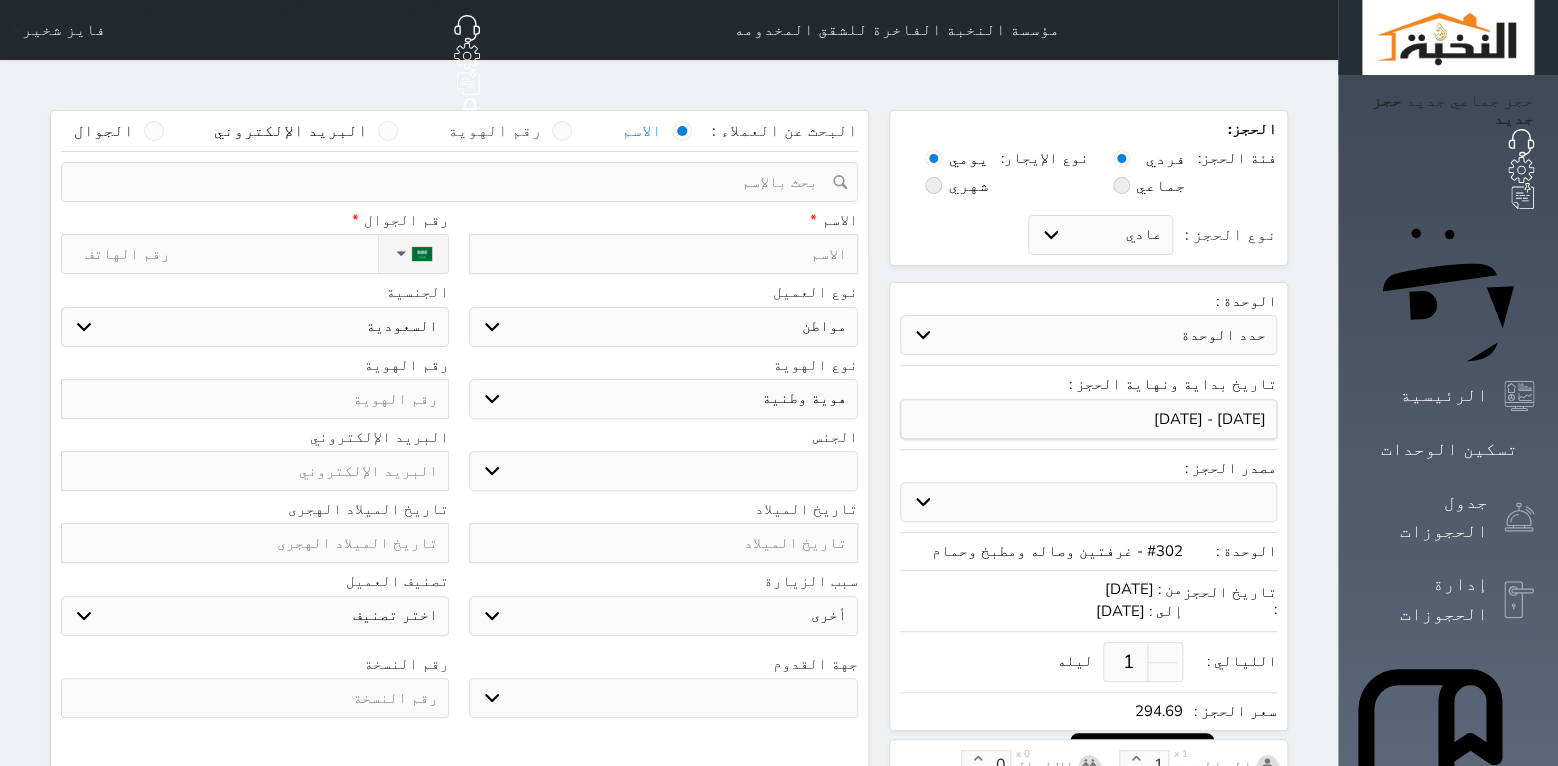 select 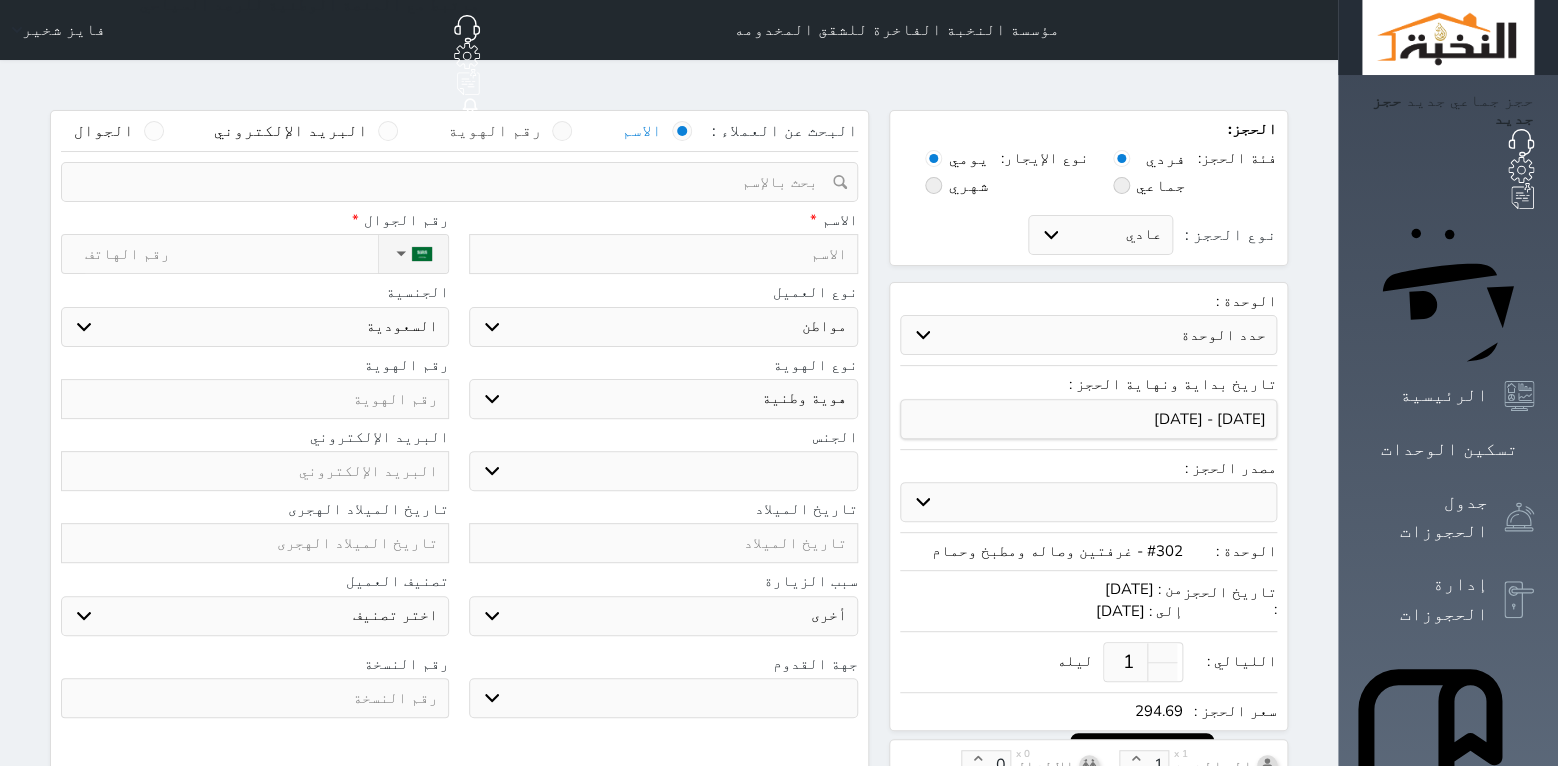 click at bounding box center (562, 131) 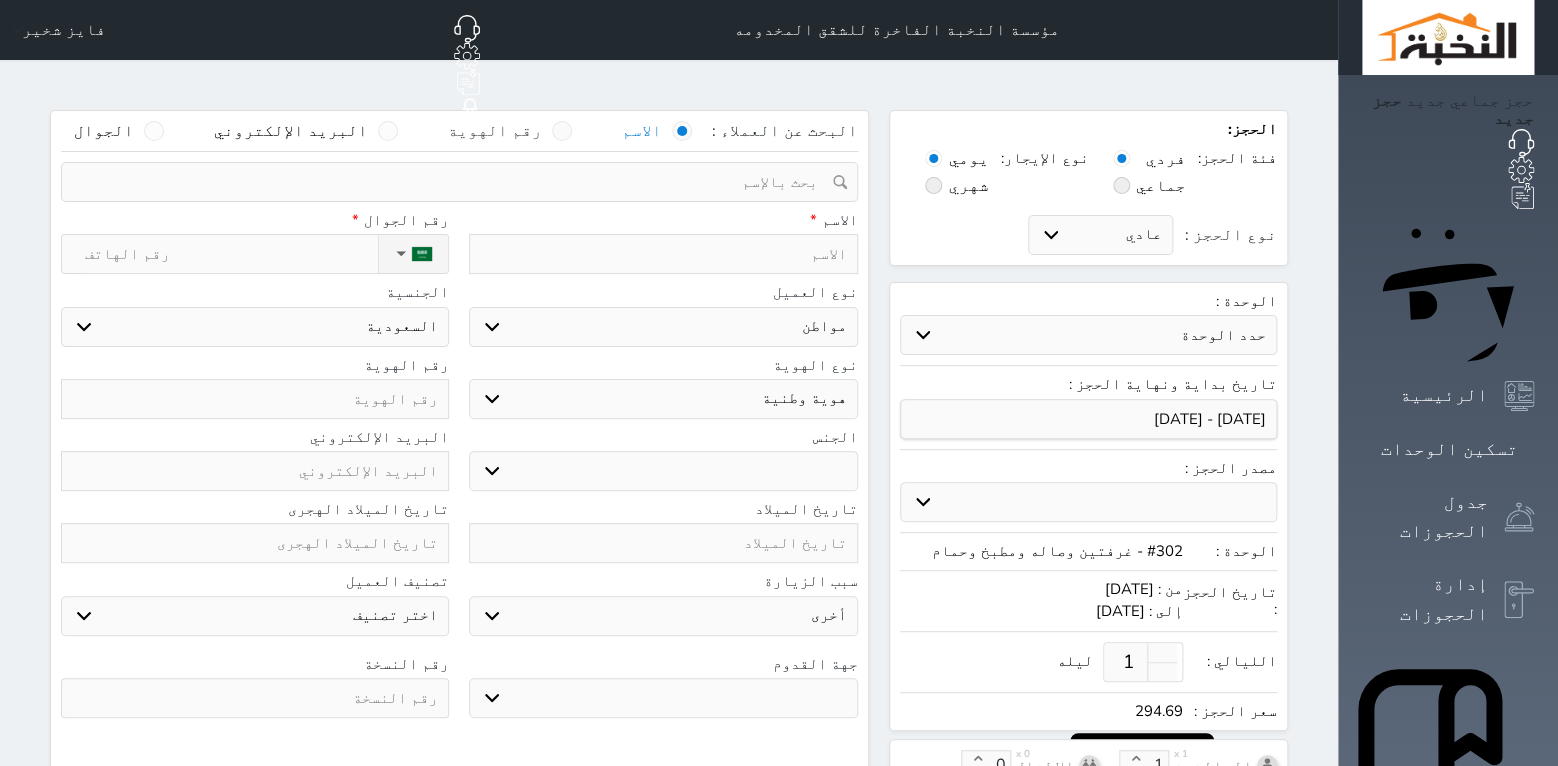 click on "رقم الهوية" at bounding box center [542, 141] 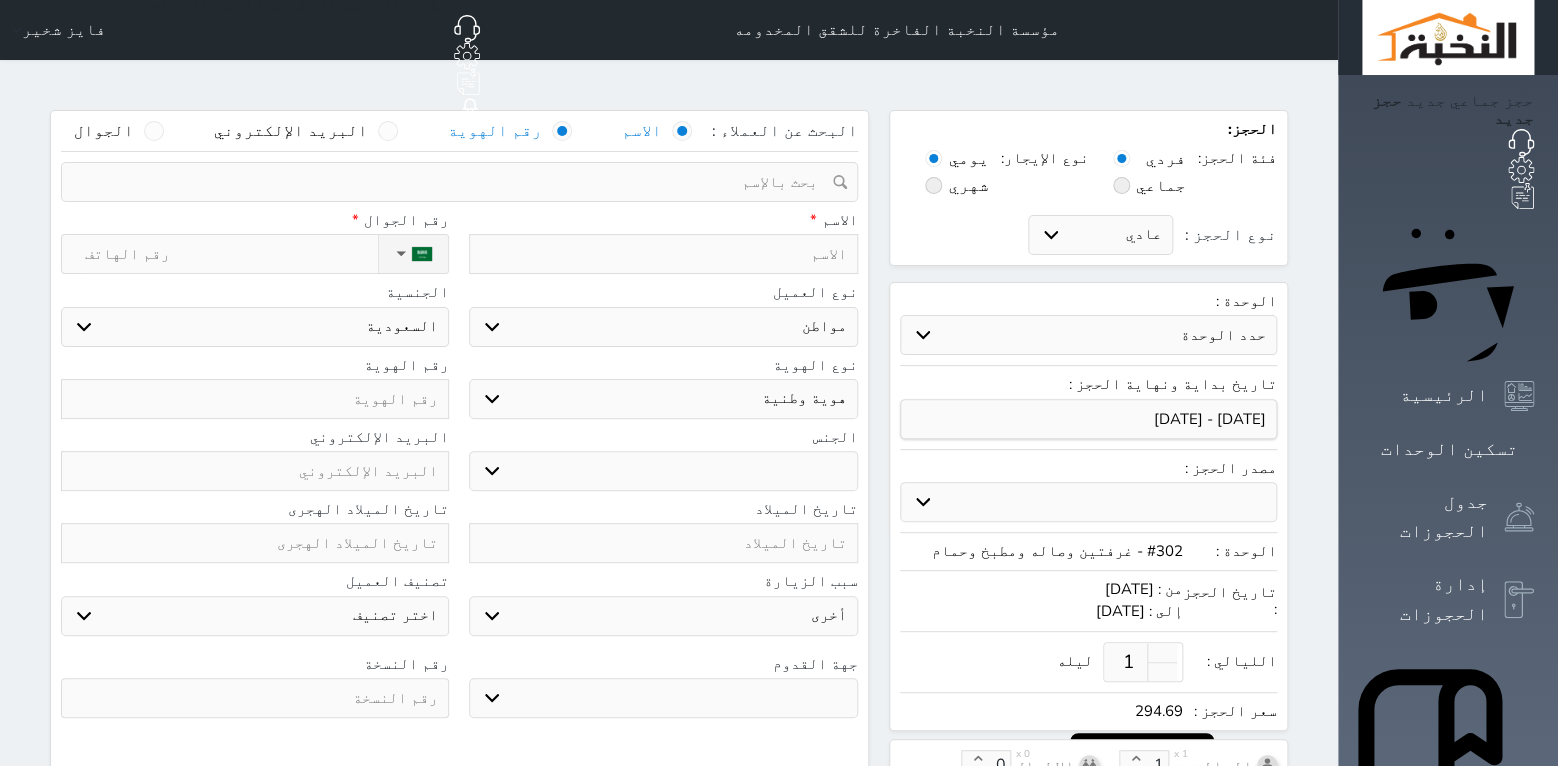select 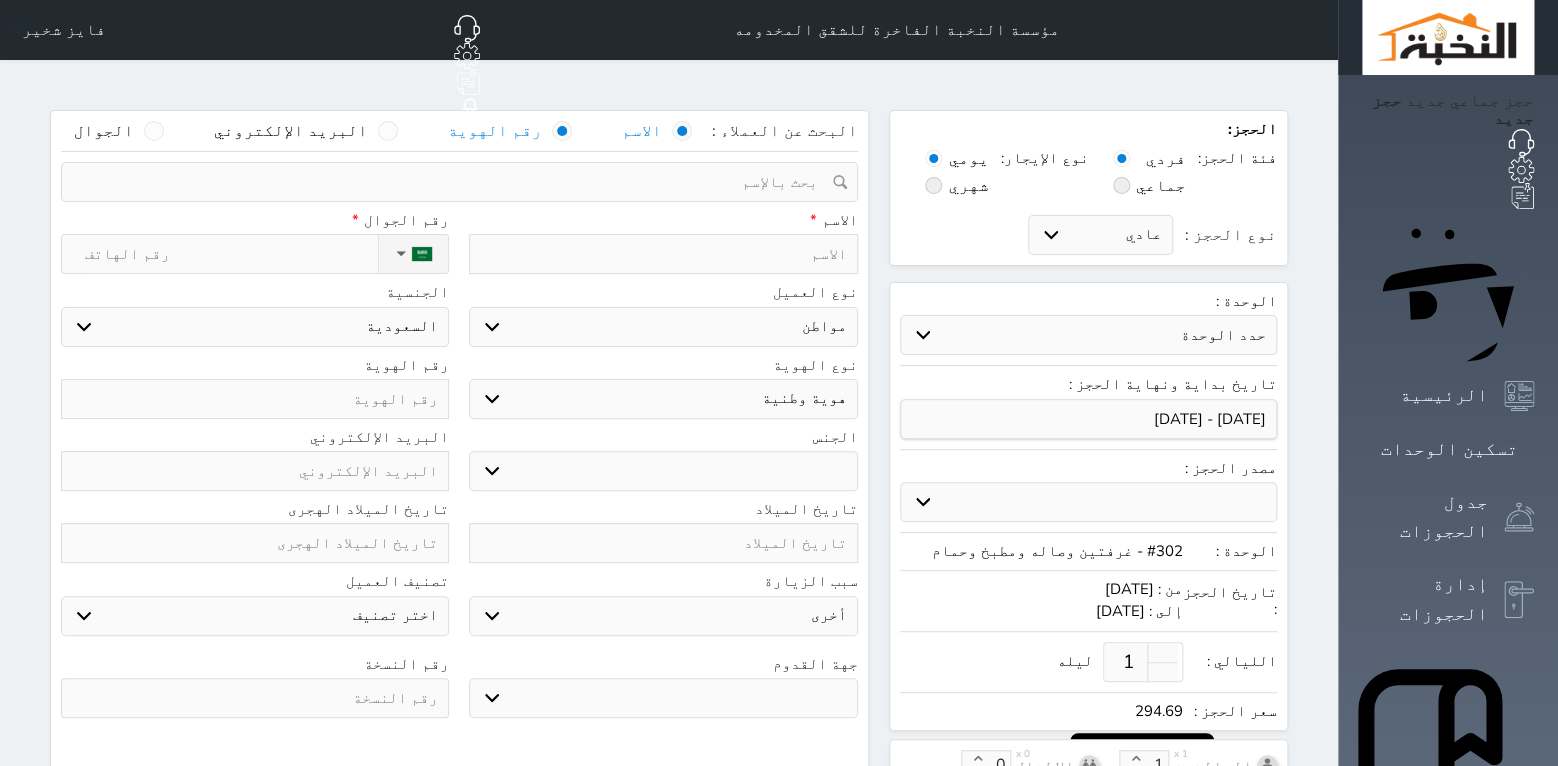 select 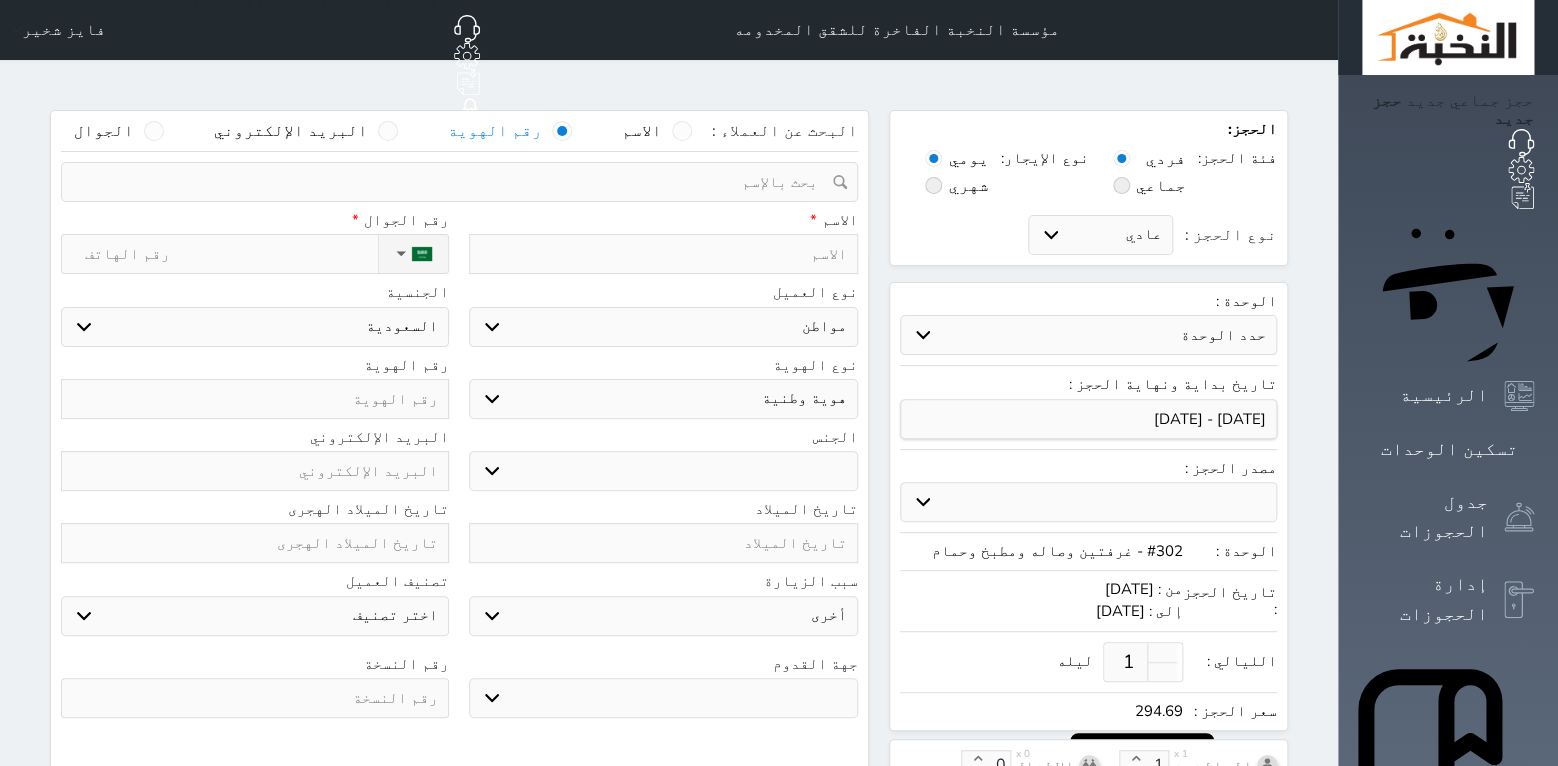 select 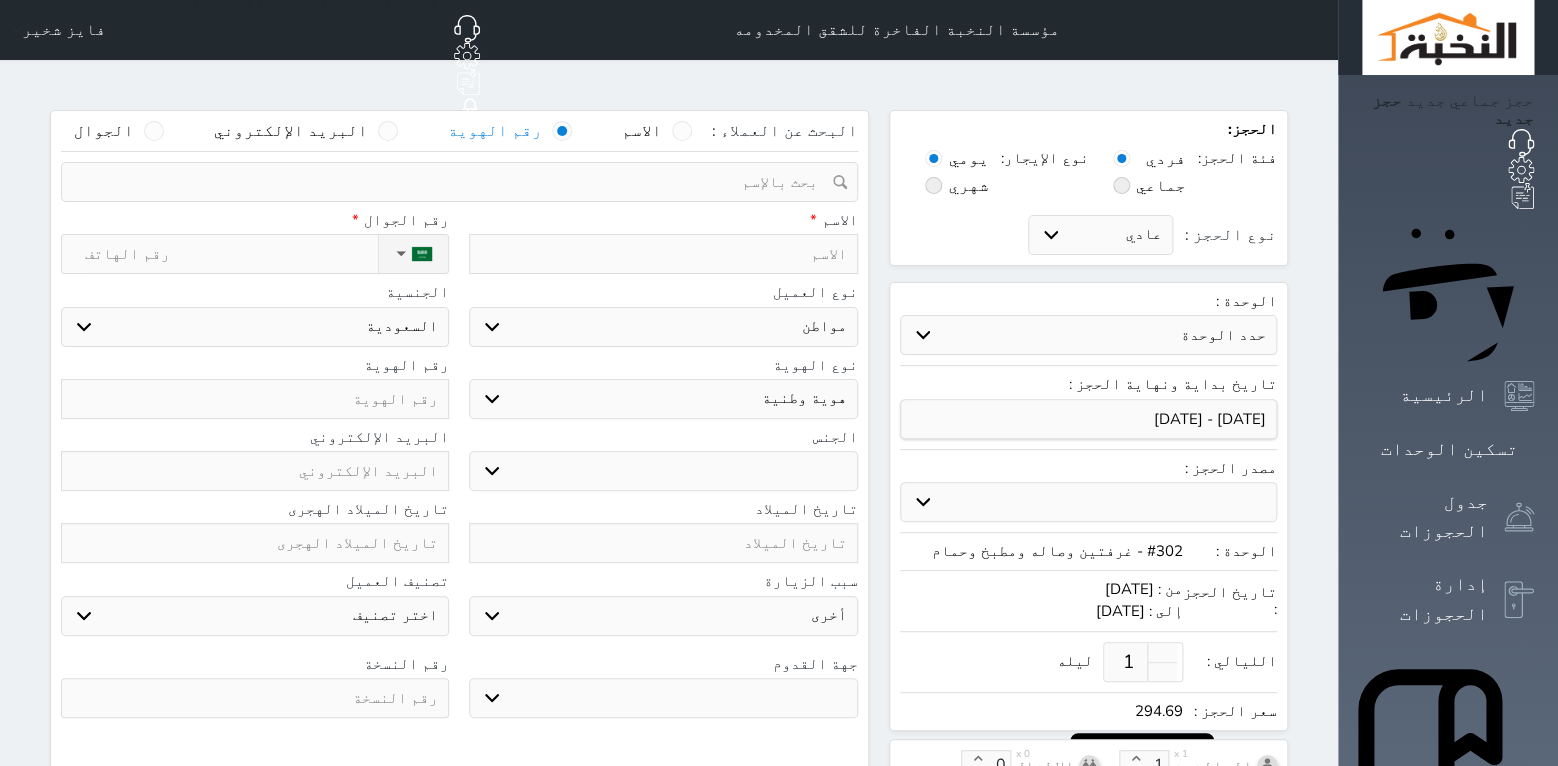 select 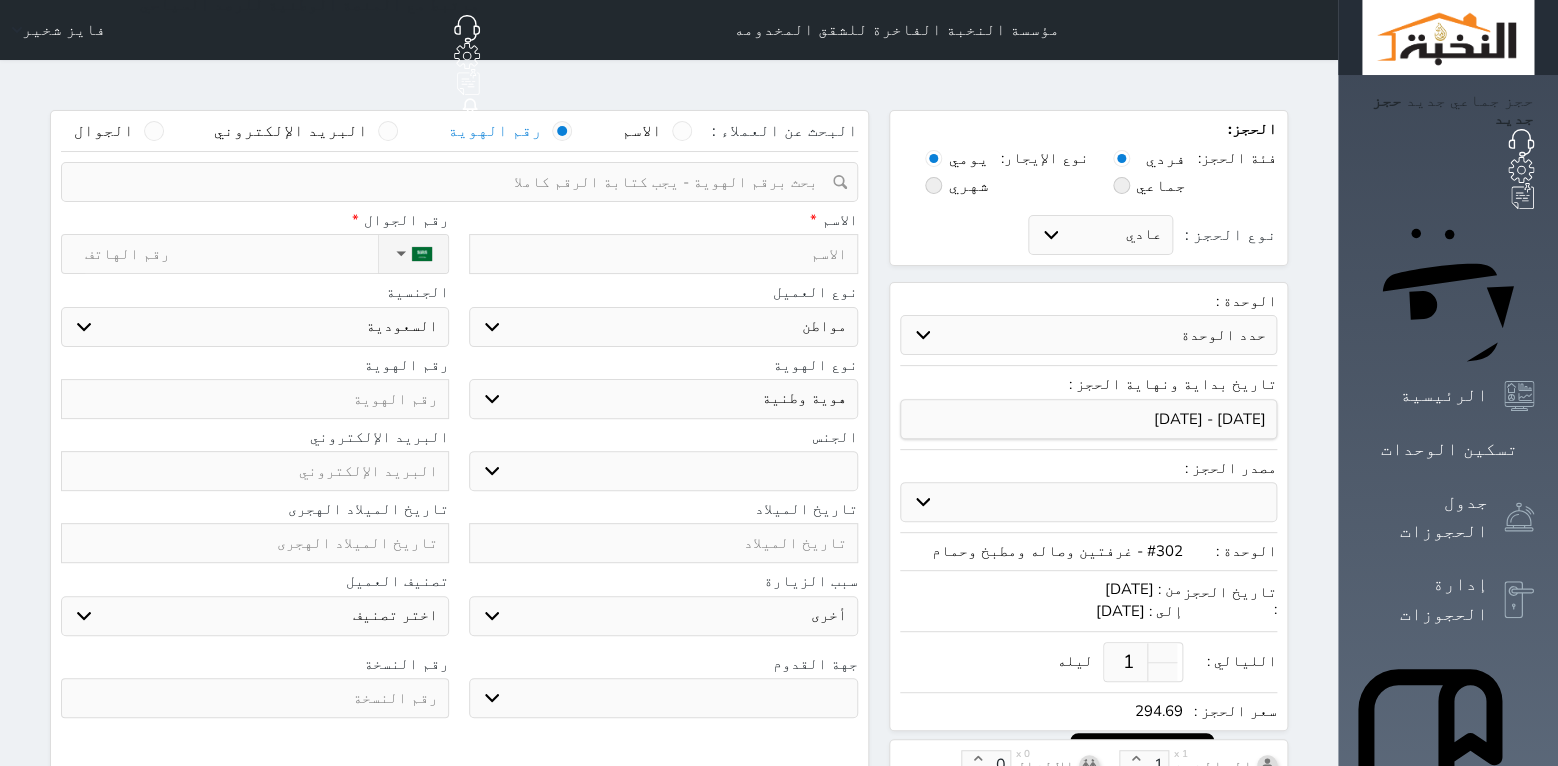 paste on "1039736945" 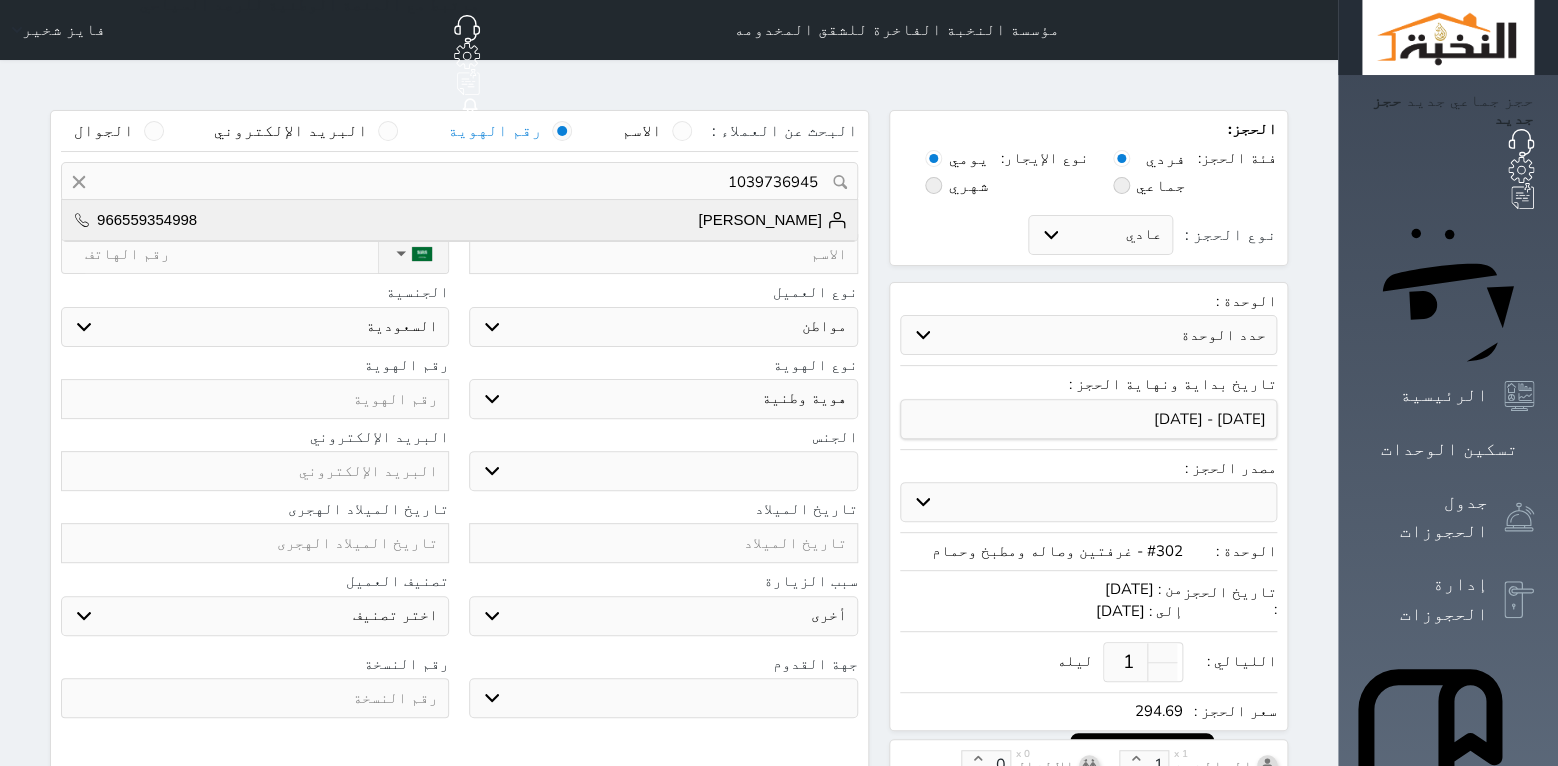 click on "[PERSON_NAME]" at bounding box center (772, 220) 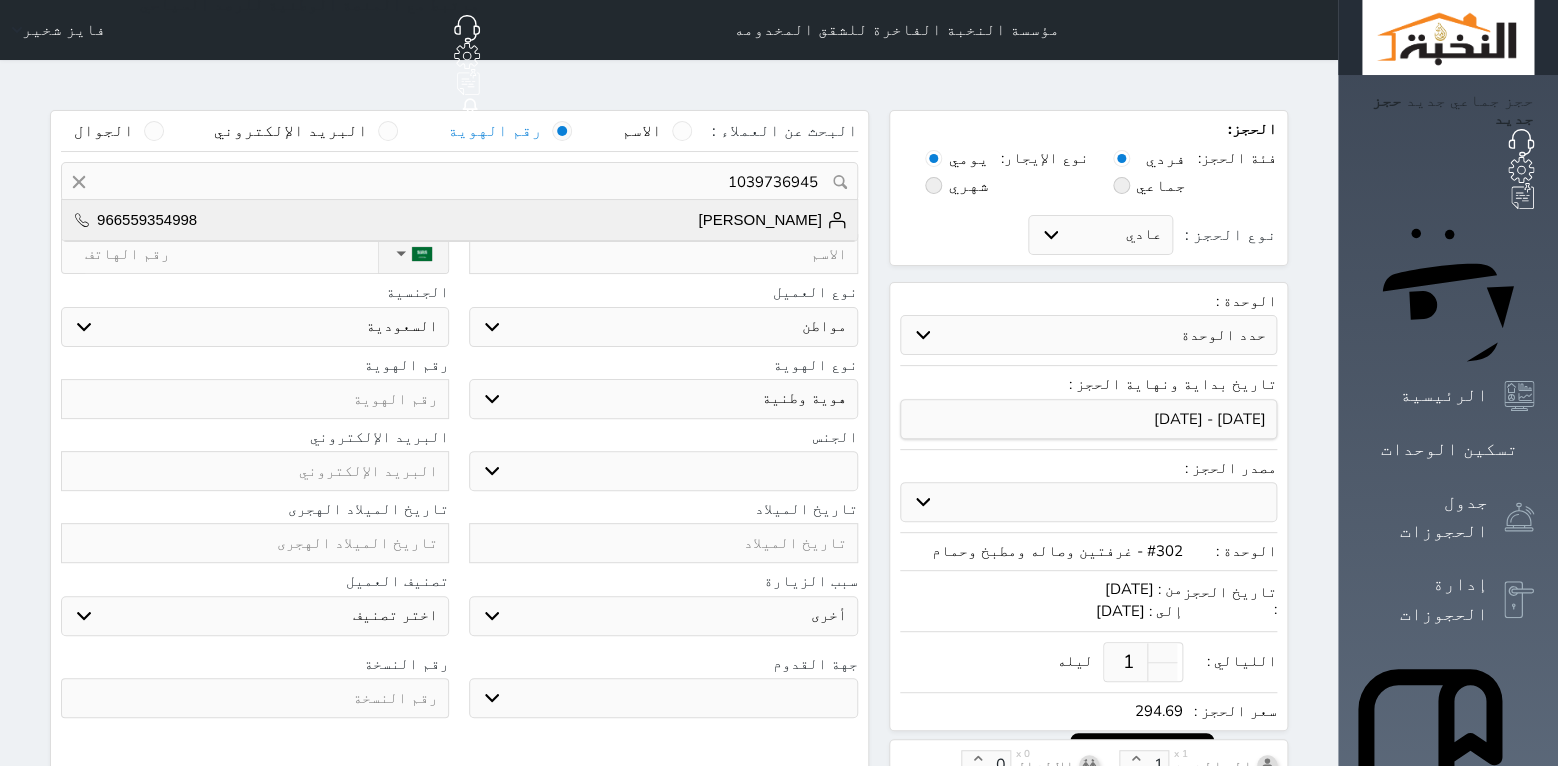 type on "4" 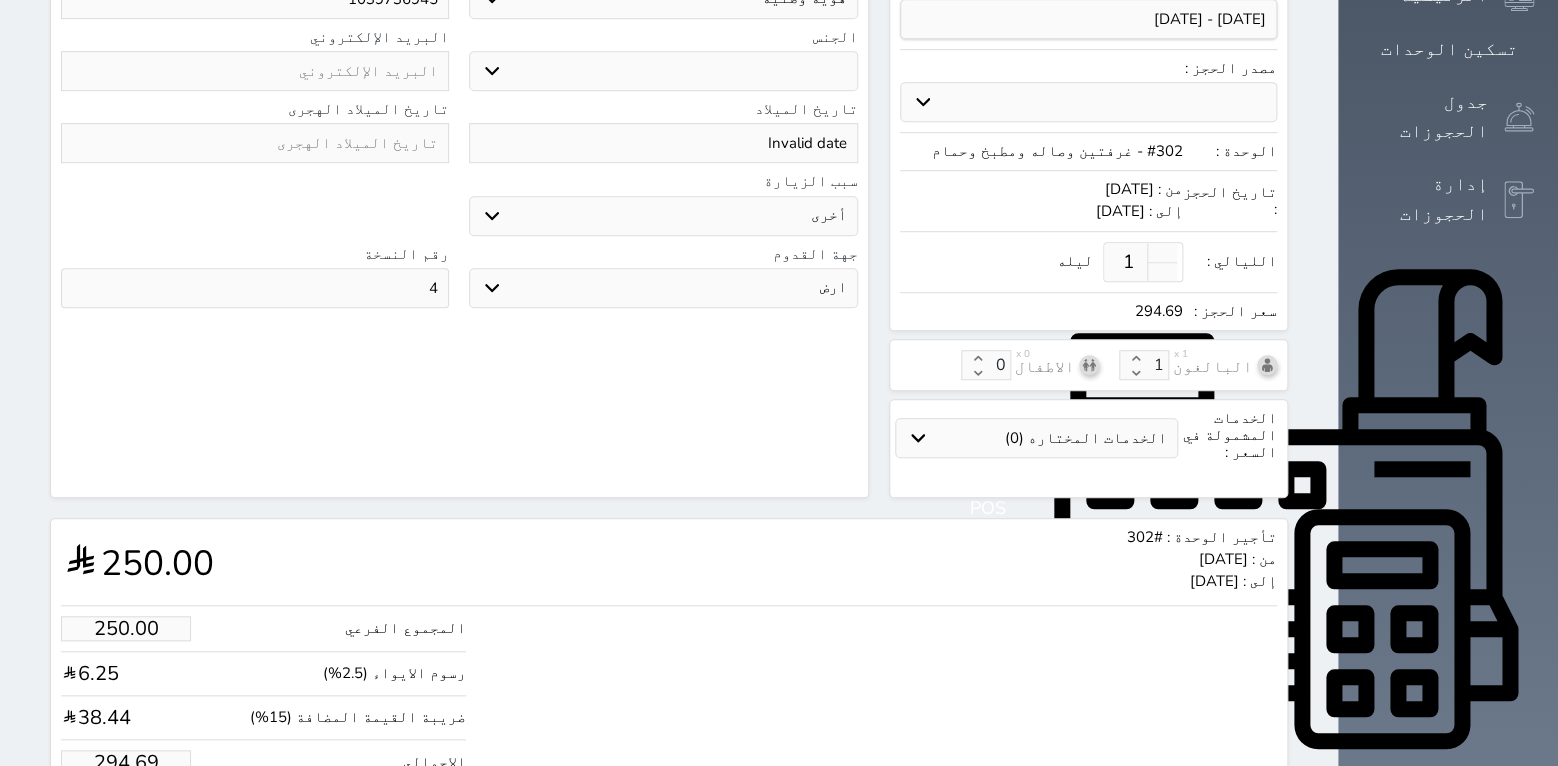 scroll, scrollTop: 461, scrollLeft: 0, axis: vertical 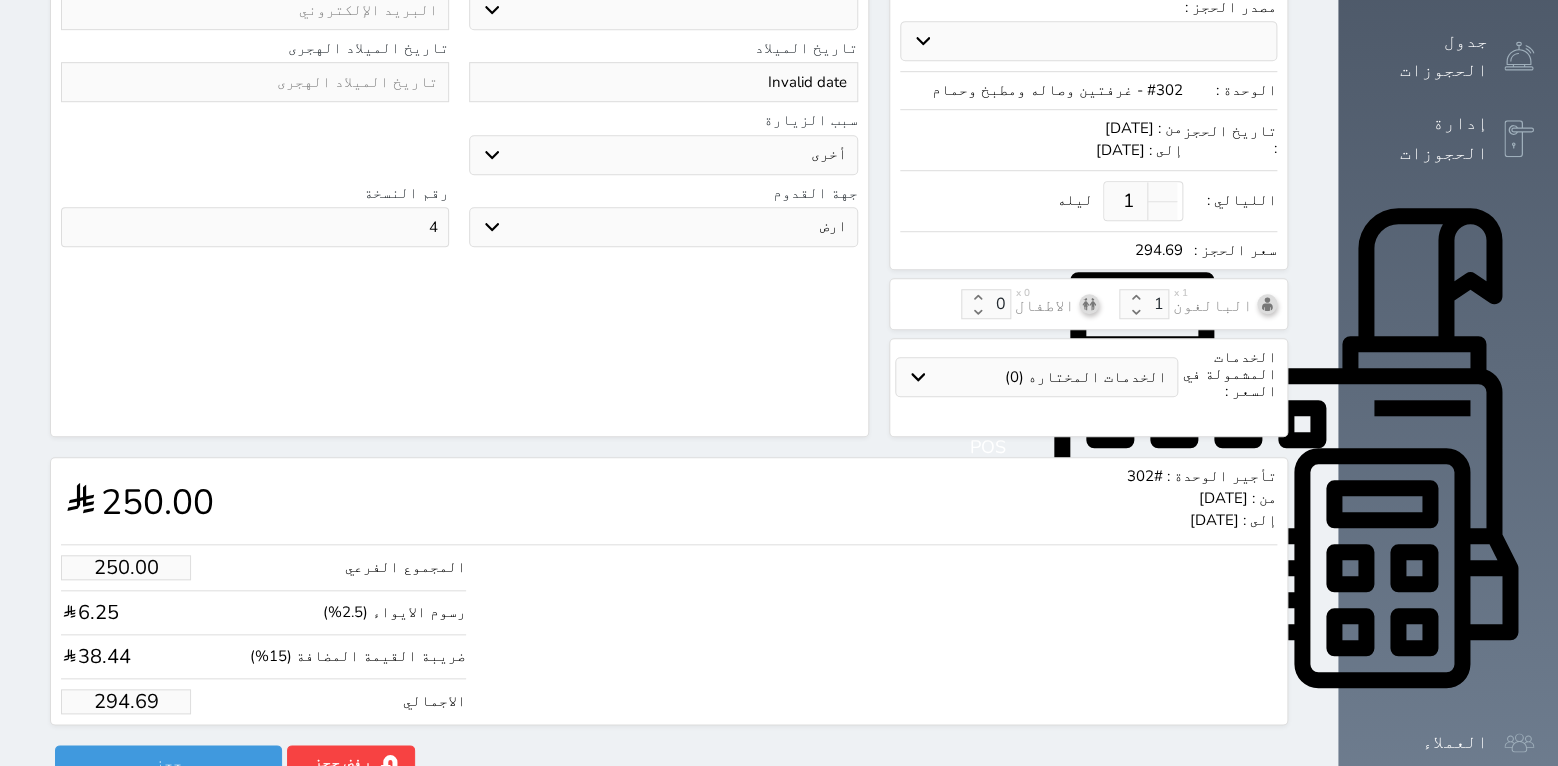click on "294.69" at bounding box center [126, 701] 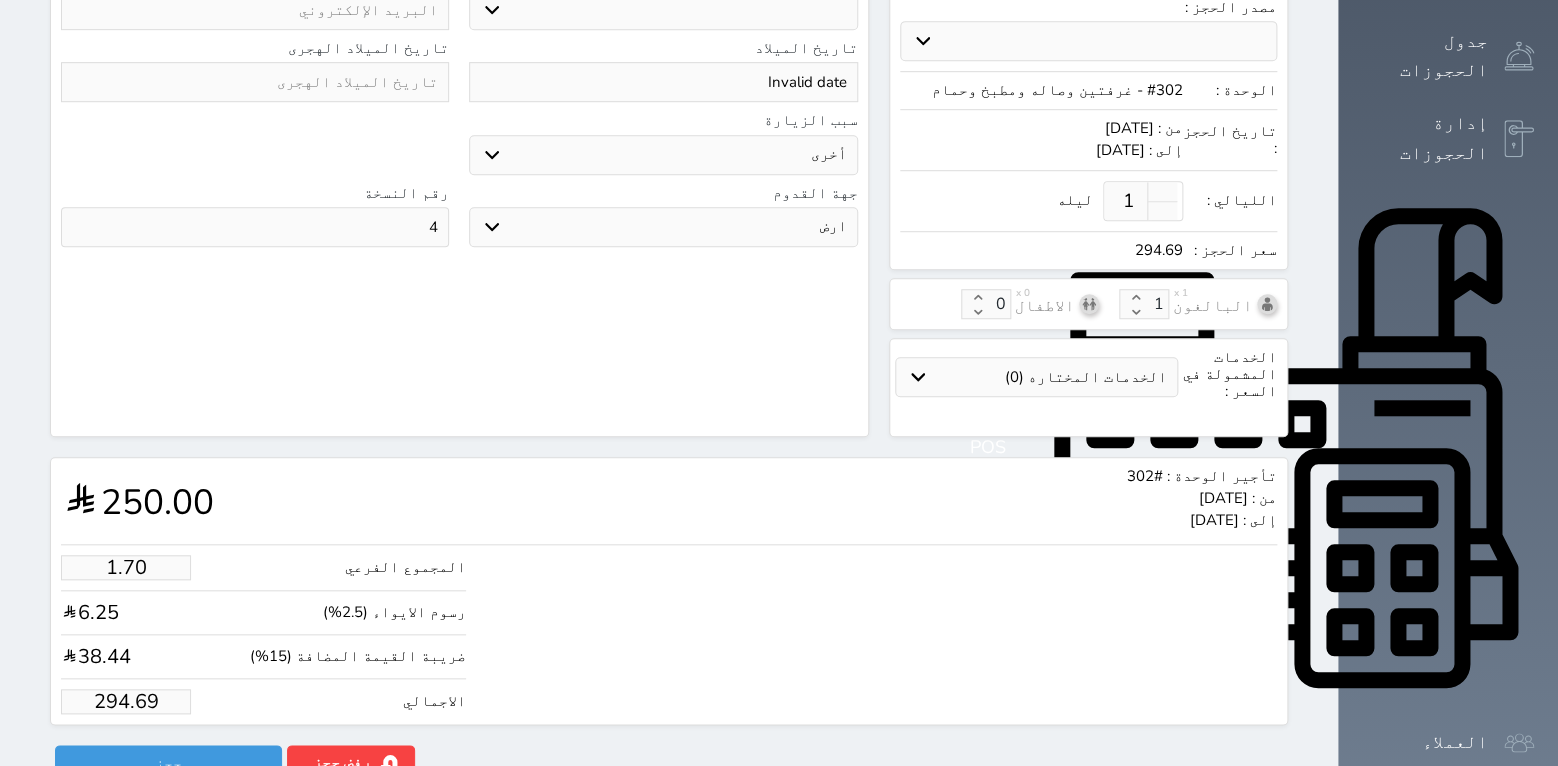 type on "2" 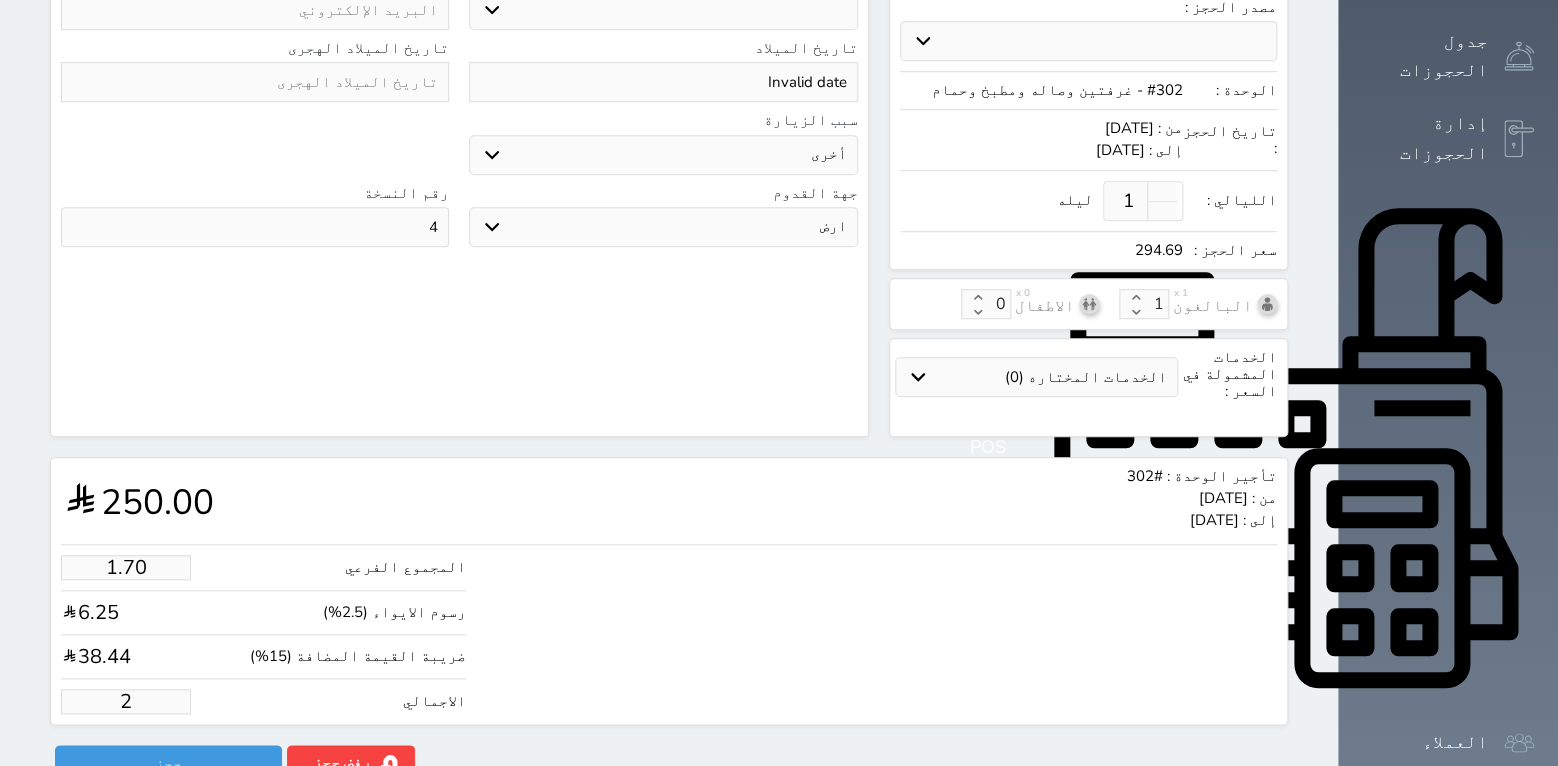 type on "21.21" 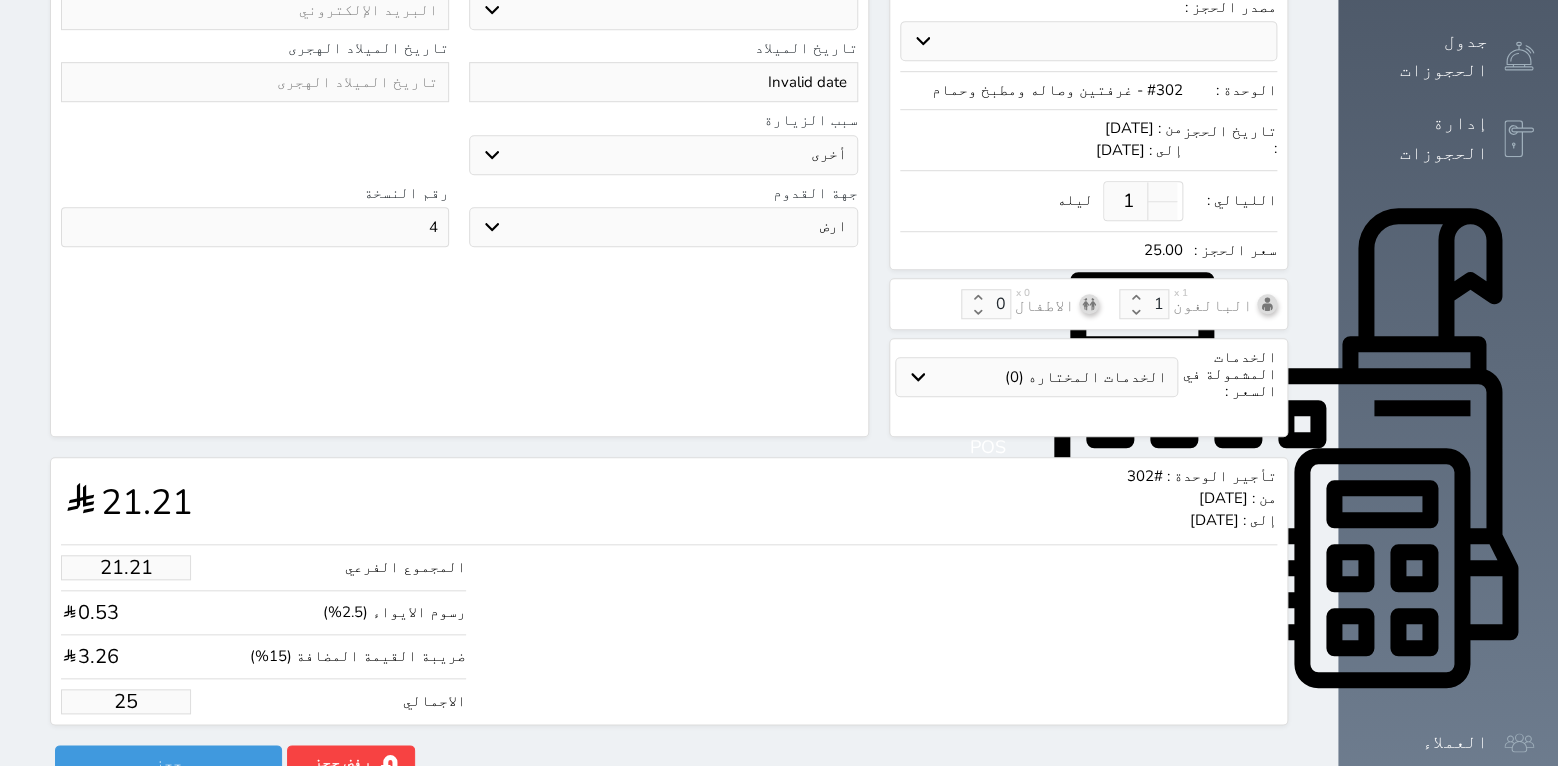 type on "212.09" 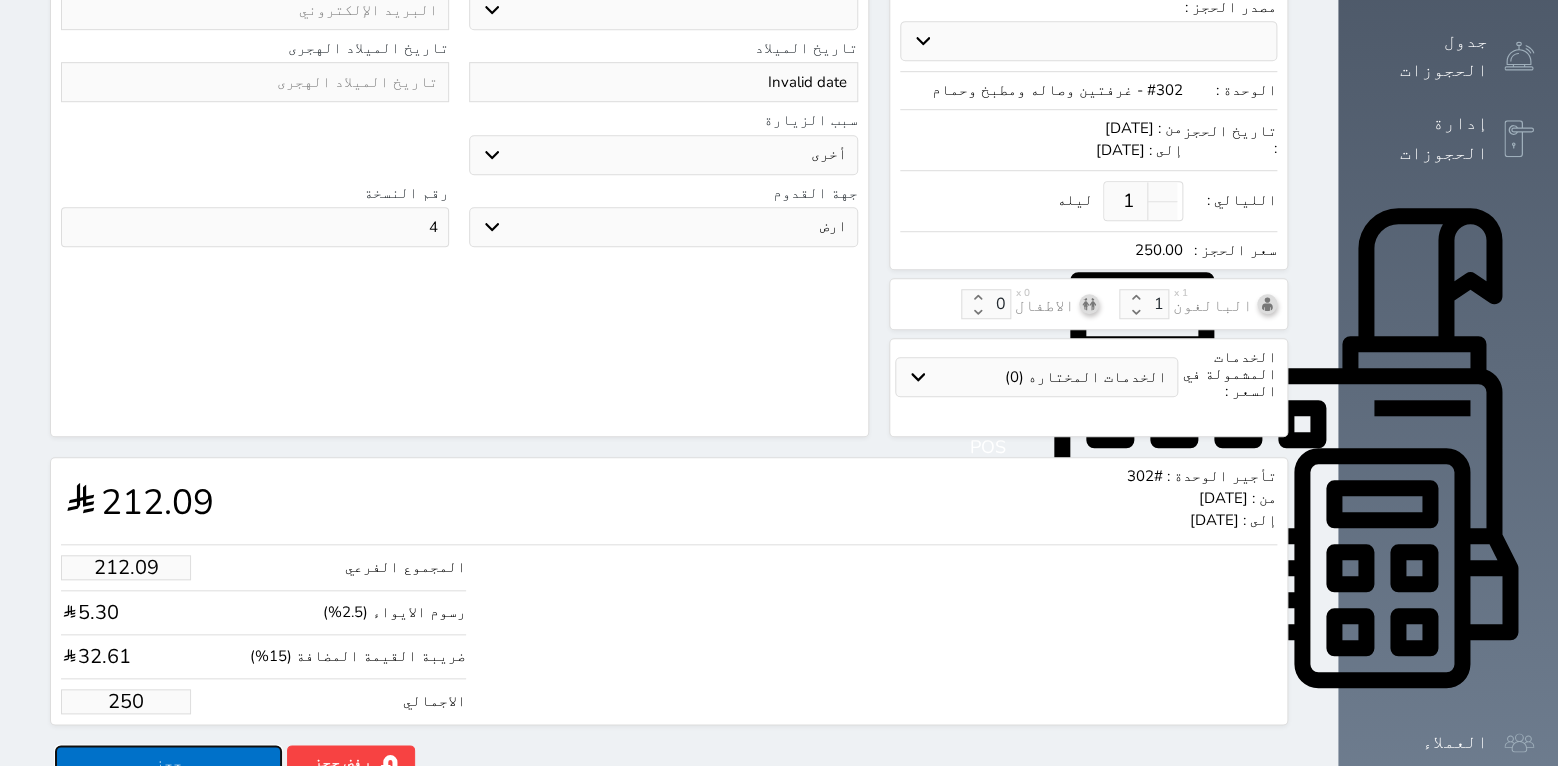 type on "250.00" 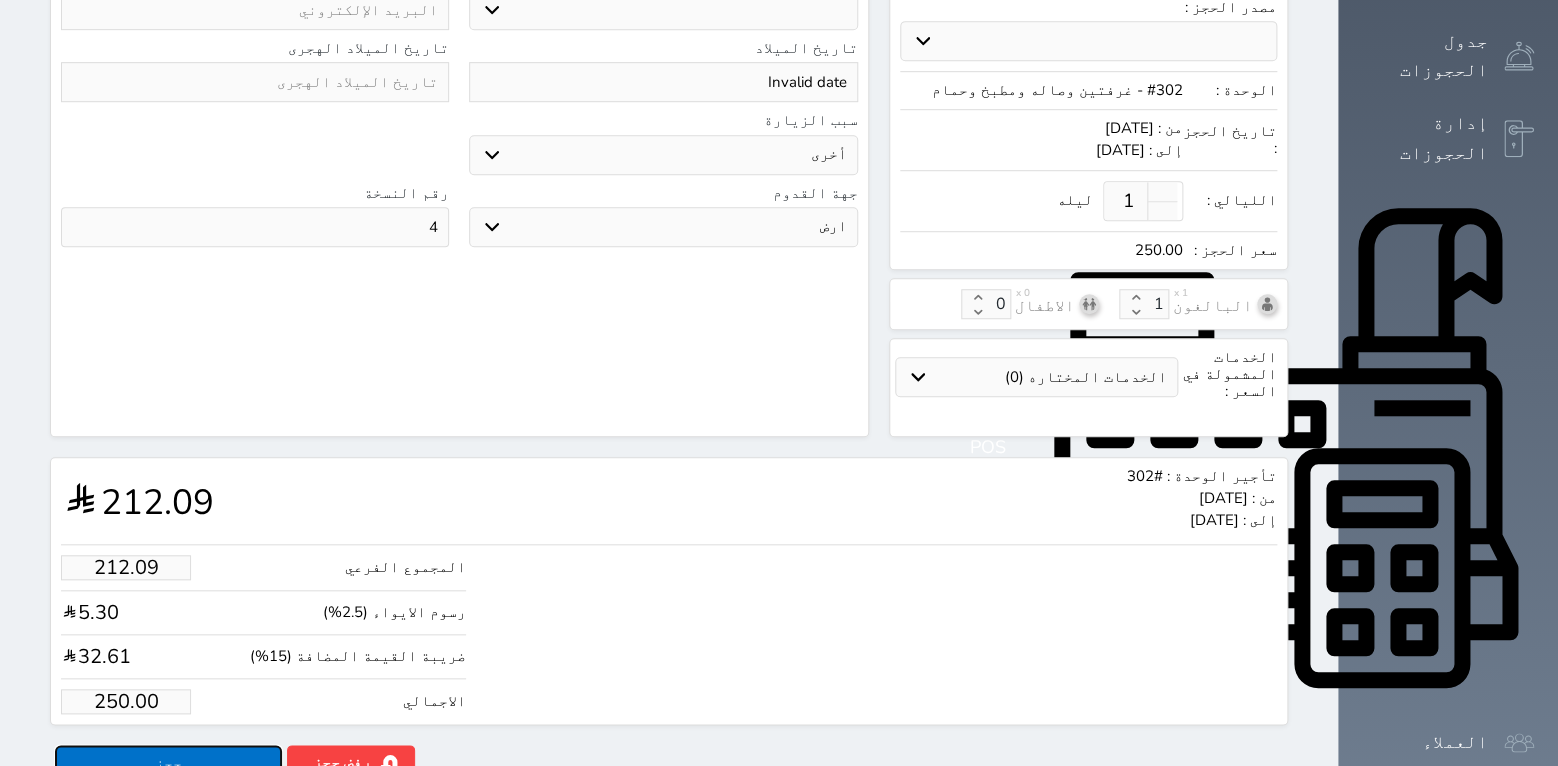 click on "حجز" at bounding box center [168, 762] 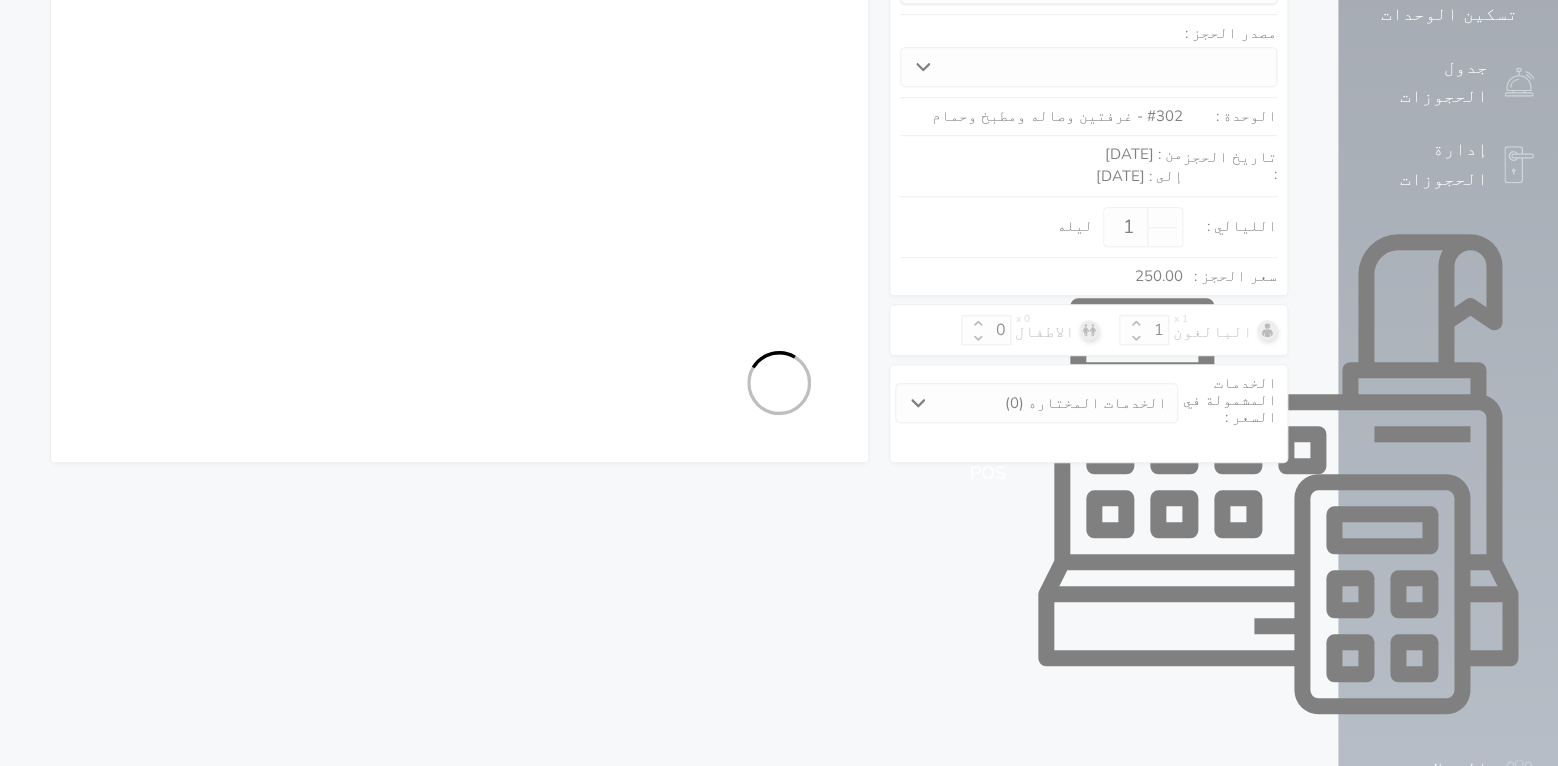 select on "1" 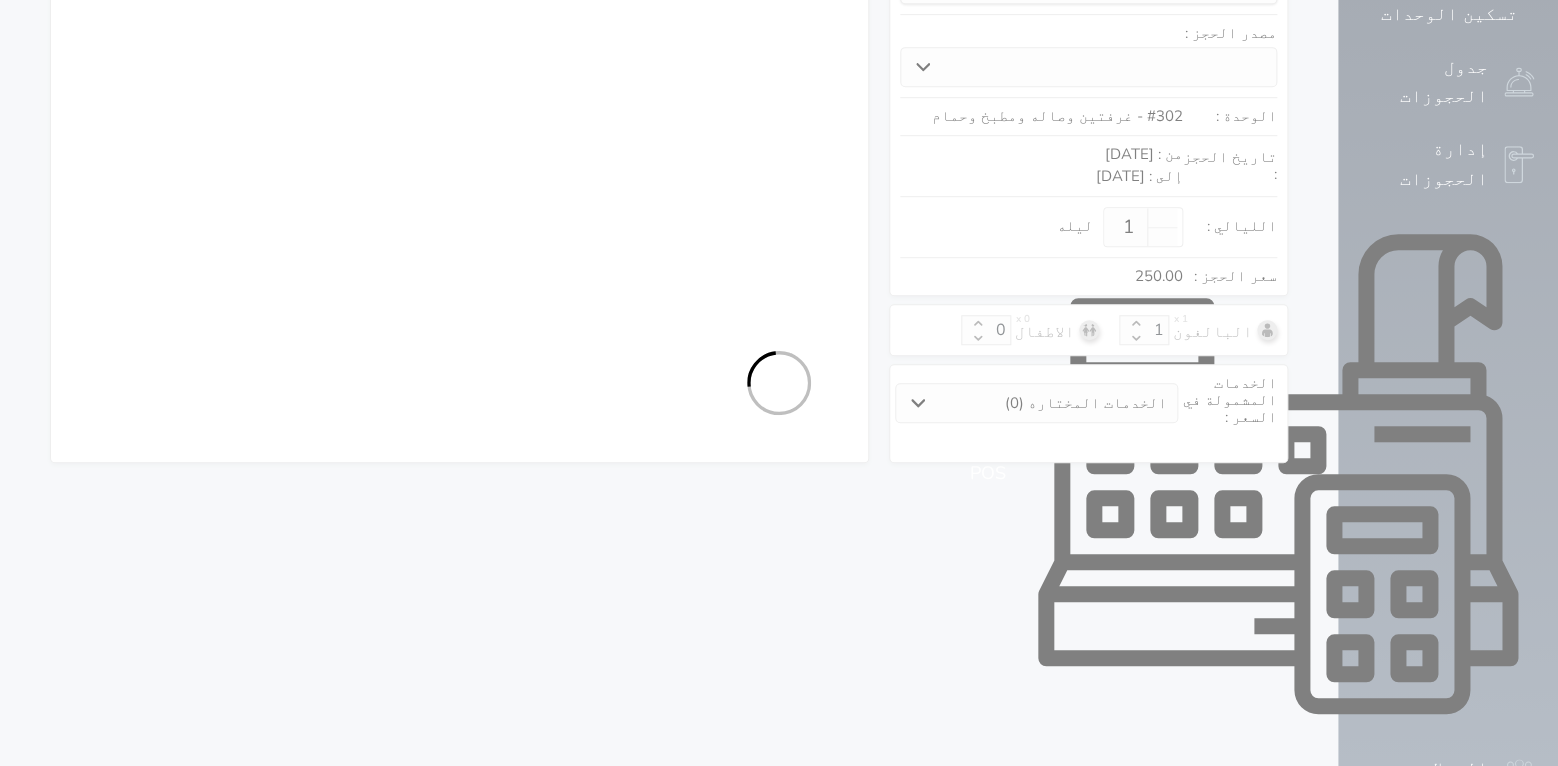 select on "113" 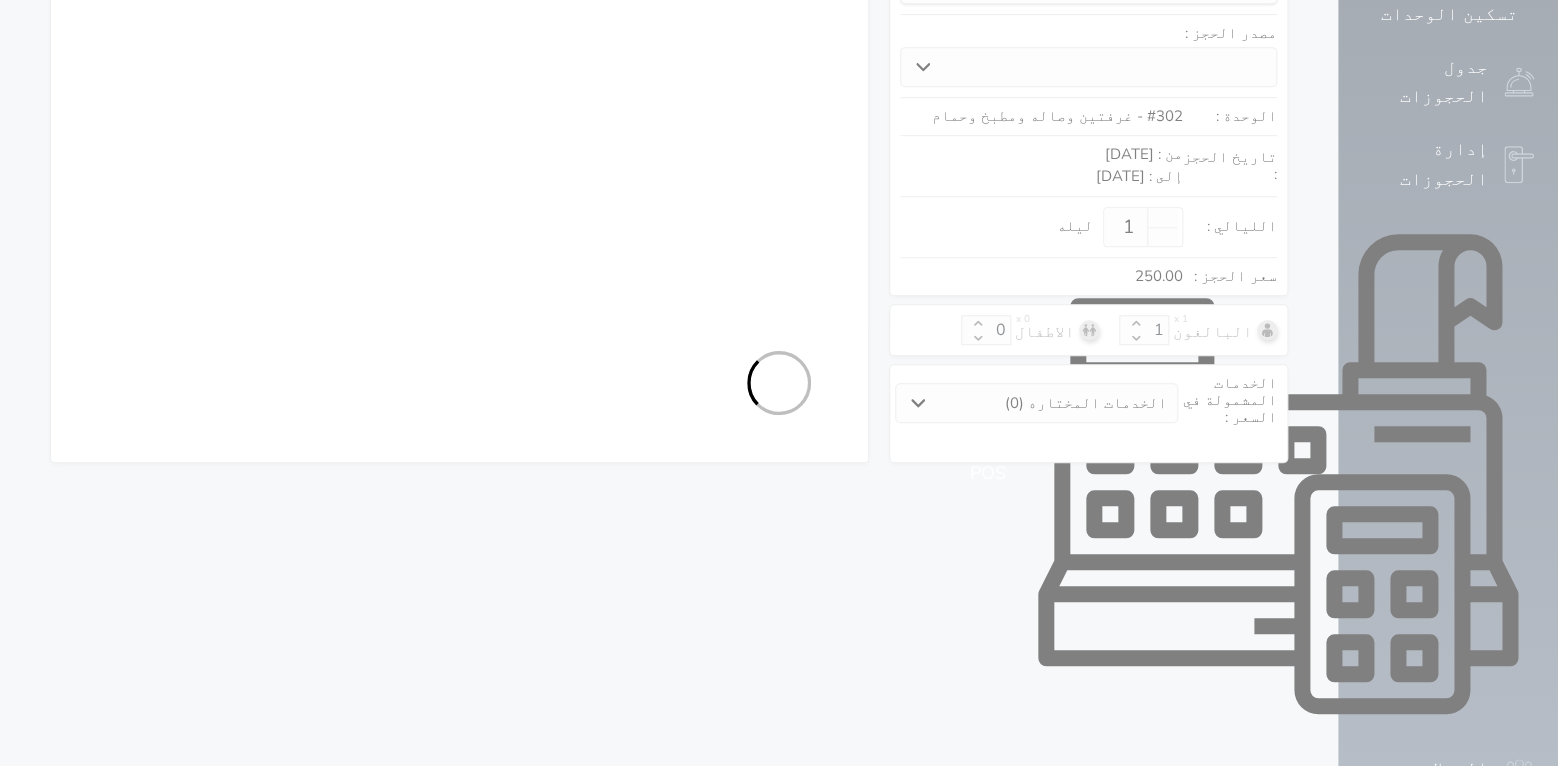 select on "1" 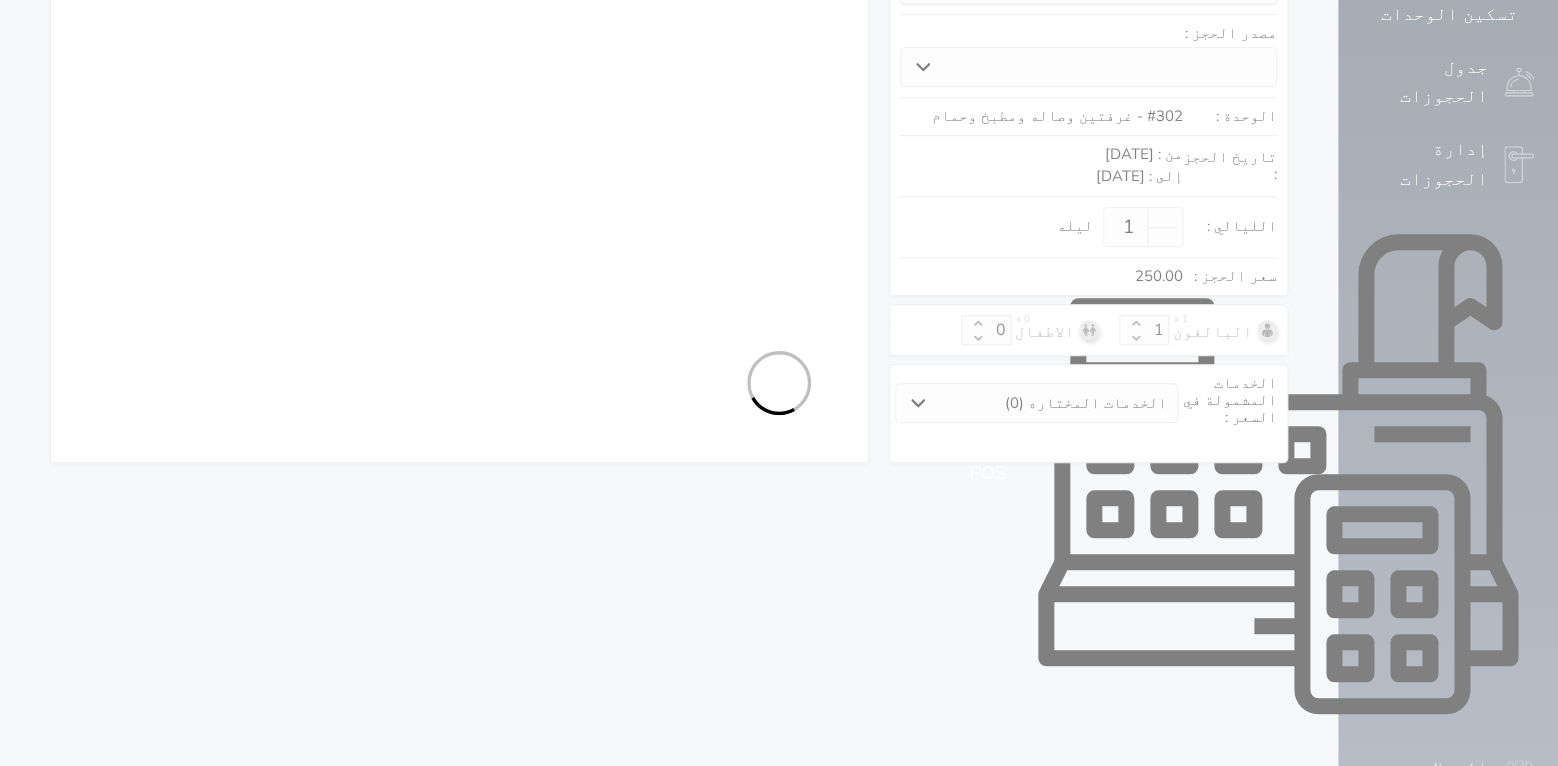select on "7" 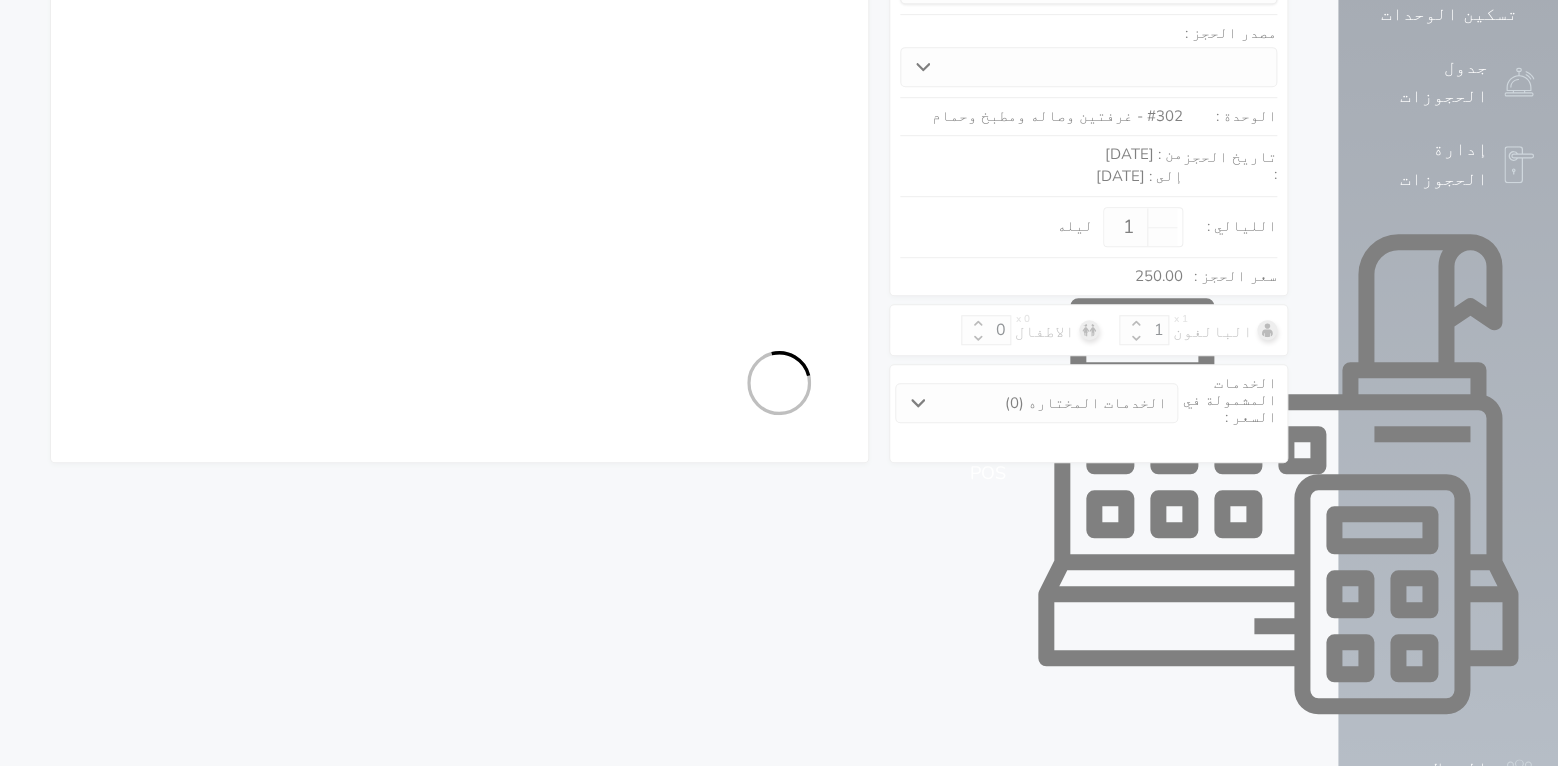 select on "9" 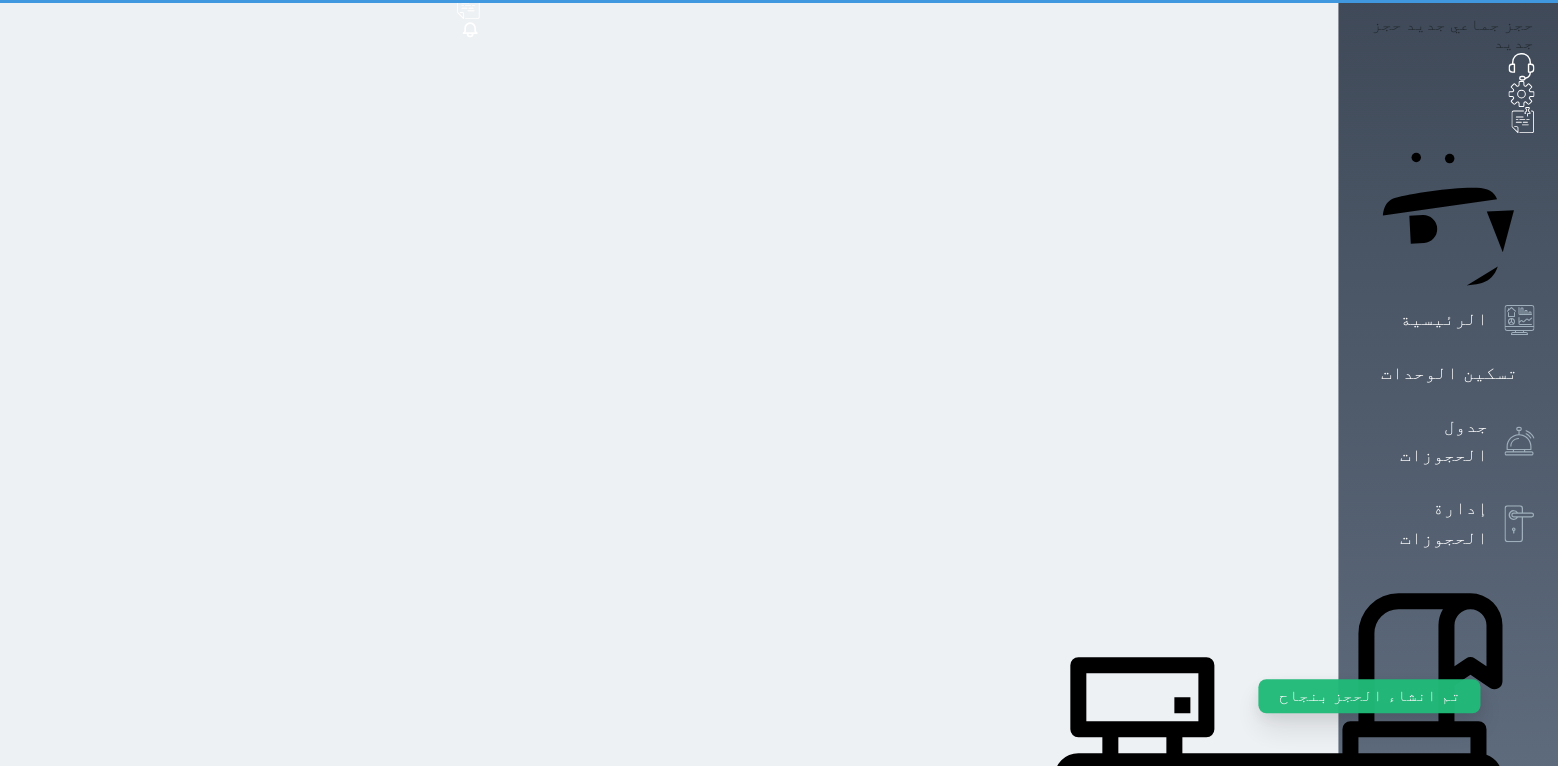 scroll, scrollTop: 0, scrollLeft: 0, axis: both 